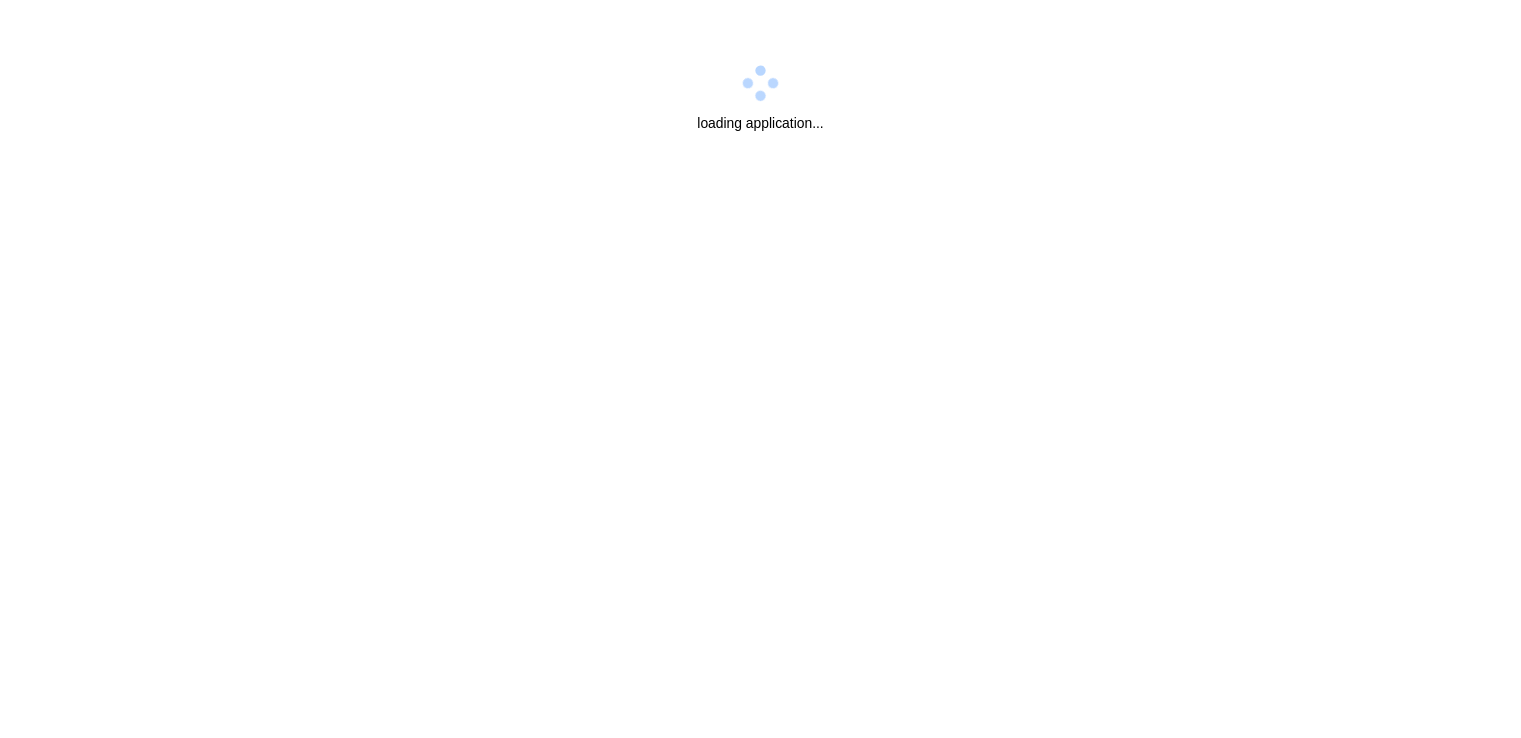 scroll, scrollTop: 0, scrollLeft: 0, axis: both 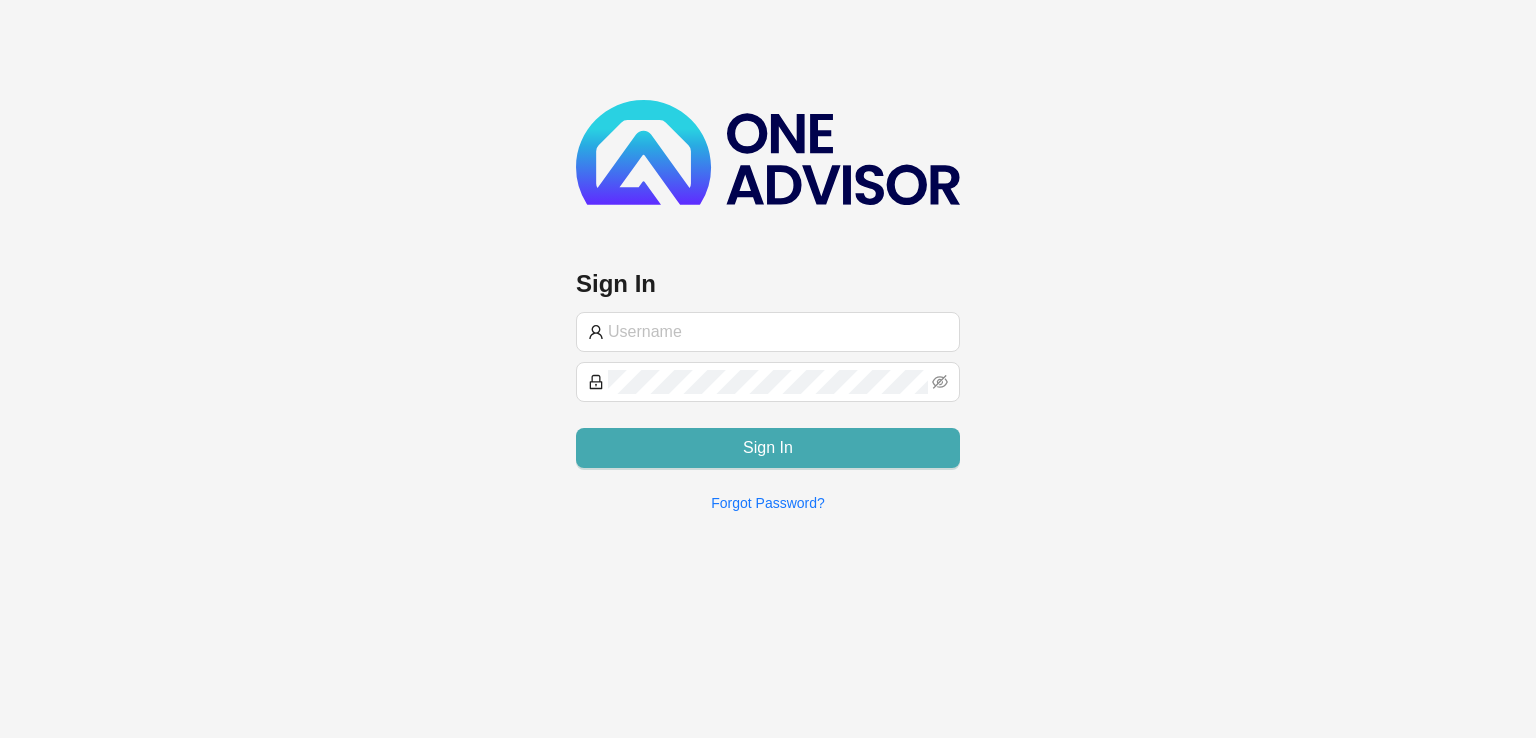 type on "[PERSON_NAME][EMAIL_ADDRESS][DOMAIN_NAME]" 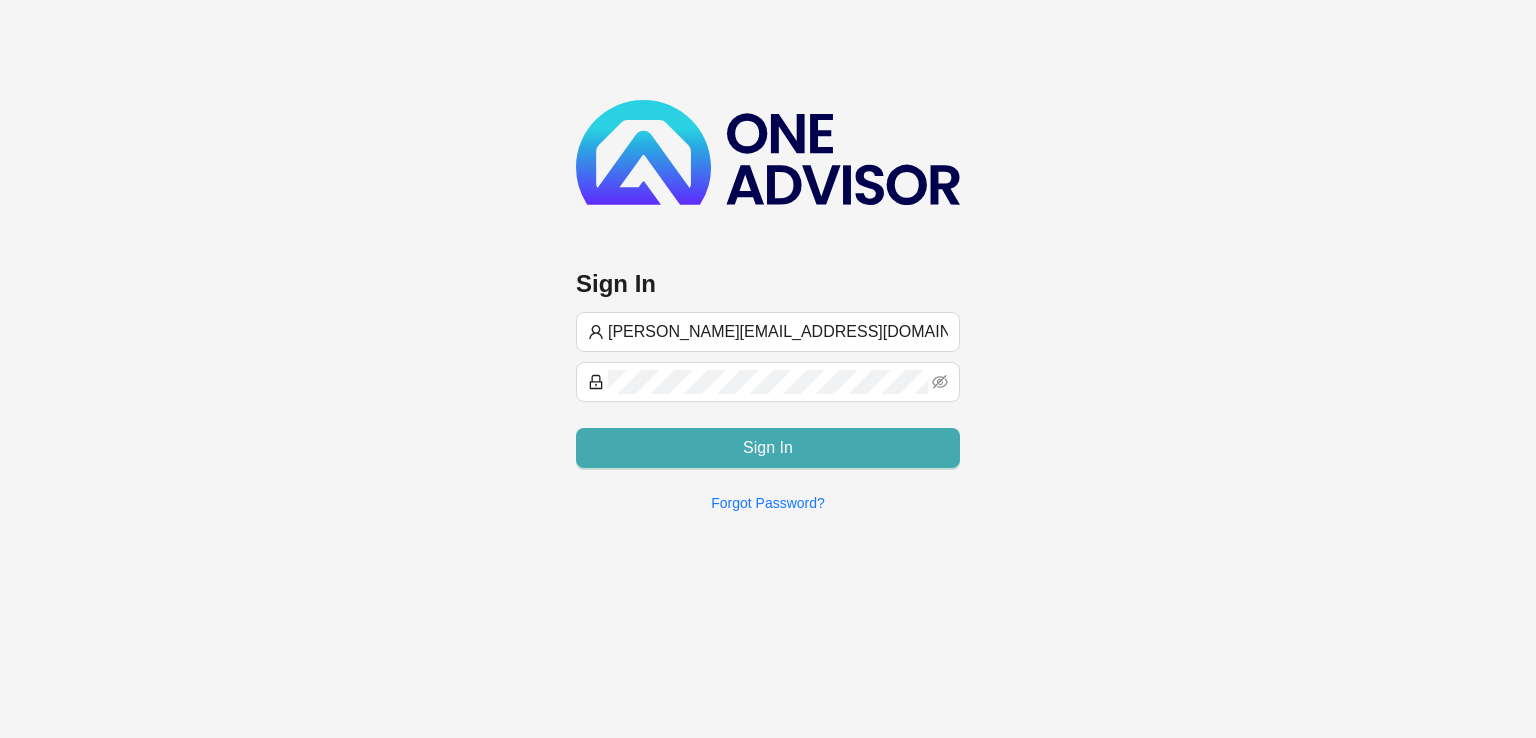 click on "Sign In" at bounding box center [768, 448] 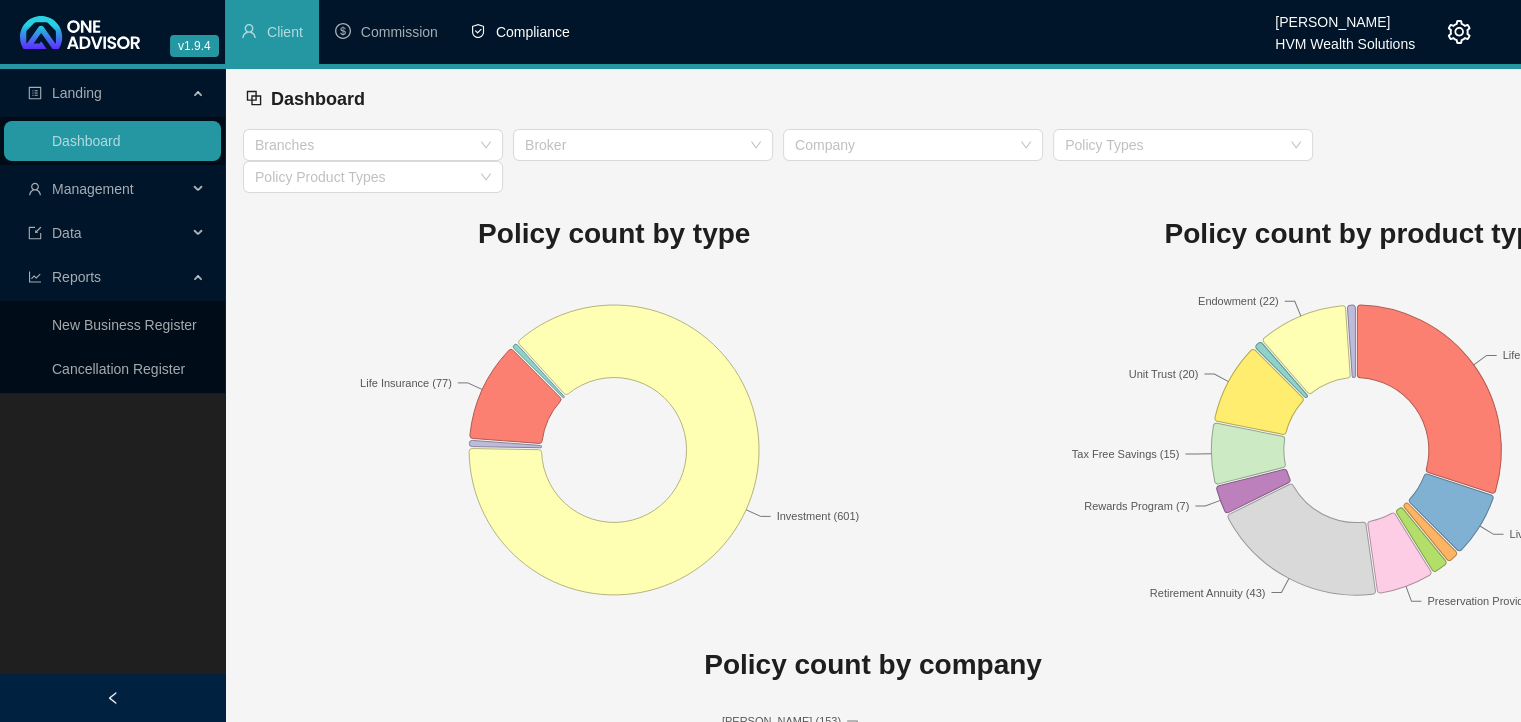click on "Compliance" at bounding box center [520, 32] 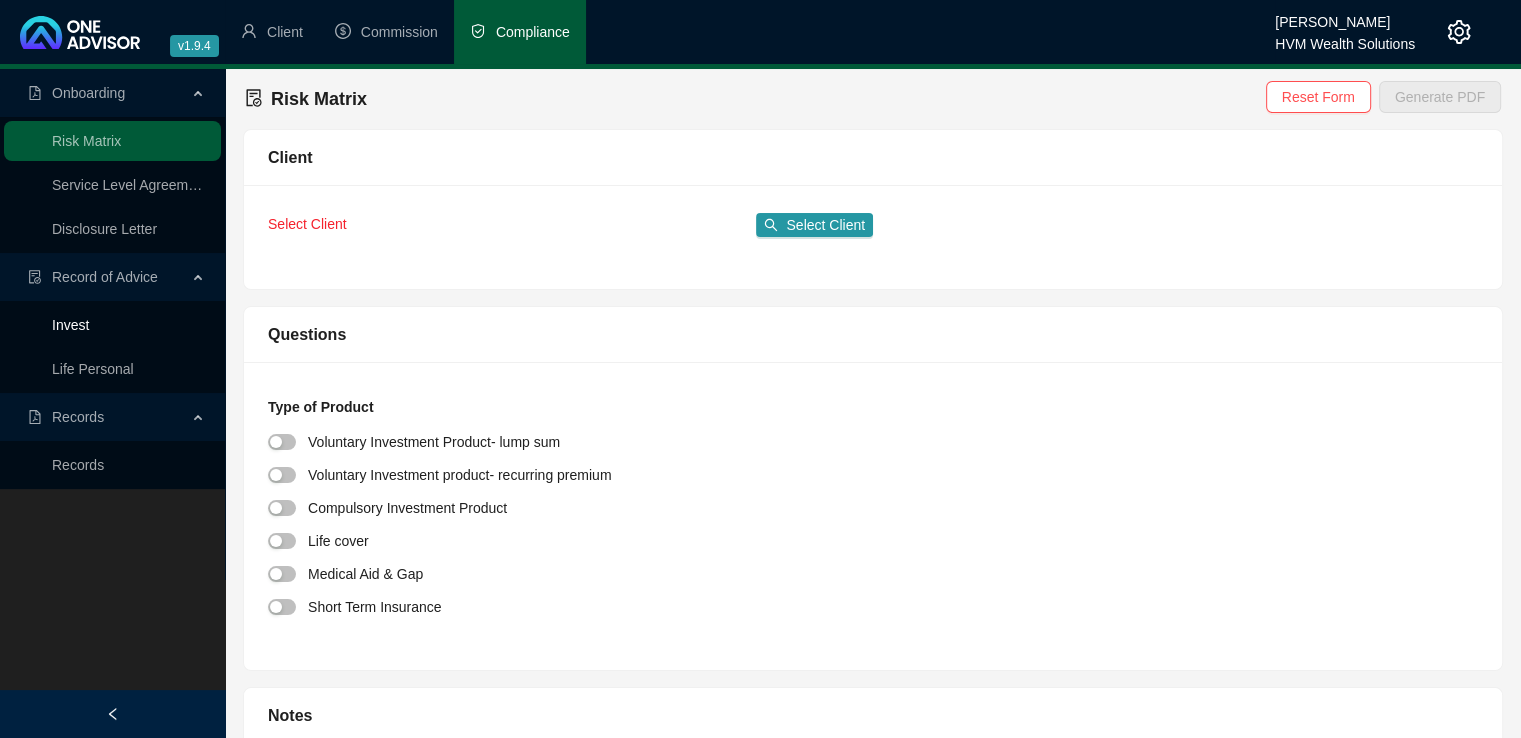 click on "Invest" at bounding box center (70, 325) 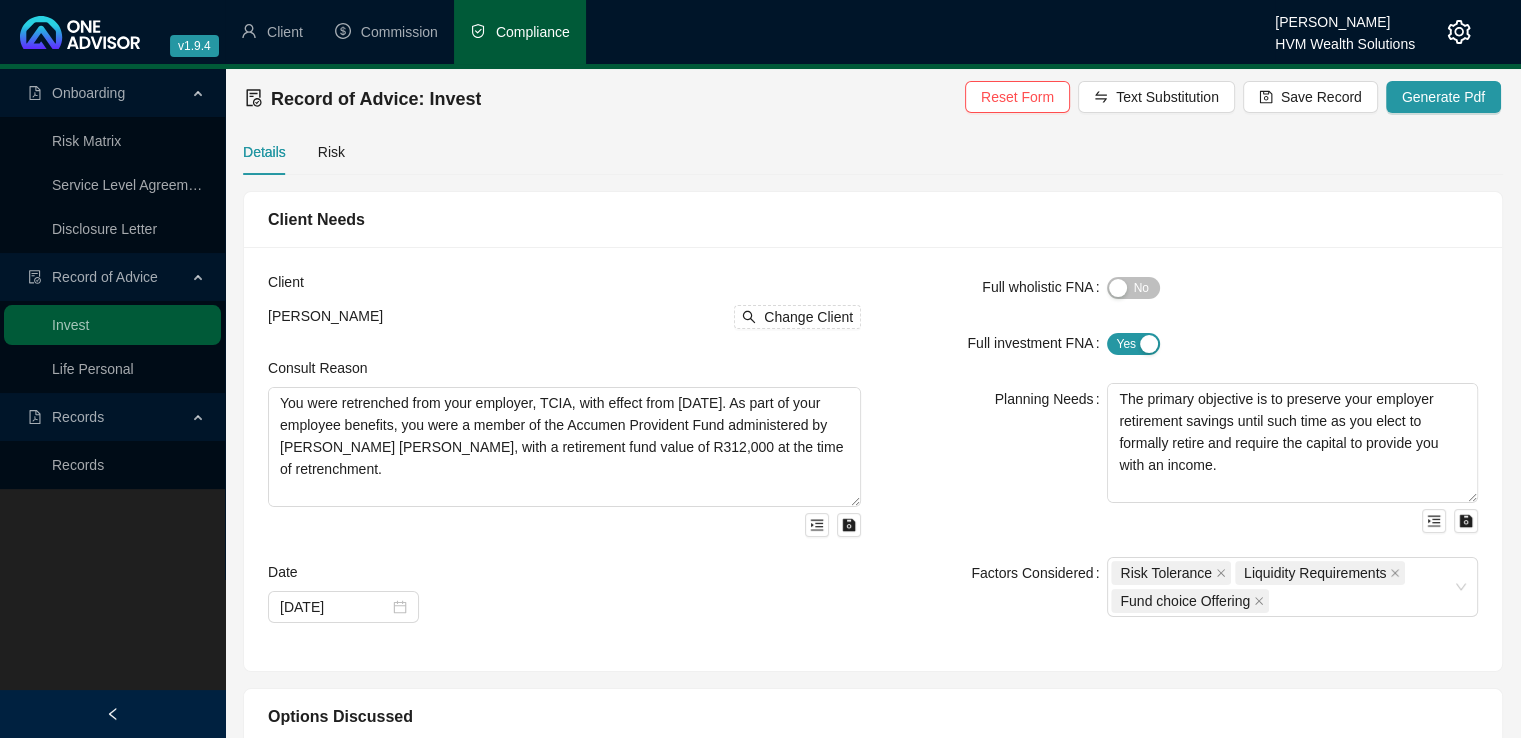 drag, startPoint x: 798, startPoint y: 311, endPoint x: 550, endPoint y: 114, distance: 316.7223 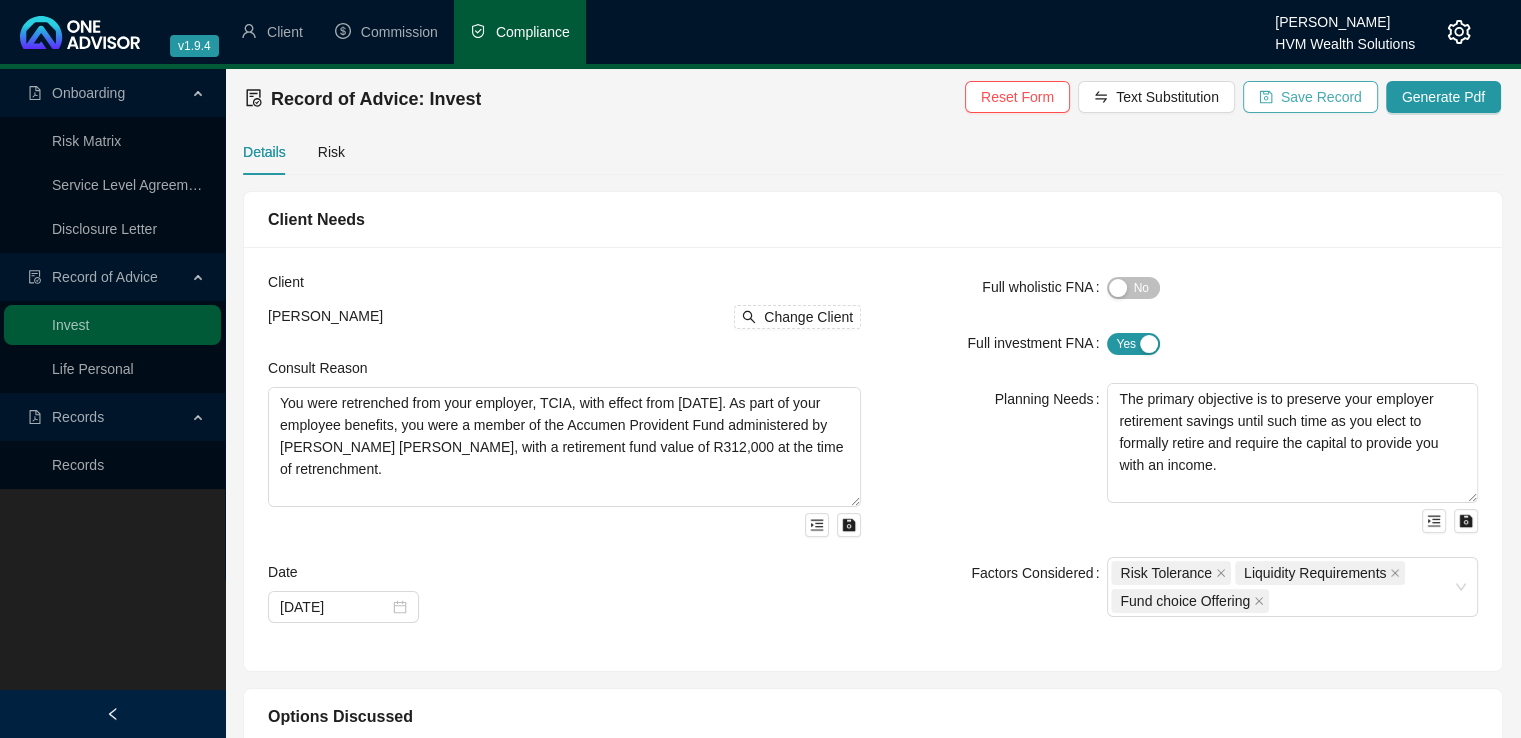 click on "Save Record" at bounding box center (1321, 97) 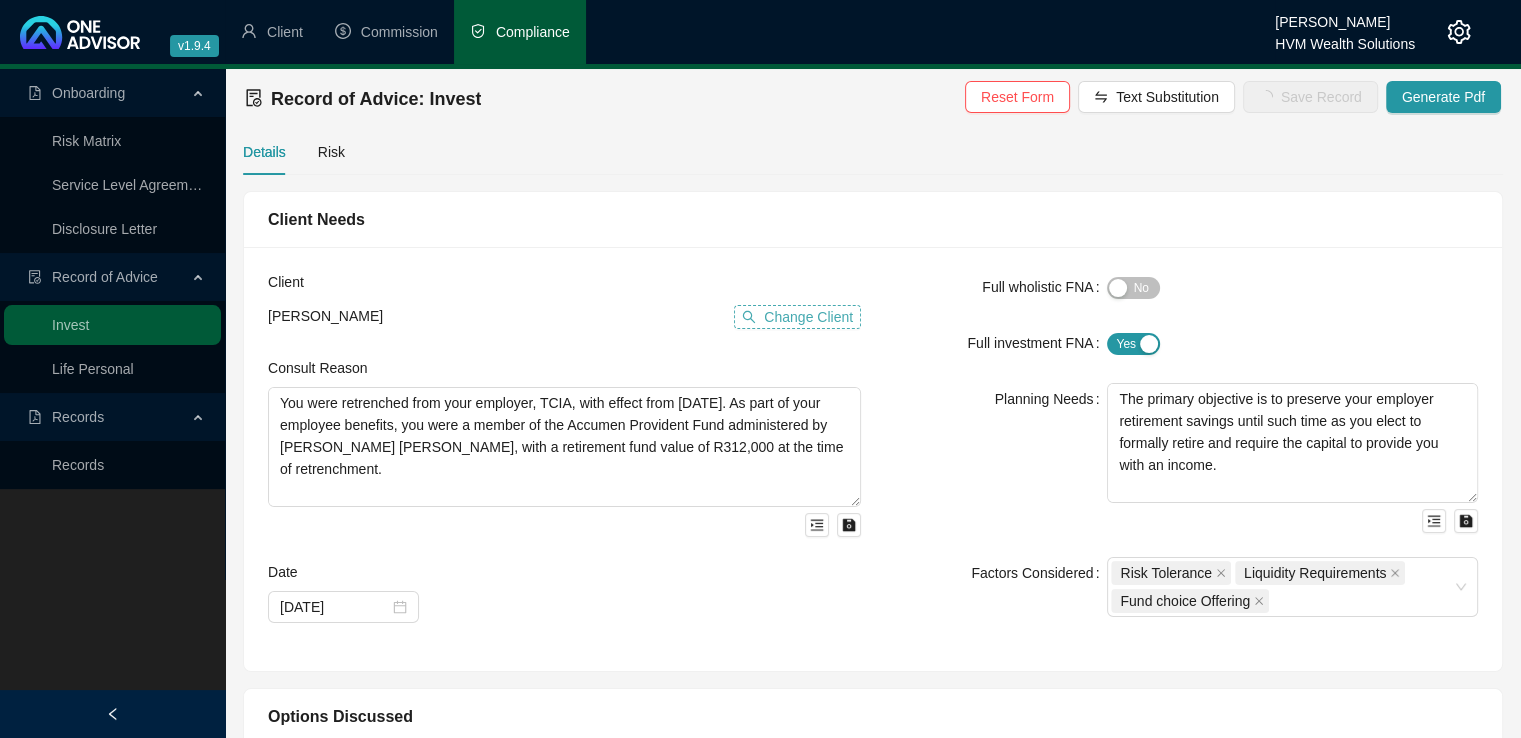 click on "Change Client" at bounding box center [808, 317] 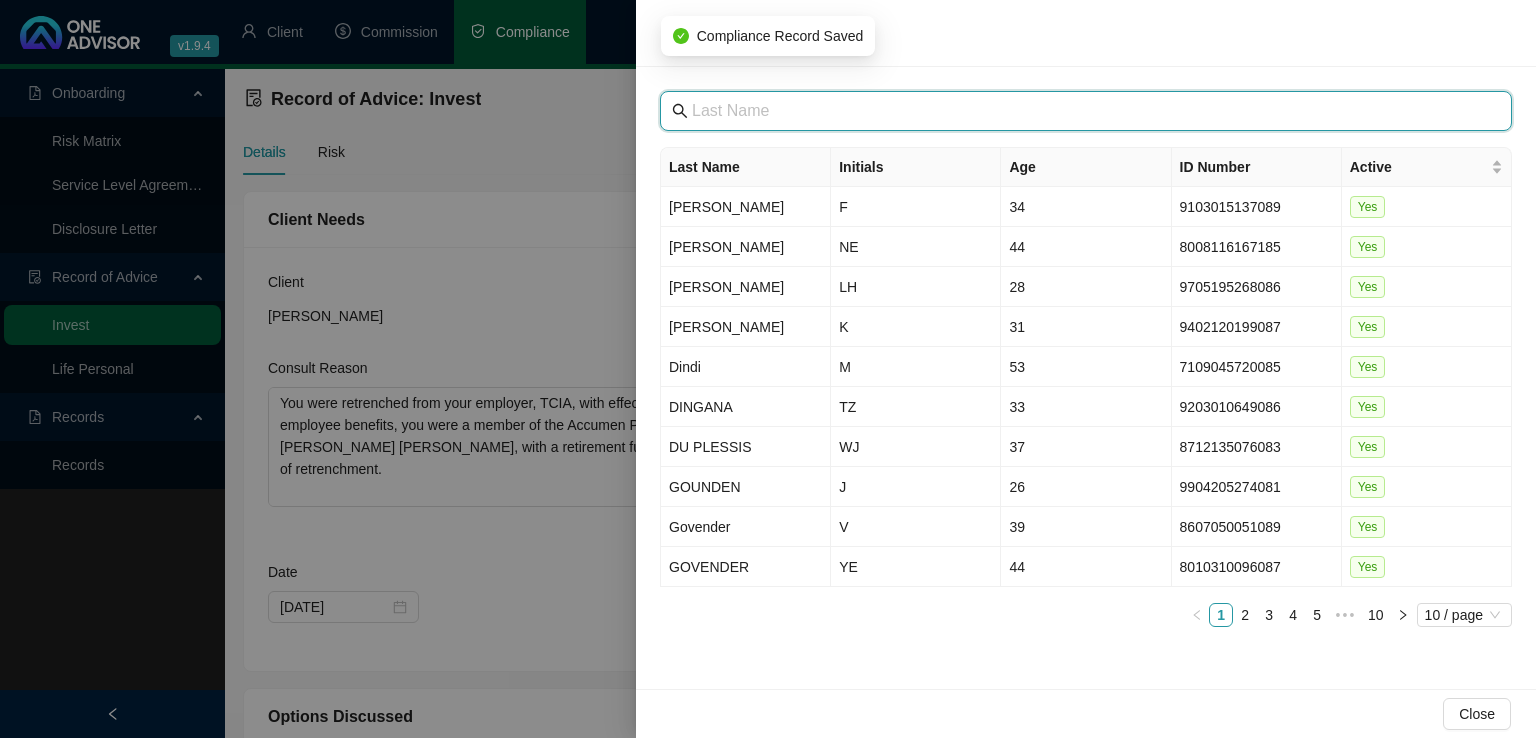 click at bounding box center (1088, 111) 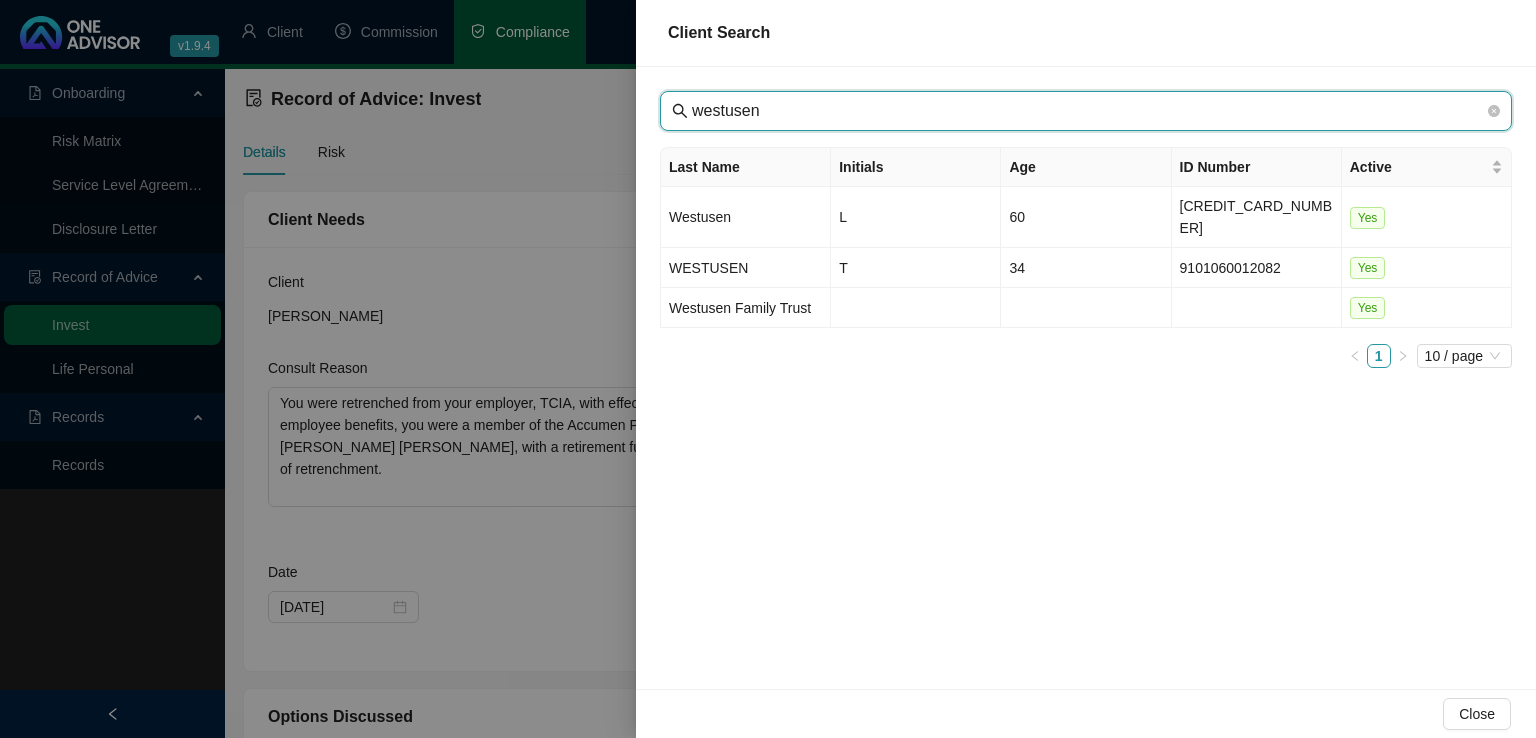 type on "westusen" 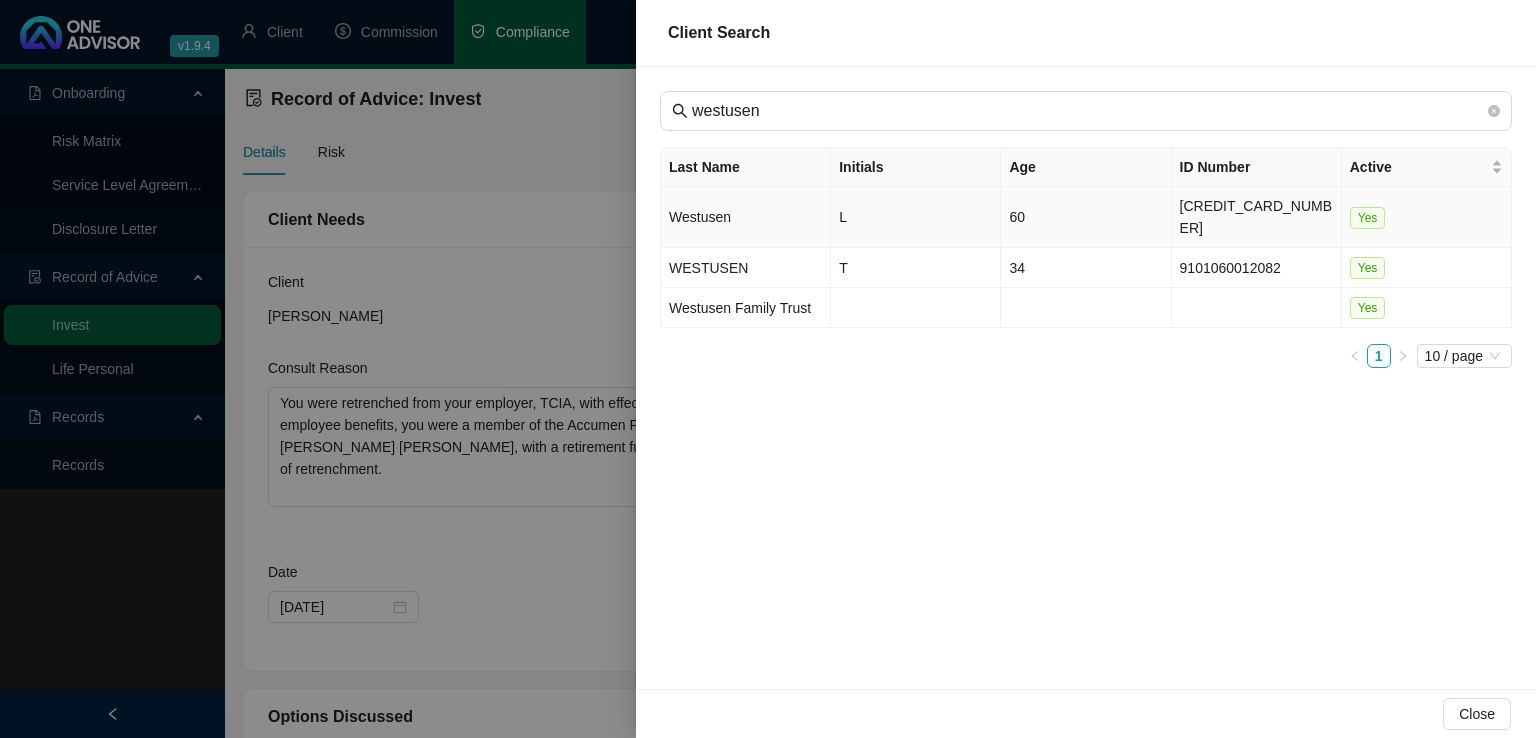 click on "Westusen" at bounding box center [746, 217] 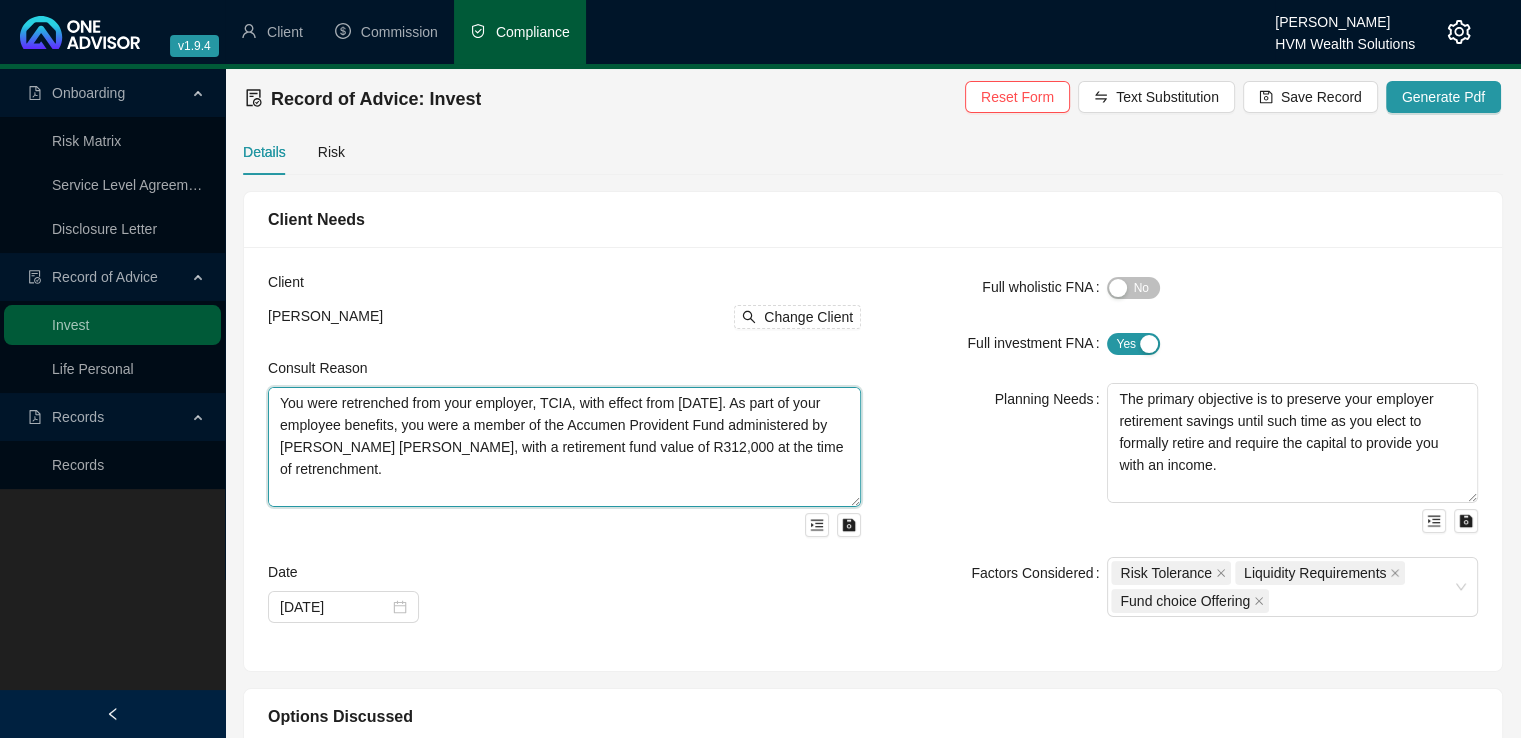 scroll, scrollTop: 65, scrollLeft: 0, axis: vertical 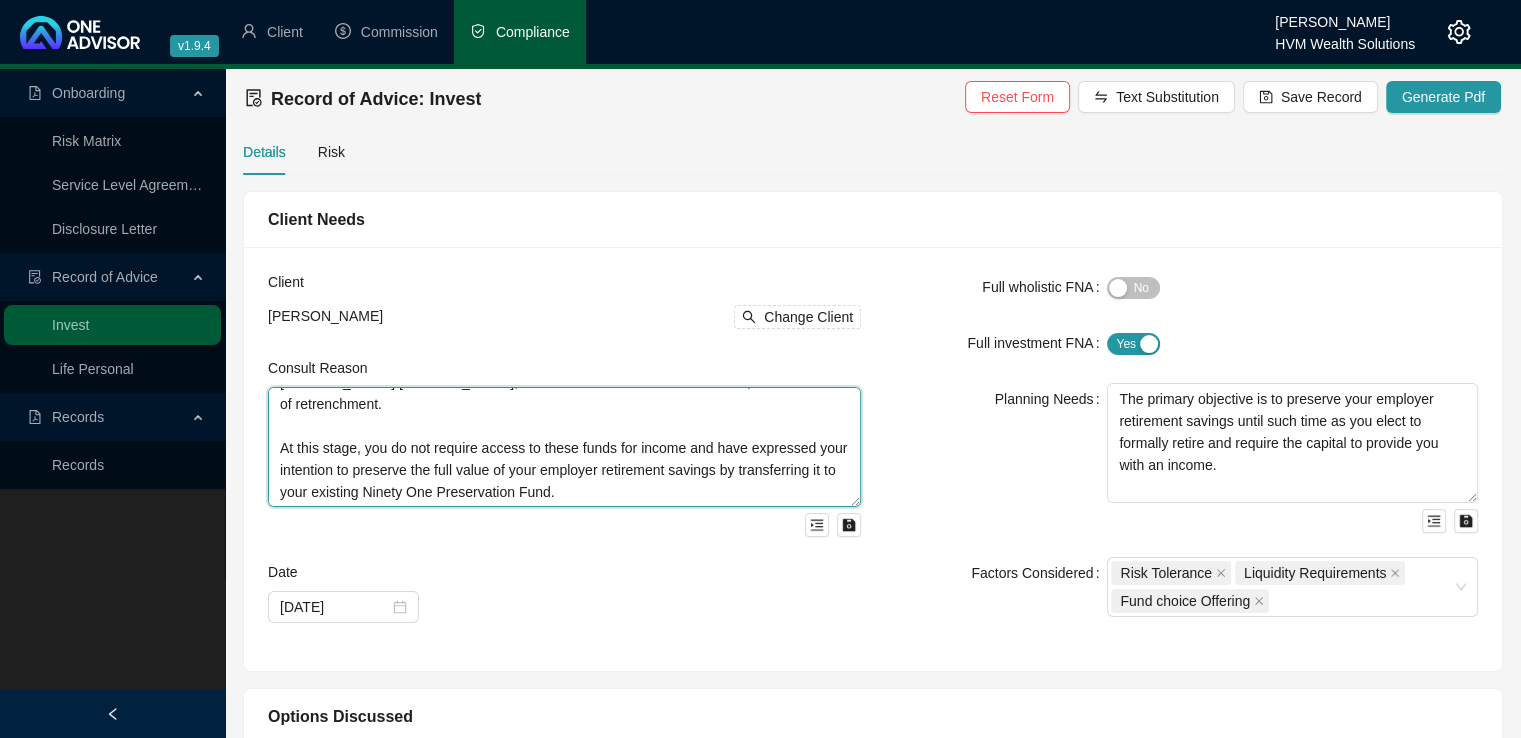 drag, startPoint x: 321, startPoint y: 426, endPoint x: 745, endPoint y: 534, distance: 437.53857 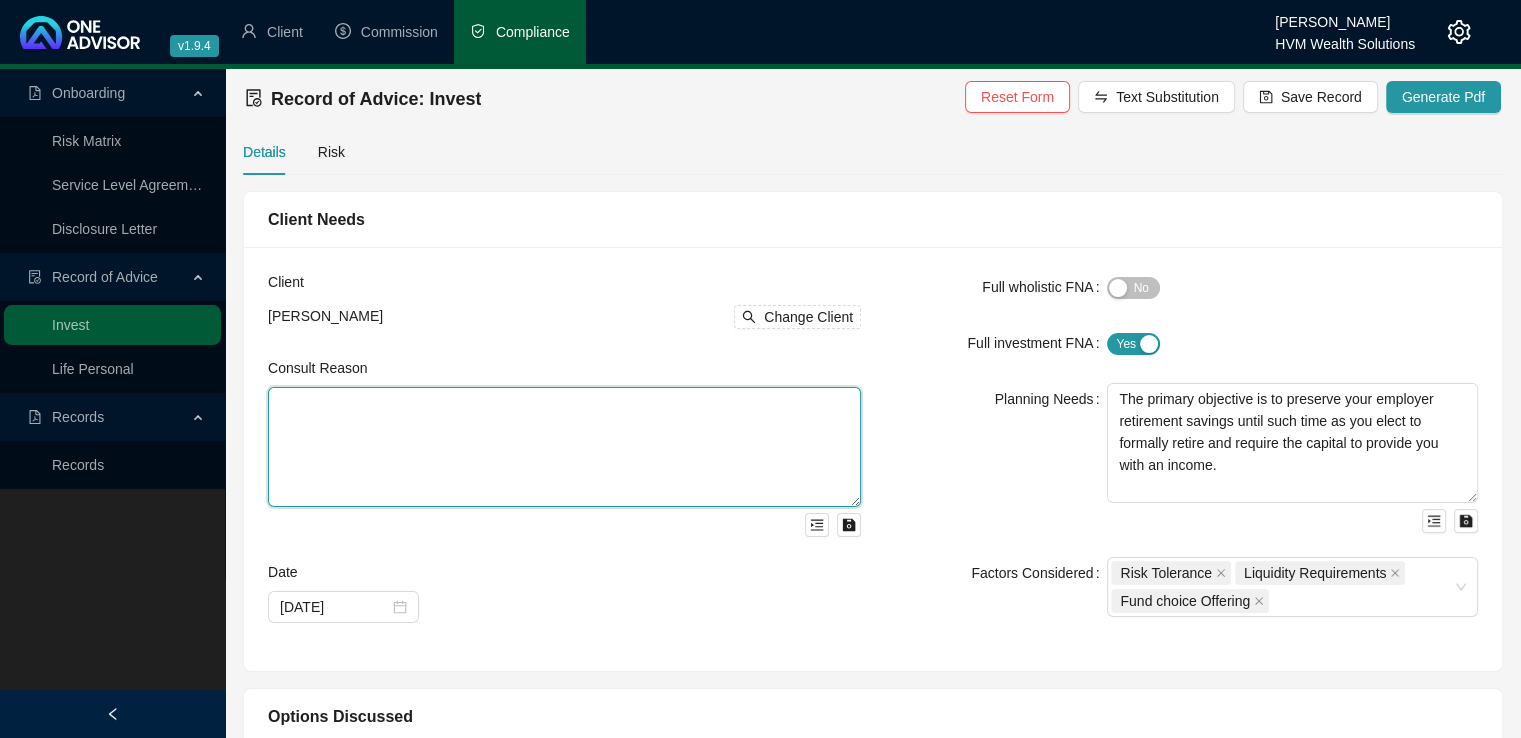 scroll, scrollTop: 0, scrollLeft: 0, axis: both 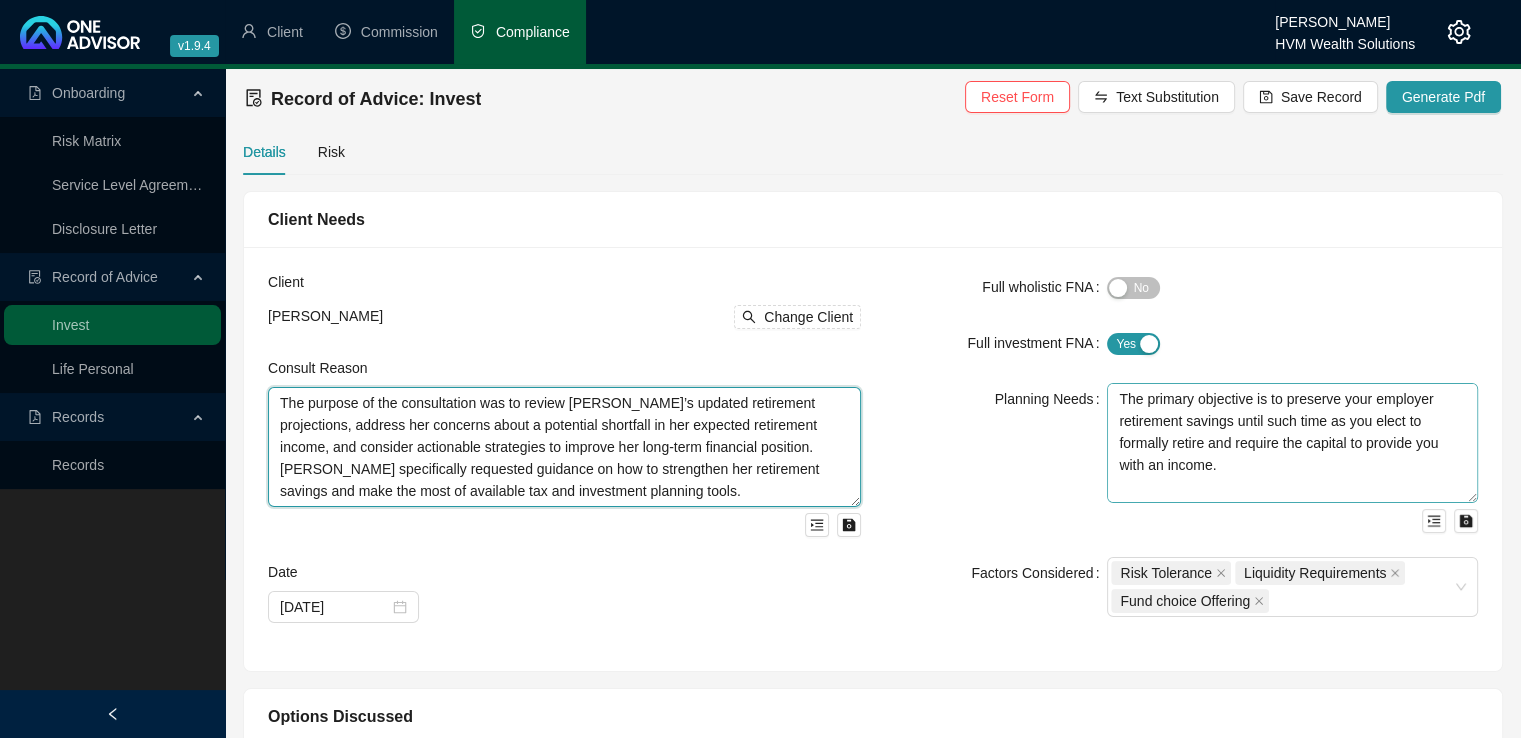 type on "The purpose of the consultation was to review [PERSON_NAME]’s updated retirement projections, address her concerns about a potential shortfall in her expected retirement income, and consider actionable strategies to improve her long-term financial position. [PERSON_NAME] specifically requested guidance on how to strengthen her retirement savings and make the most of available tax and investment planning tools." 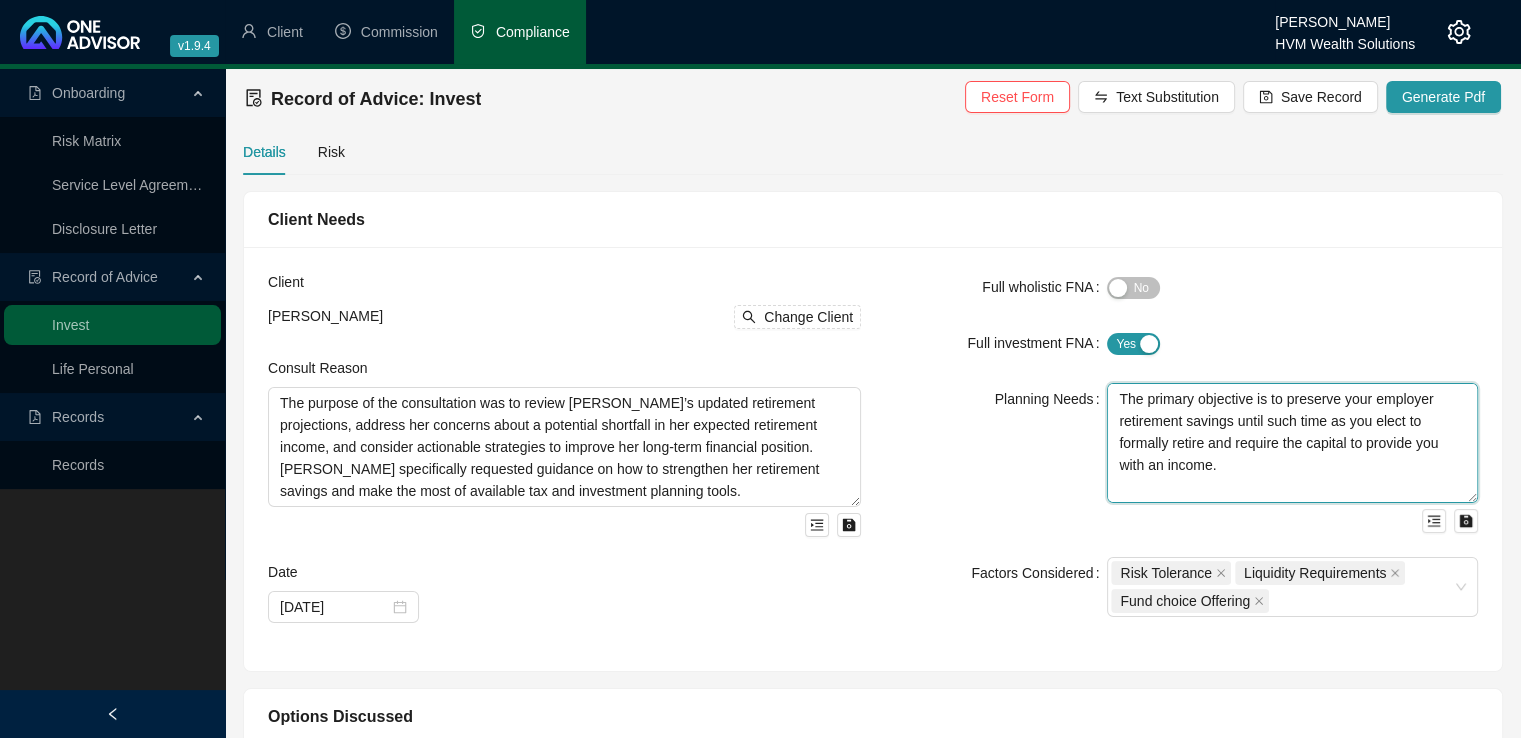 scroll, scrollTop: 109, scrollLeft: 0, axis: vertical 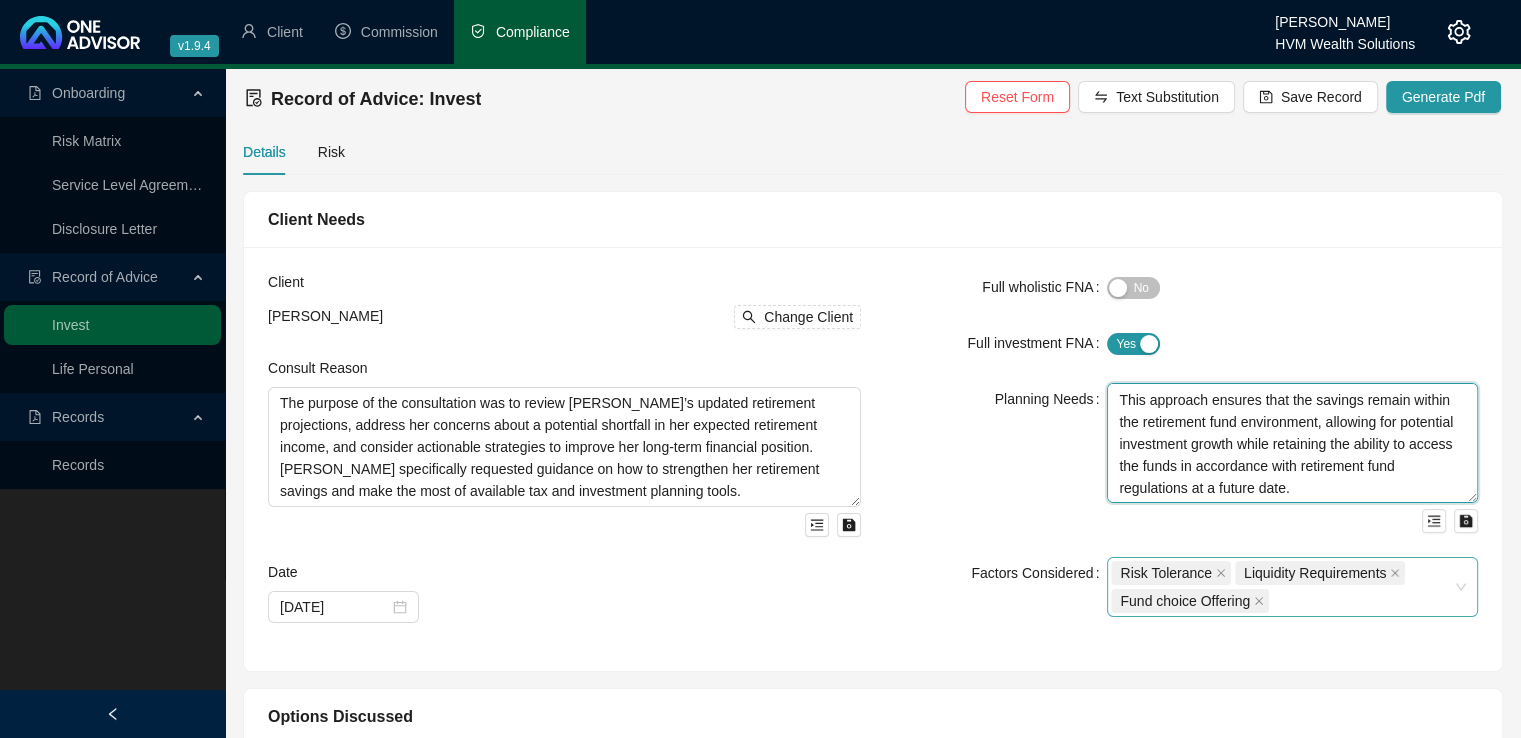 drag, startPoint x: 1117, startPoint y: 405, endPoint x: 1464, endPoint y: 556, distance: 378.43097 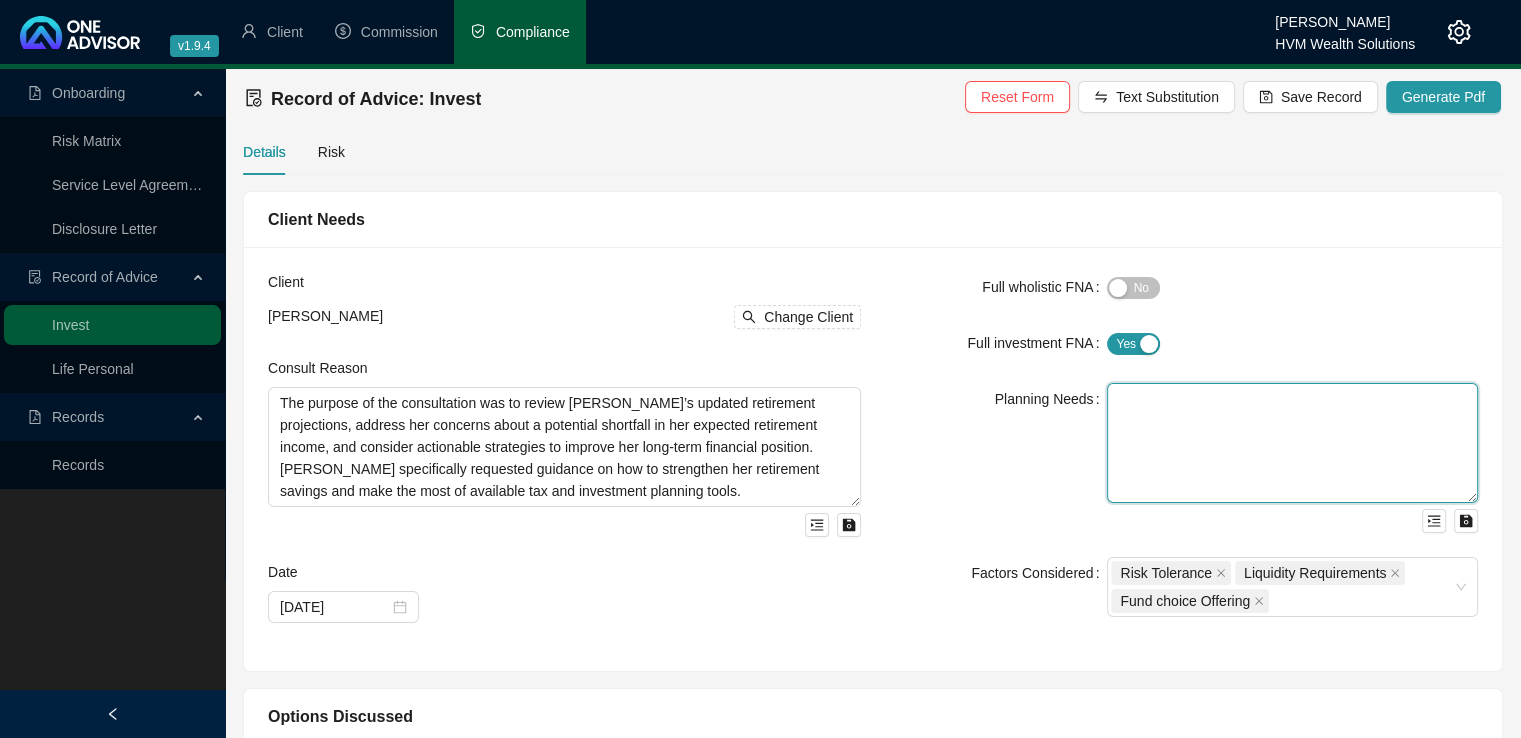 scroll, scrollTop: 0, scrollLeft: 0, axis: both 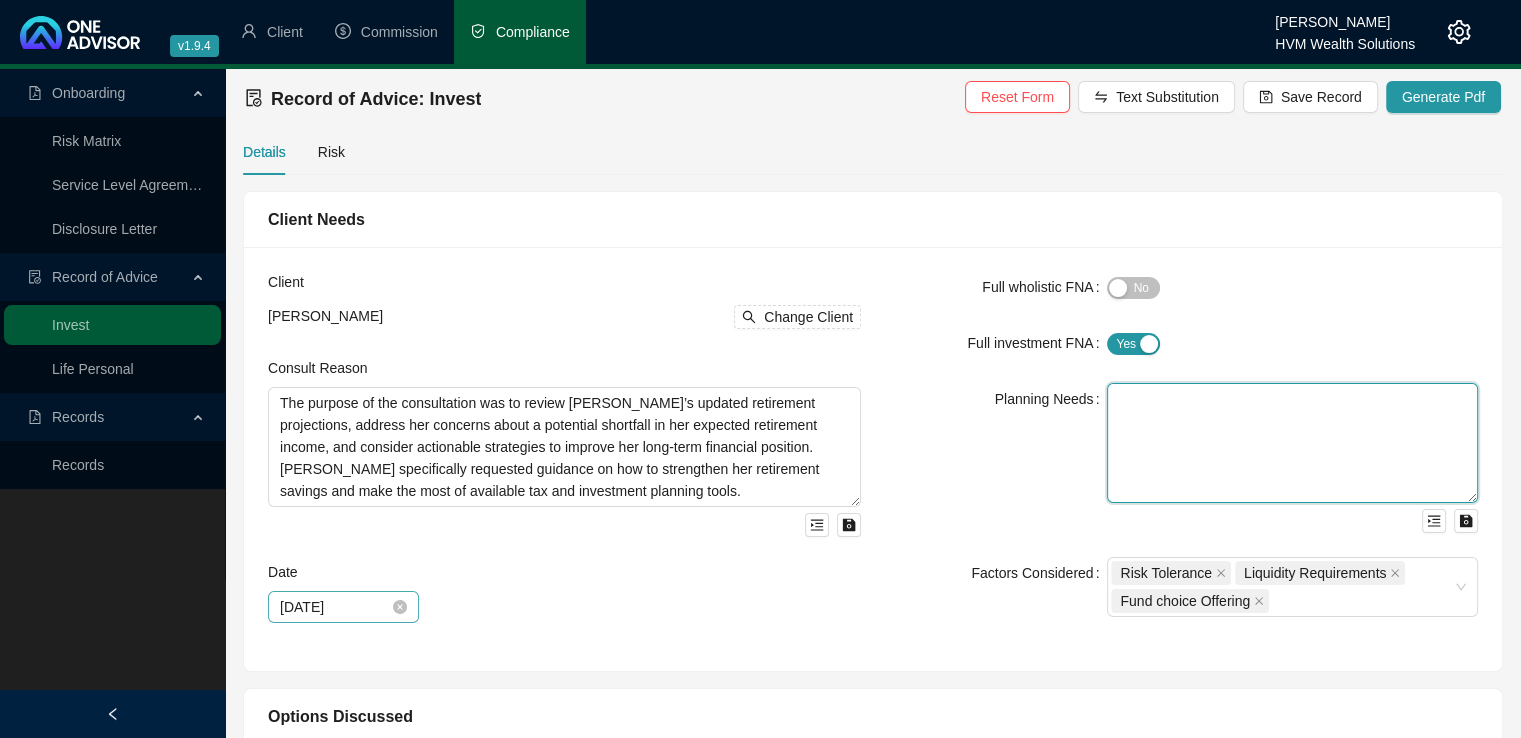 click on "[DATE]" at bounding box center [343, 607] 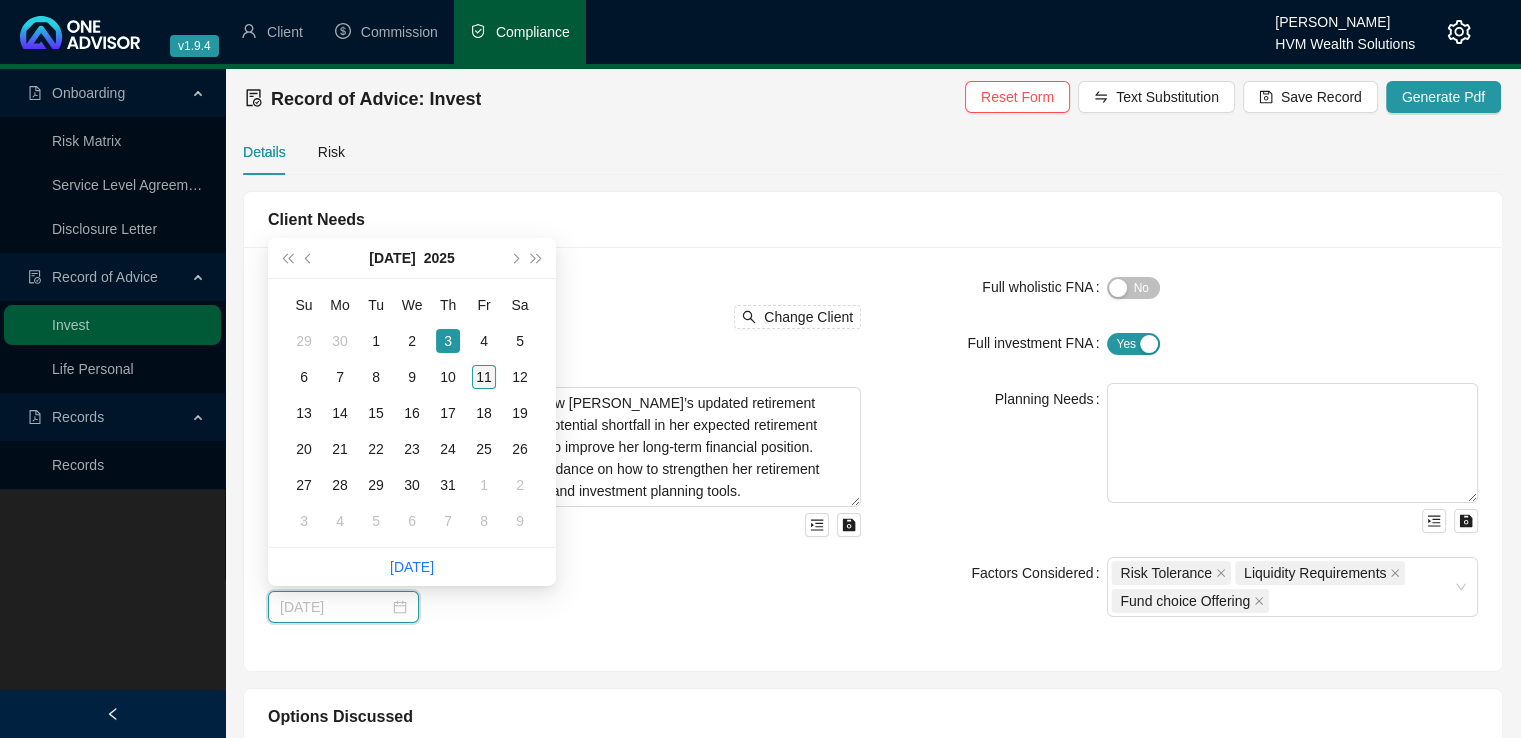type on "[DATE]" 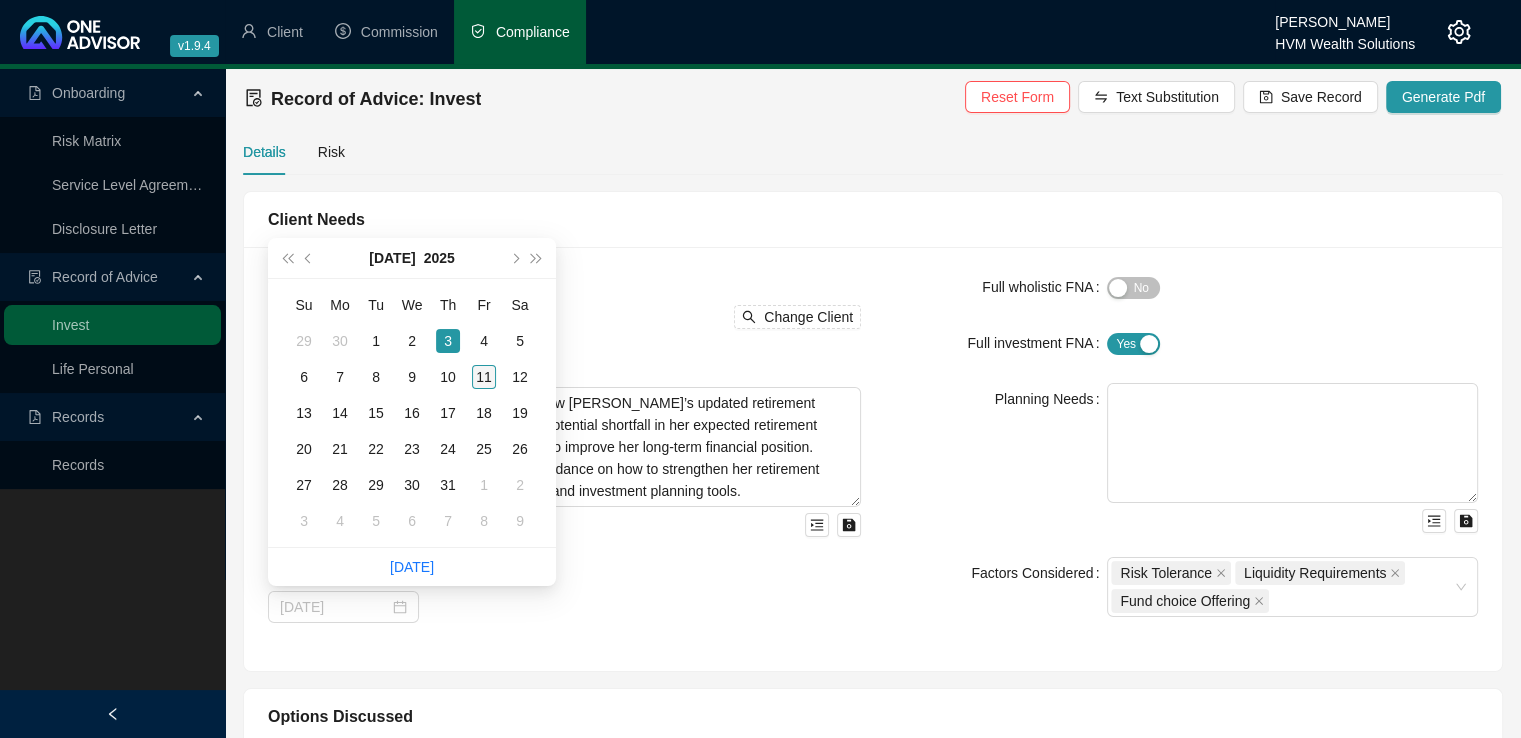 click on "11" at bounding box center [484, 377] 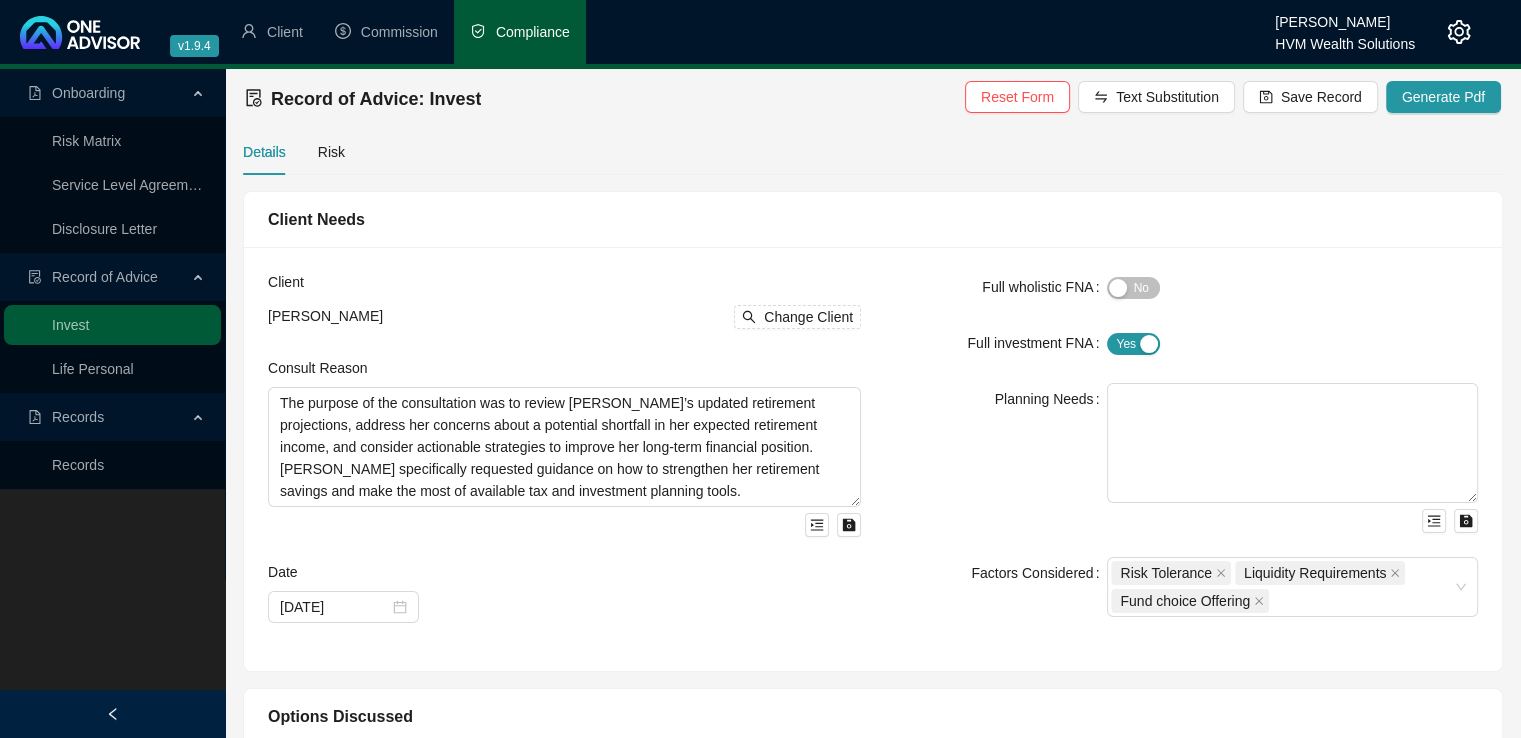 click on "Date" at bounding box center (564, 576) 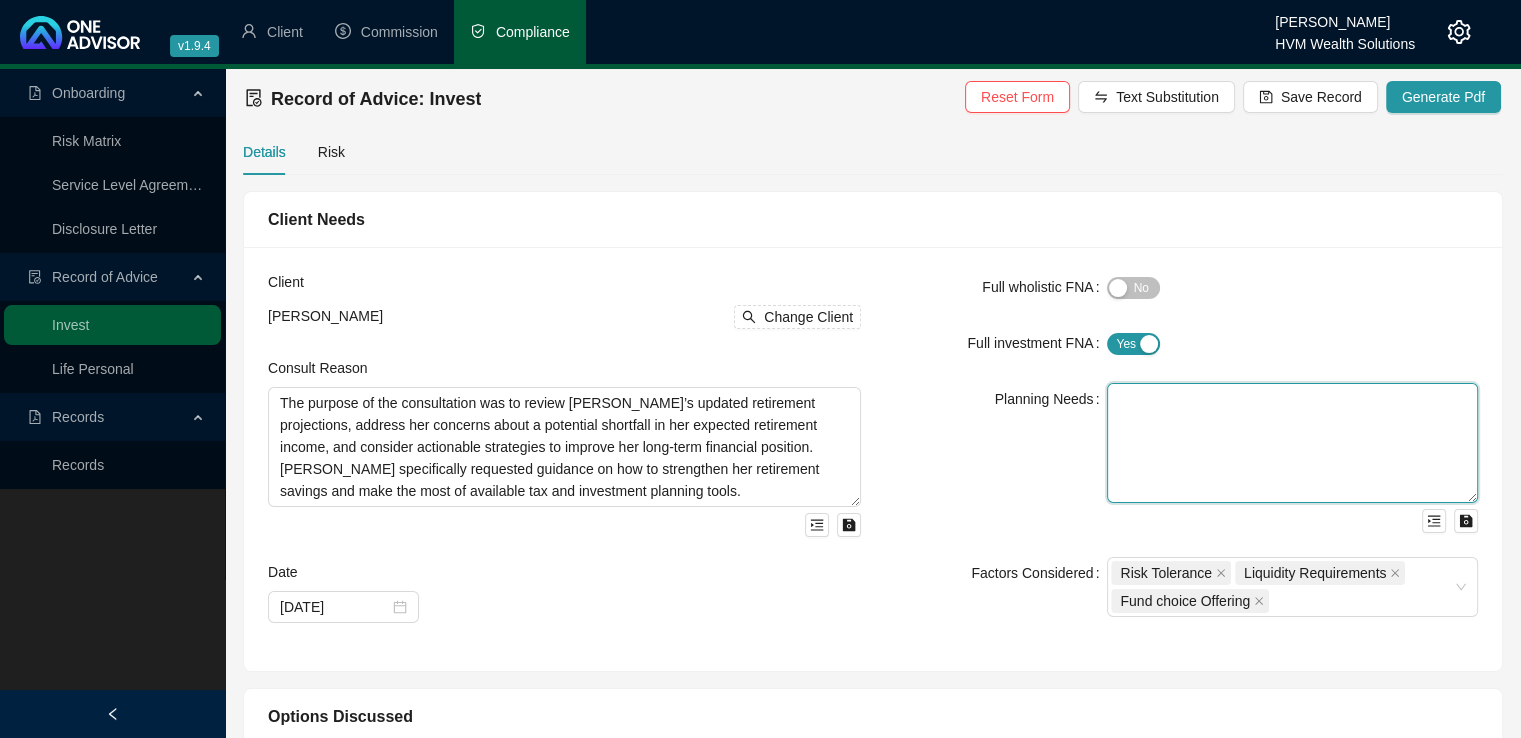 click at bounding box center [1292, 443] 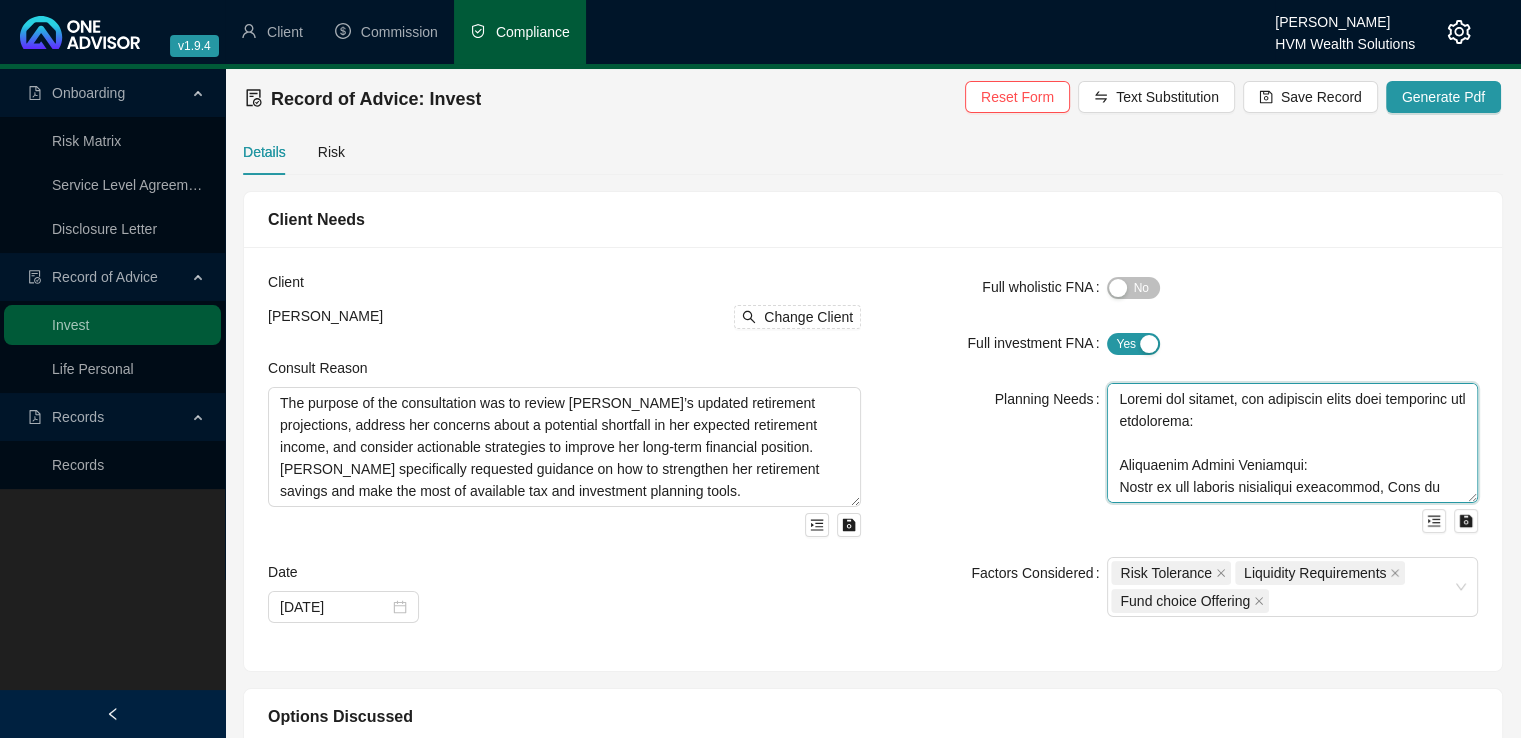 scroll, scrollTop: 808, scrollLeft: 0, axis: vertical 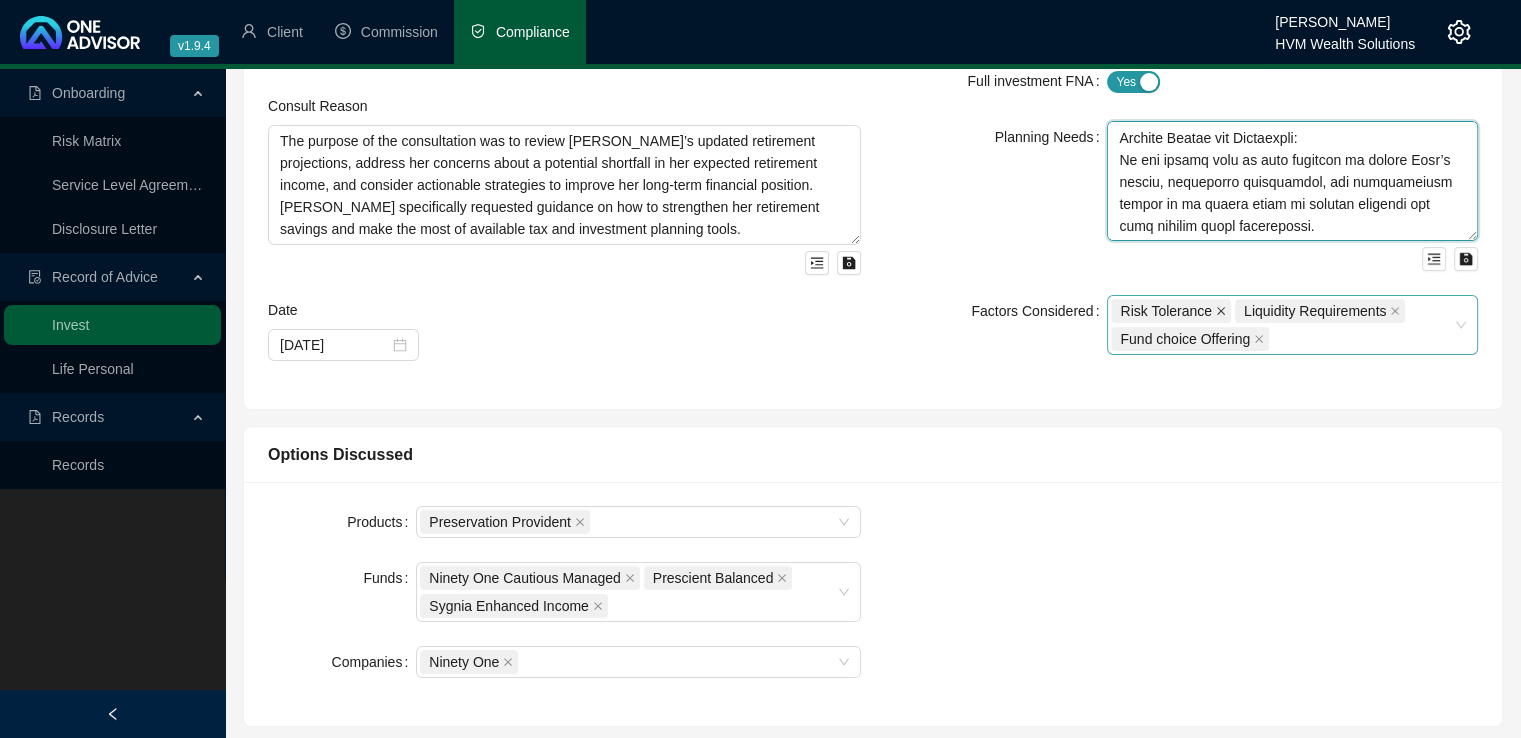 click at bounding box center (1221, 311) 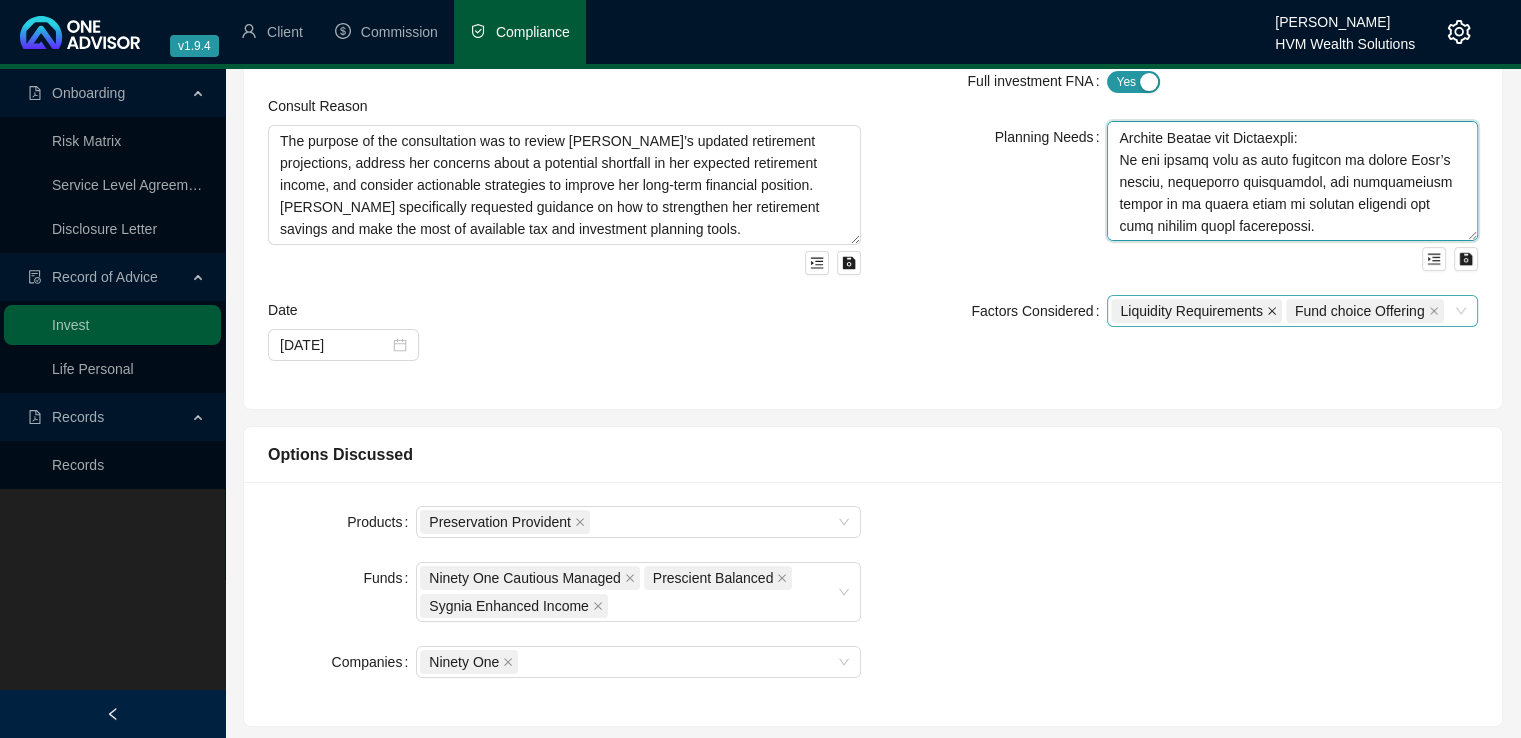 click 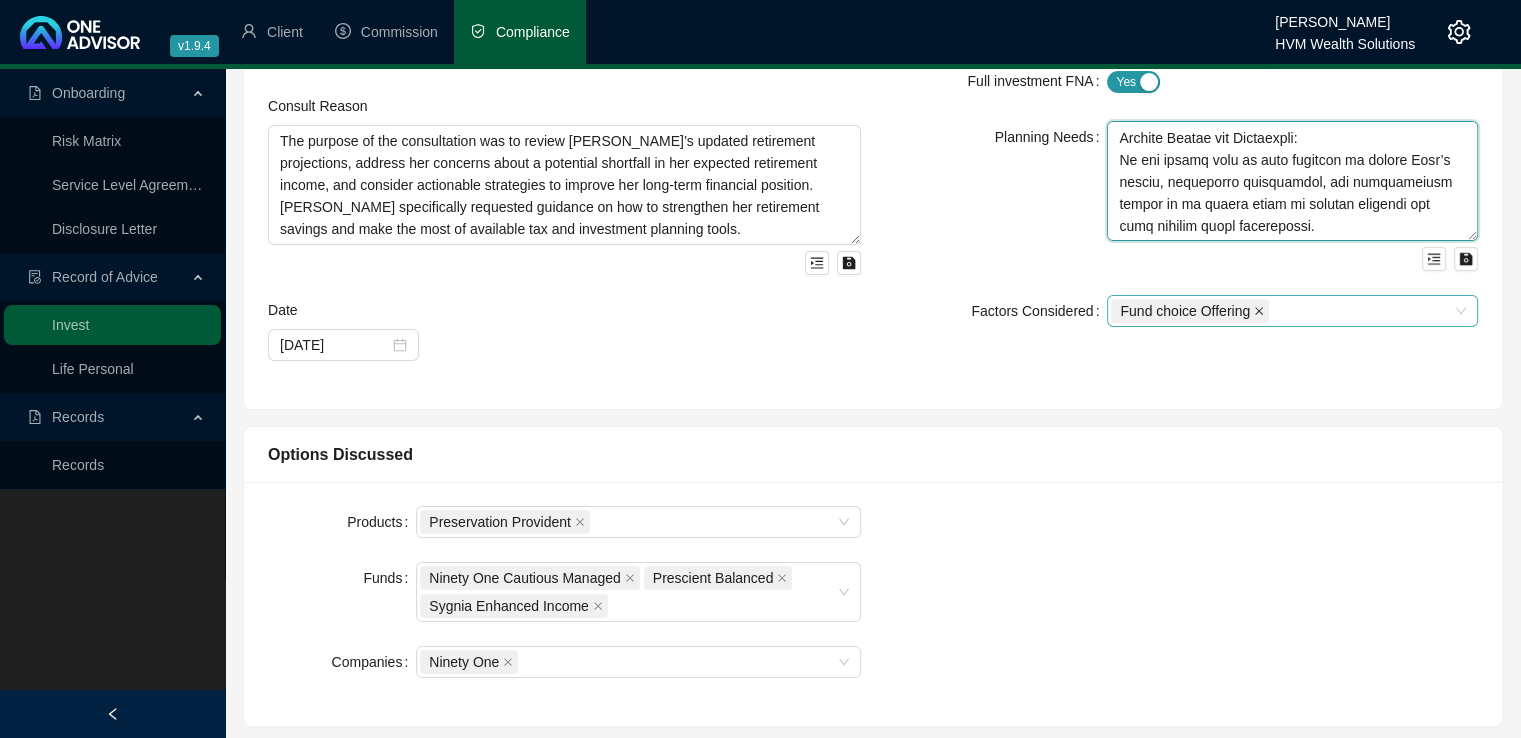 click 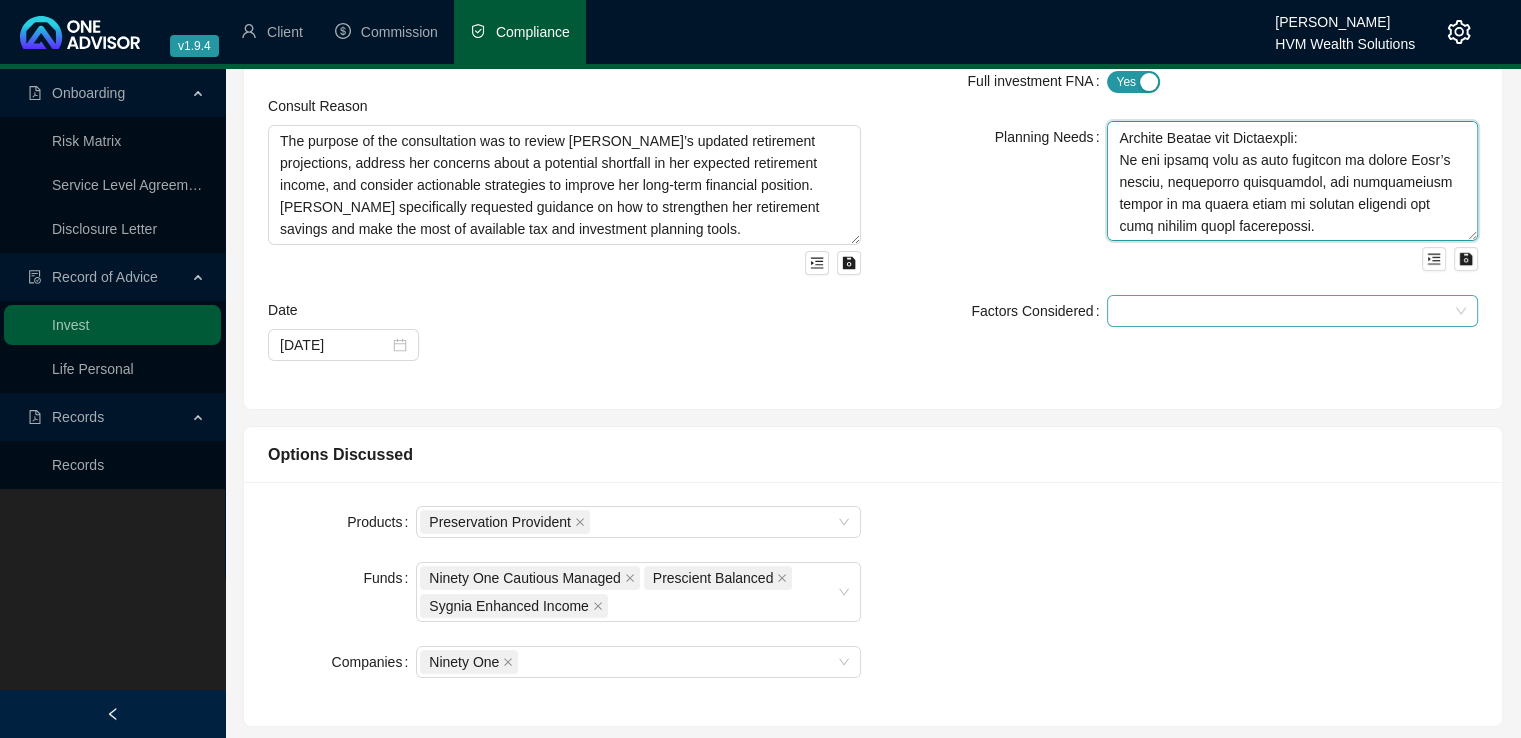 click at bounding box center (1282, 311) 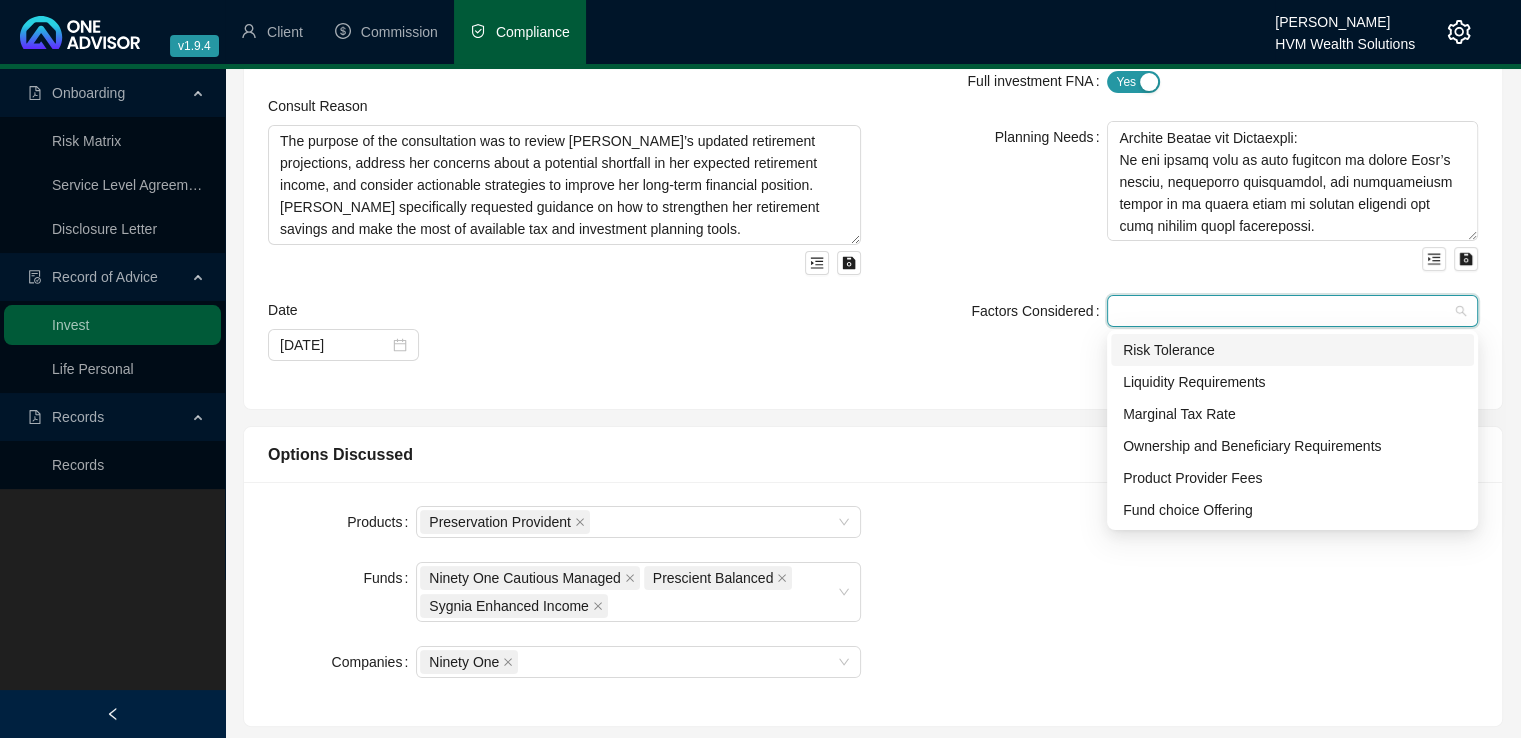 click on "Risk Tolerance" at bounding box center [1292, 350] 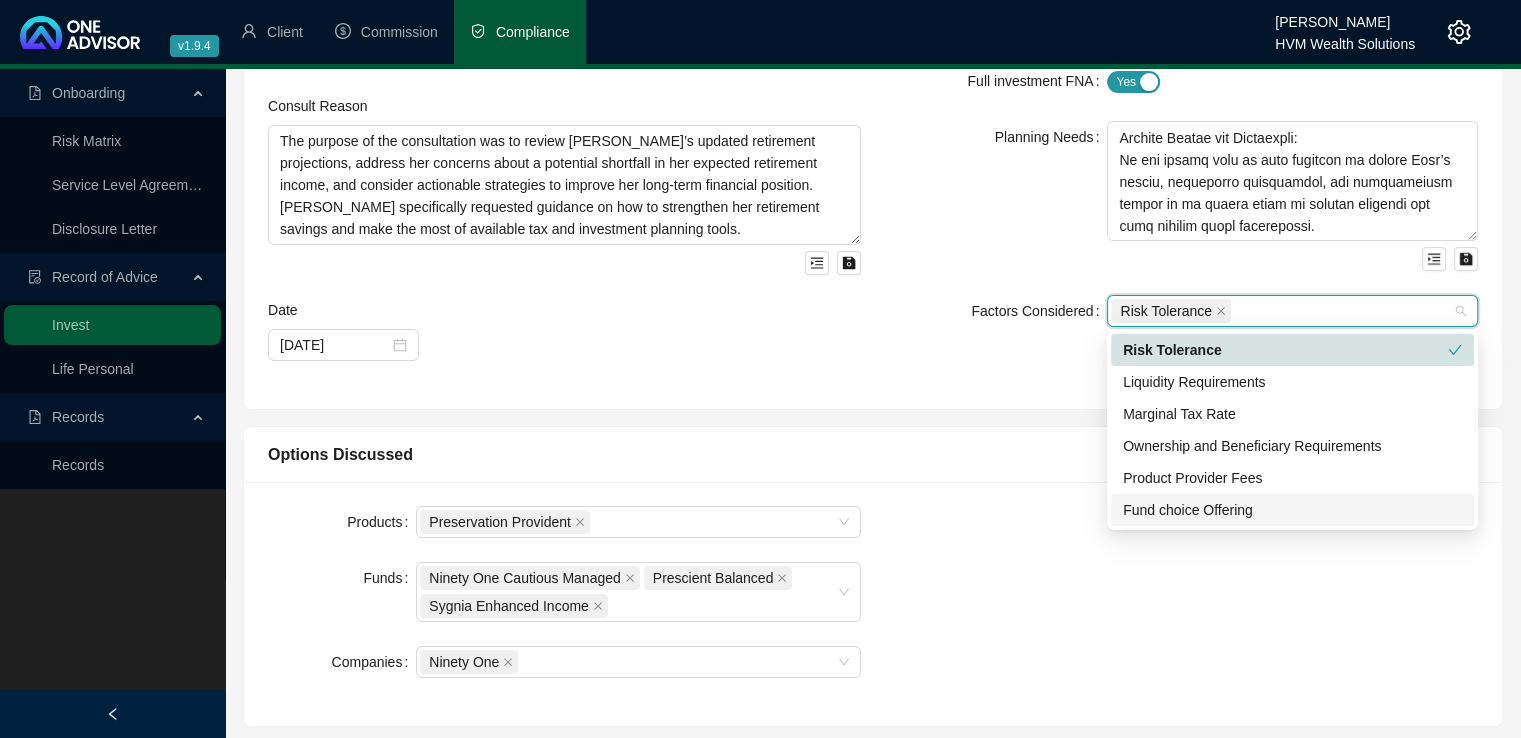 click on "Fund choice Offering" at bounding box center [1292, 510] 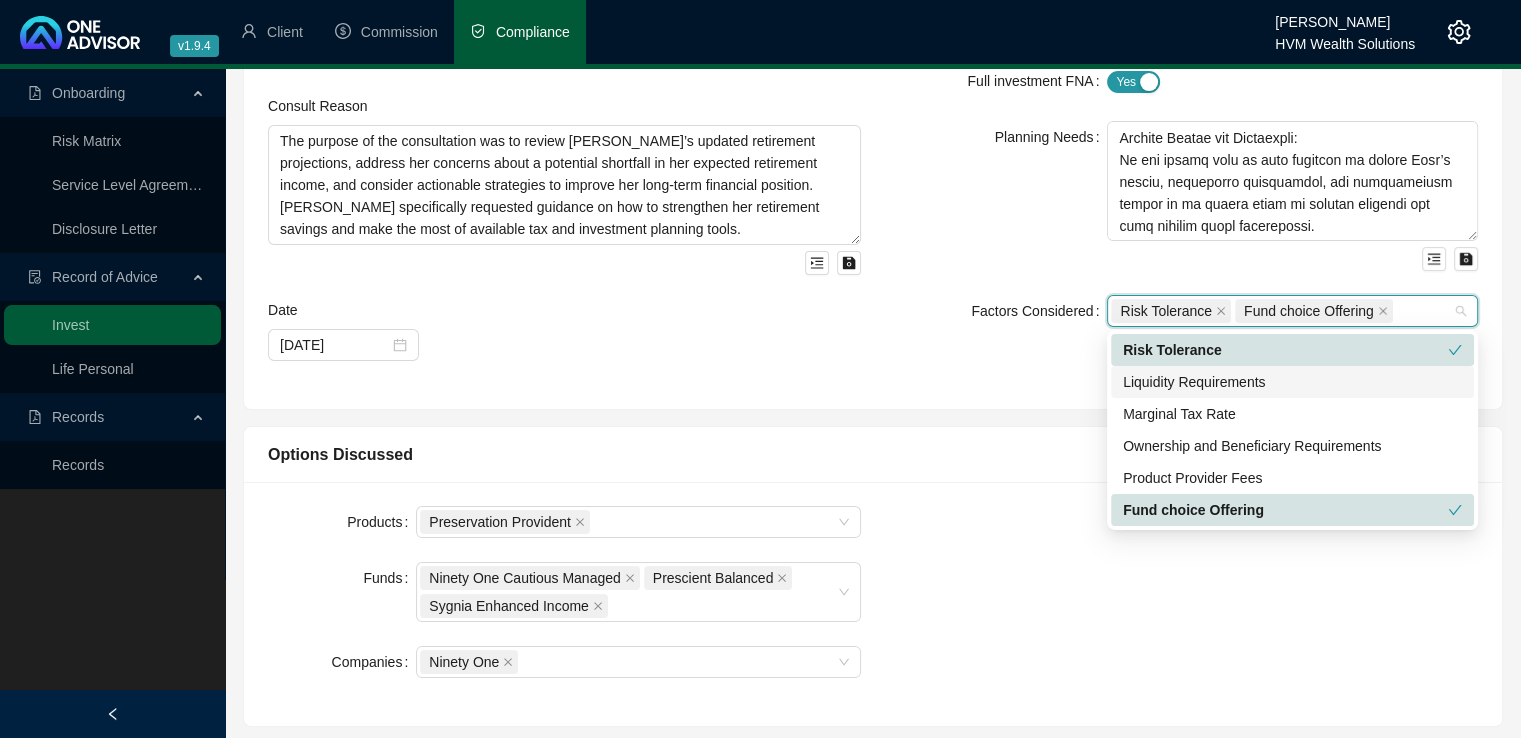click on "Client [PERSON_NAME] Change Client Consult Reason The purpose of the consultation was to review [PERSON_NAME]’s updated retirement projections, address her concerns about a potential shortfall in her expected retirement income, and consider actionable strategies to improve her long-term financial position. [PERSON_NAME] specifically requested guidance on how to strengthen her retirement savings and make the most of available tax and investment planning tools. Date [DATE]" at bounding box center [564, 197] 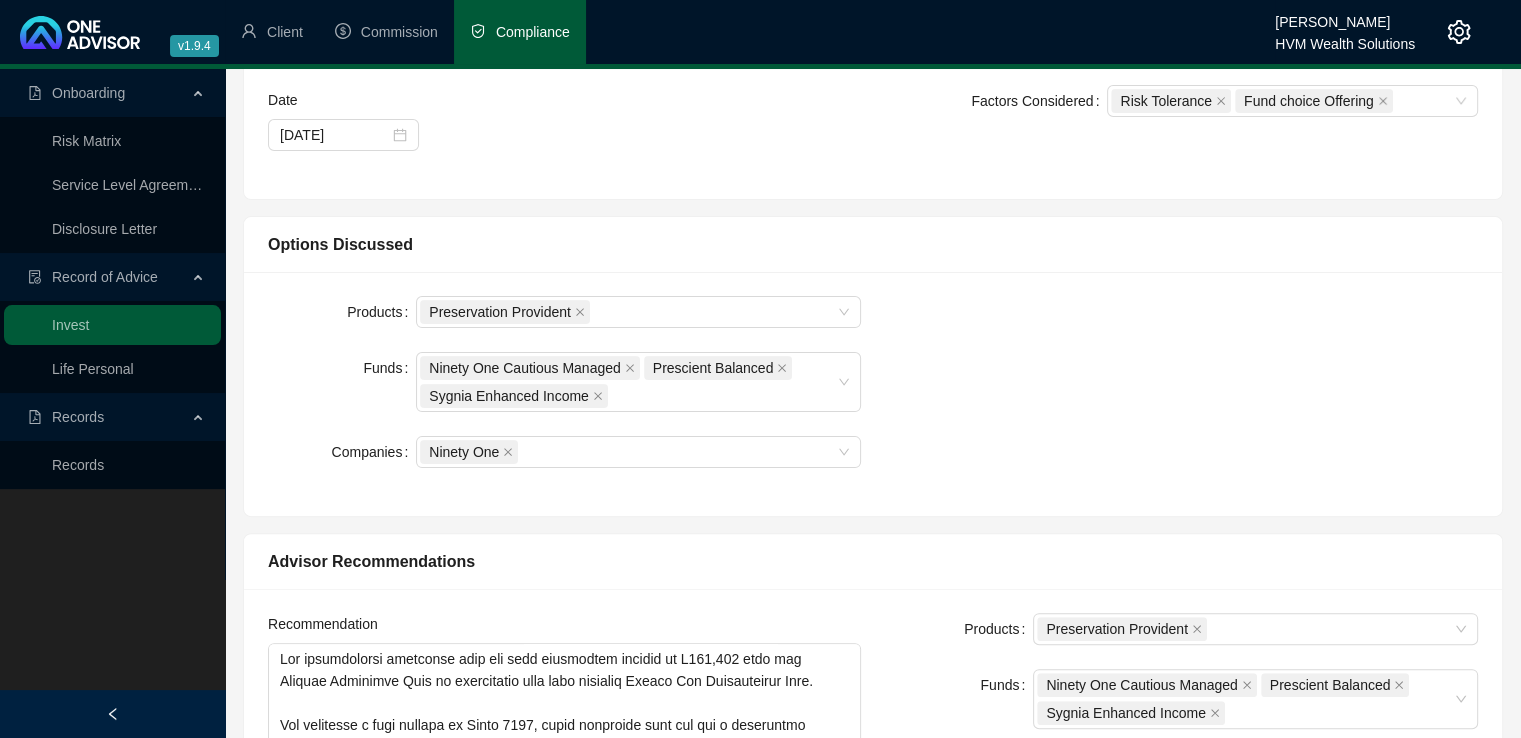 scroll, scrollTop: 474, scrollLeft: 0, axis: vertical 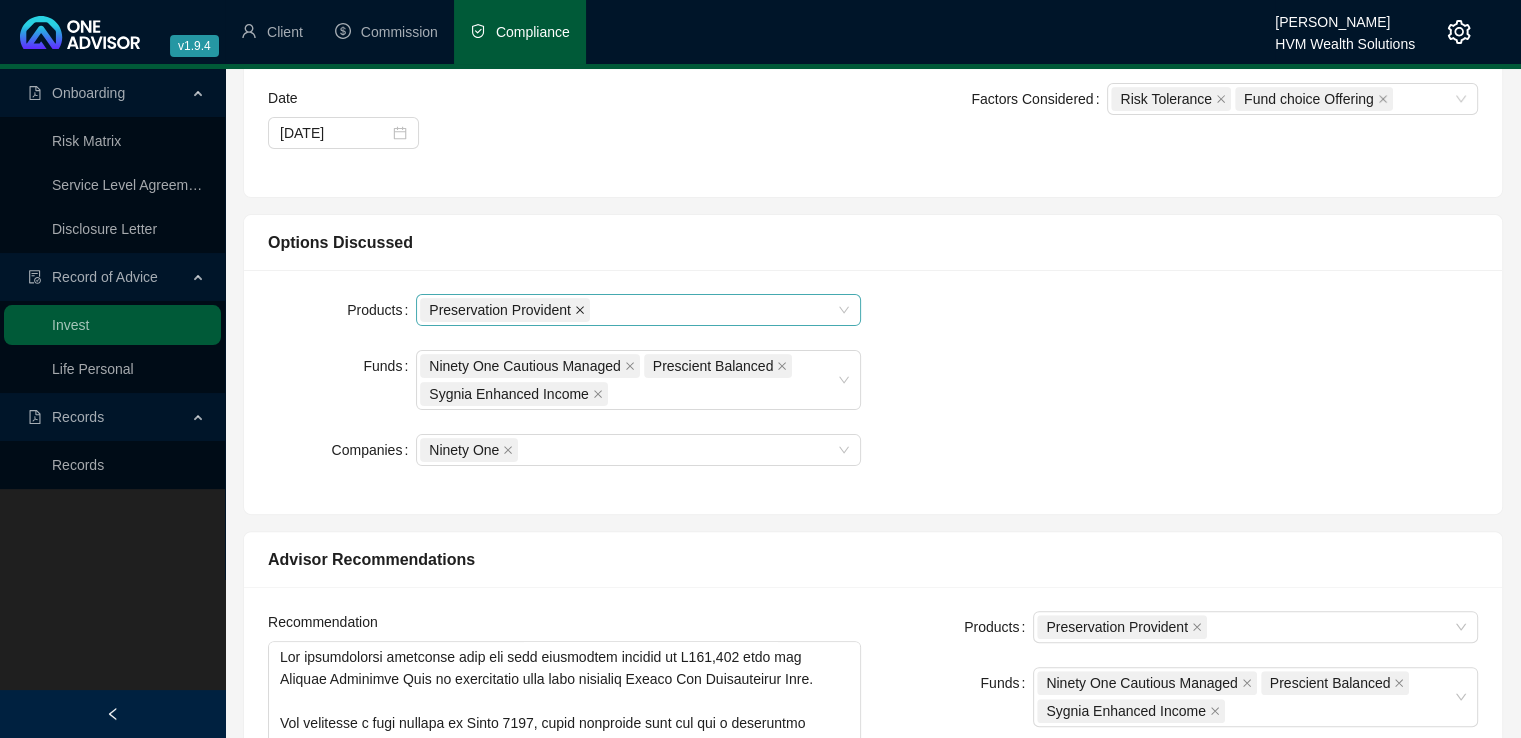 click 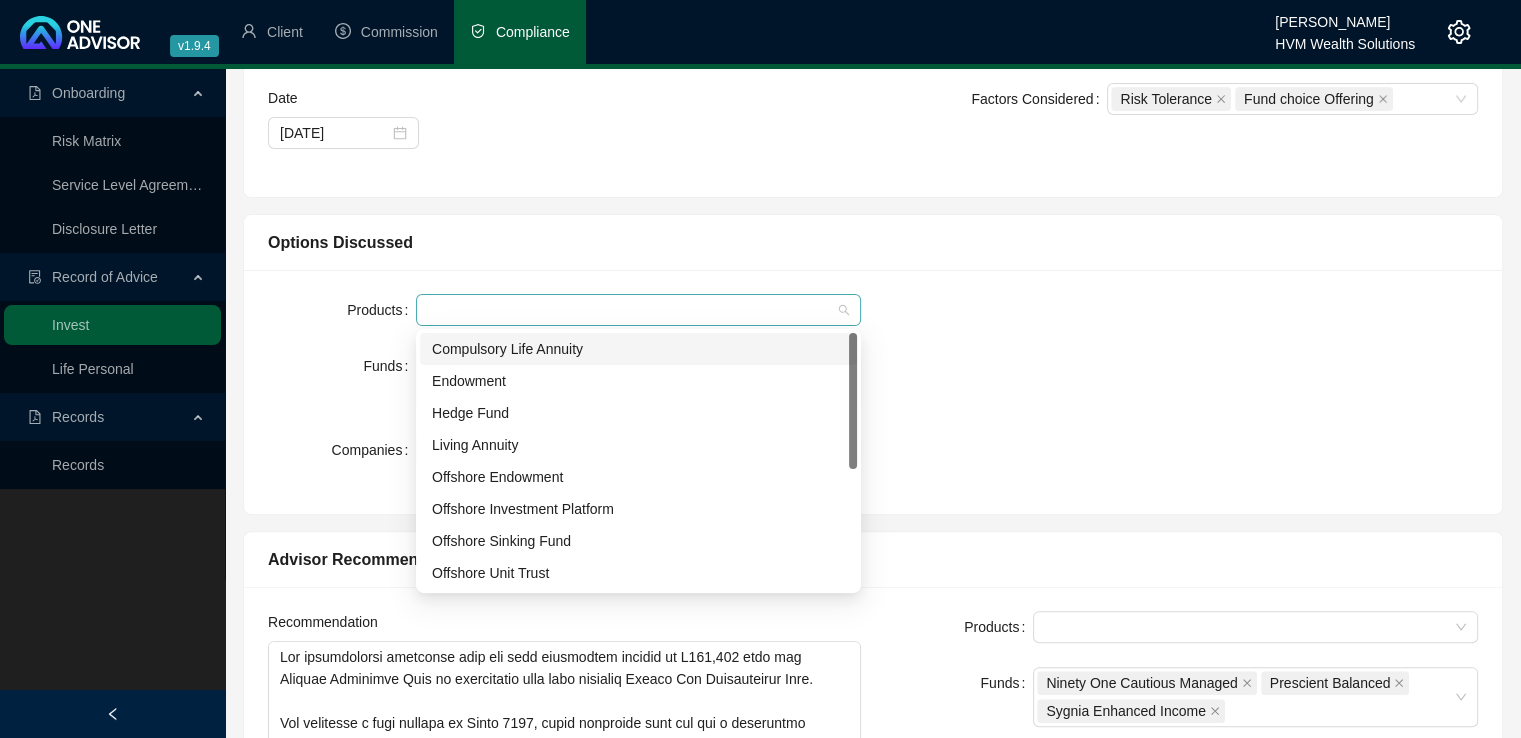 click at bounding box center [628, 310] 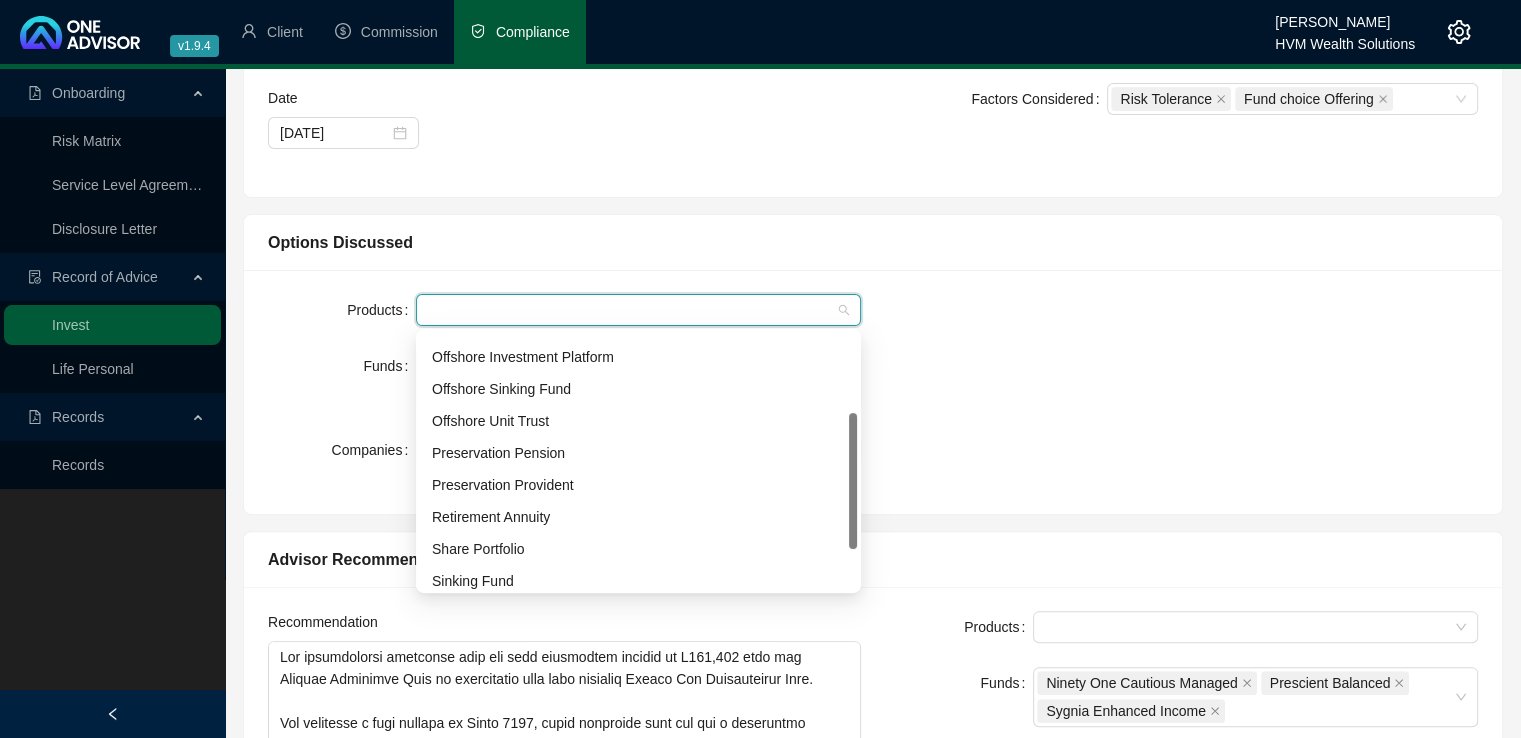 scroll, scrollTop: 160, scrollLeft: 0, axis: vertical 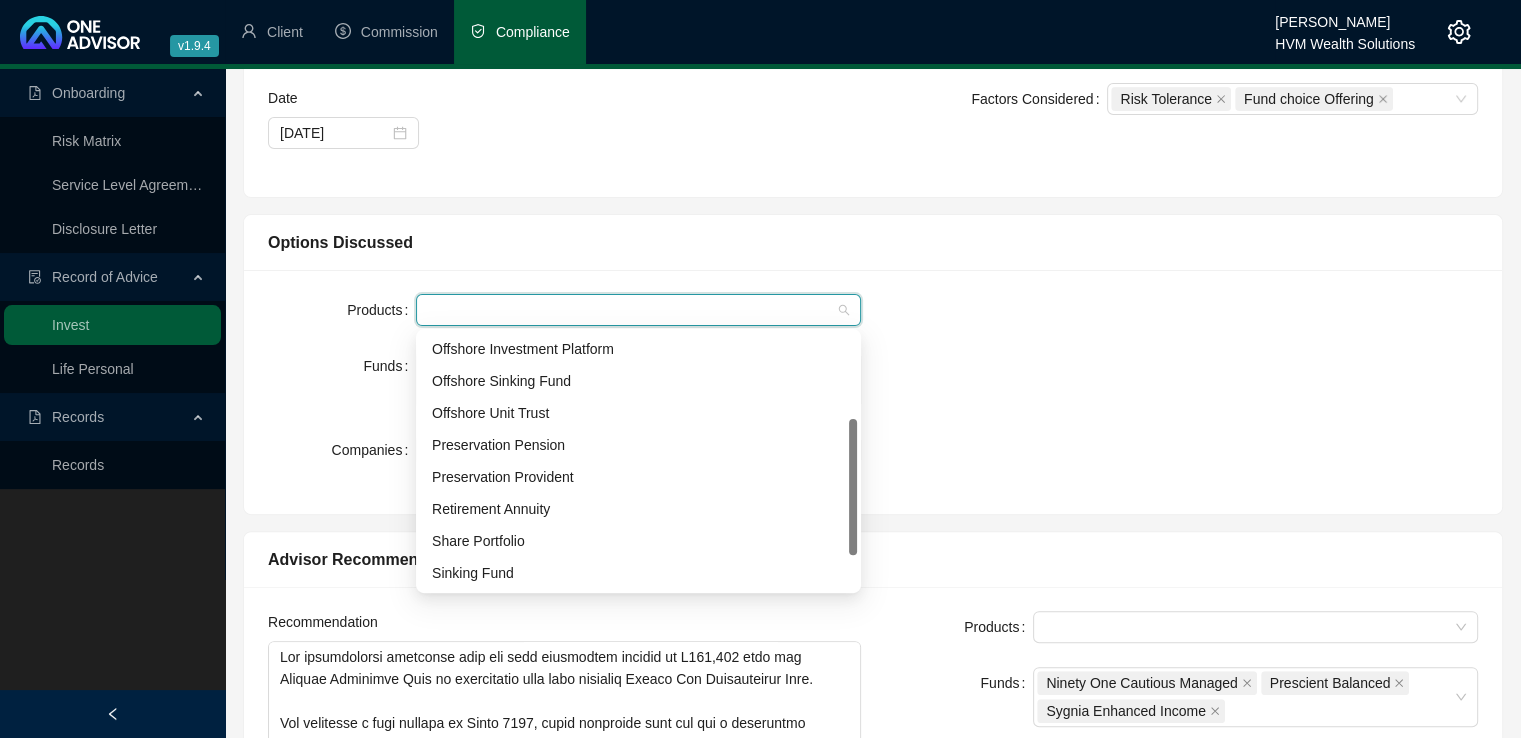 drag, startPoint x: 852, startPoint y: 434, endPoint x: 742, endPoint y: 533, distance: 147.98987 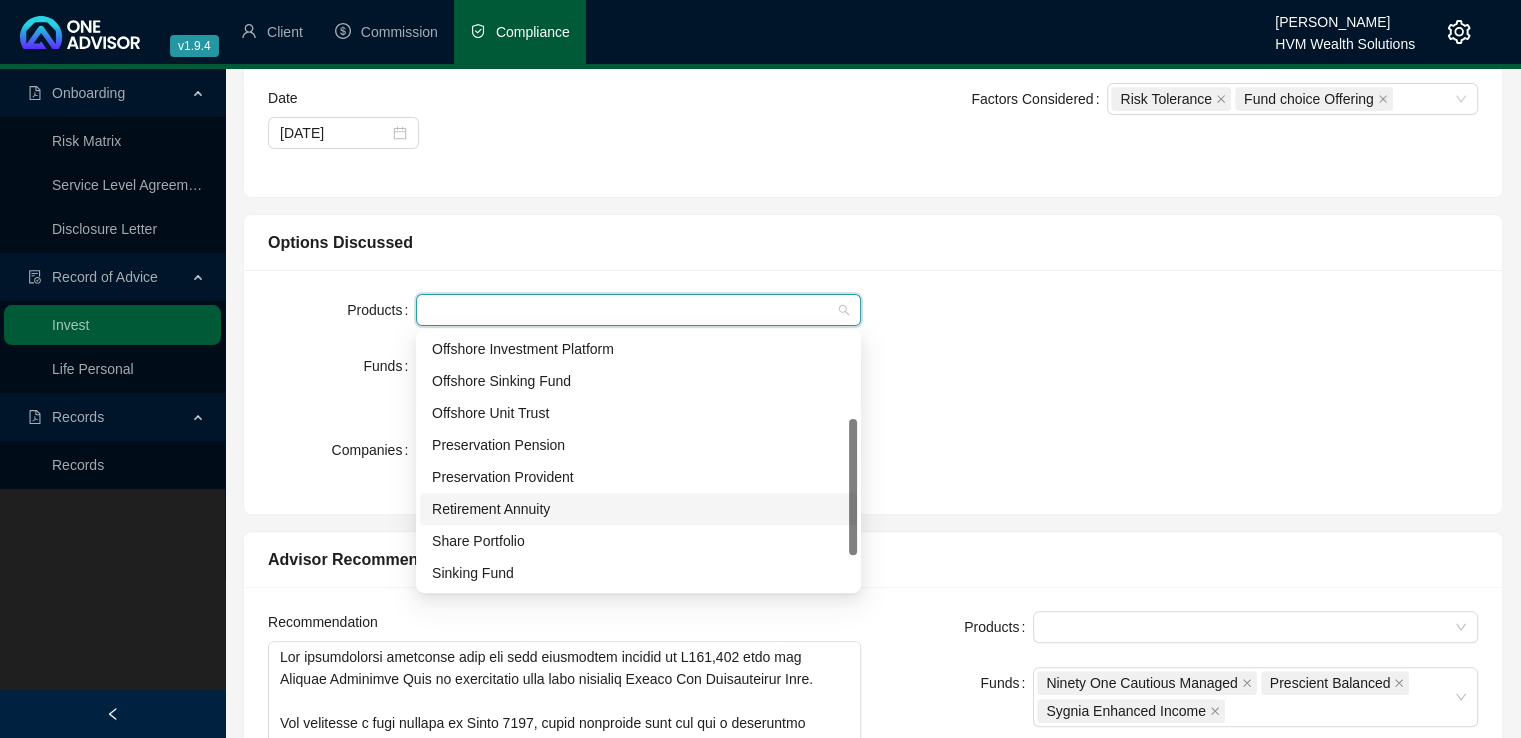 click on "Retirement Annuity" at bounding box center [638, 509] 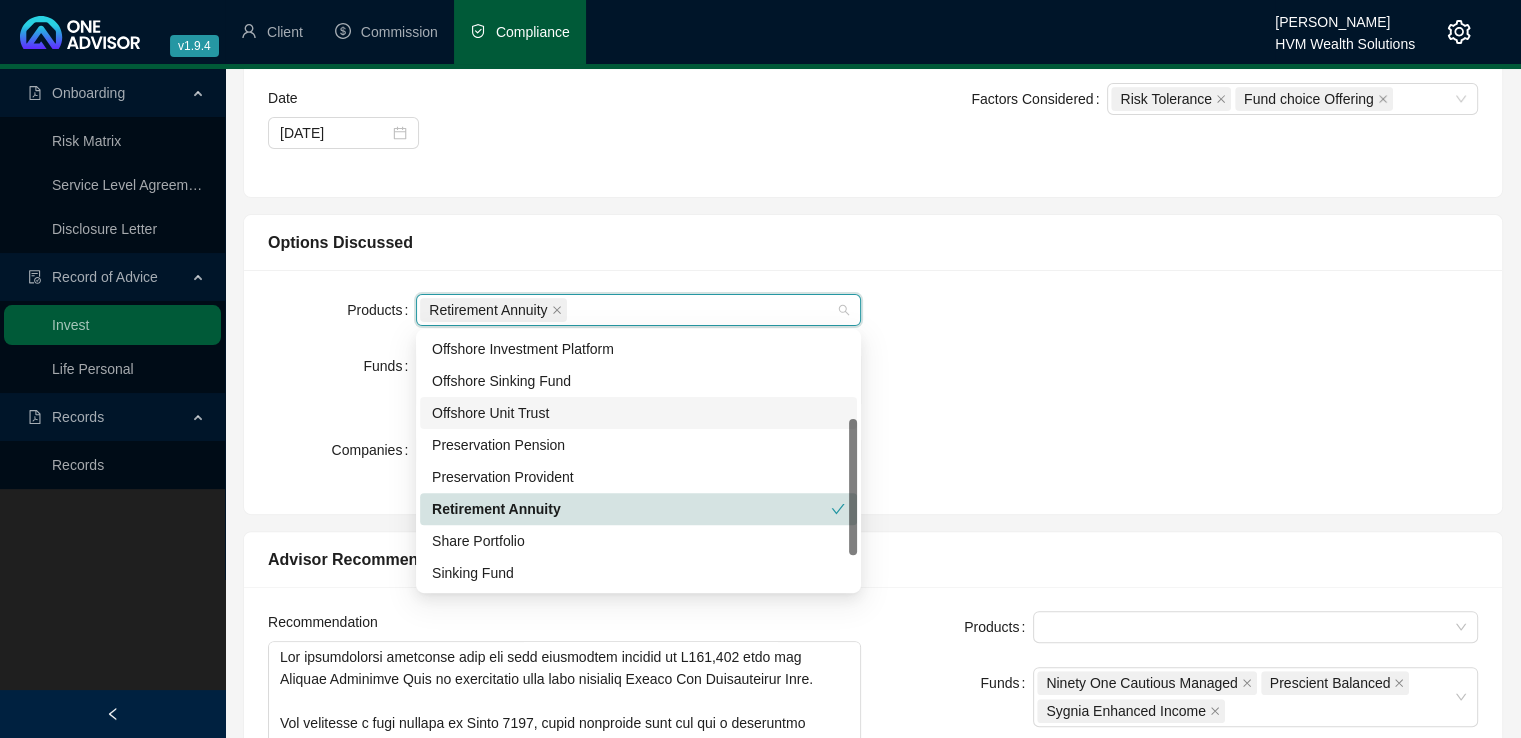 click on "Products Retirement Annuity   Funds Ninety One Cautious Managed Prescient Balanced Sygnia Enhanced Income   Companies Ninety One" at bounding box center (873, 392) 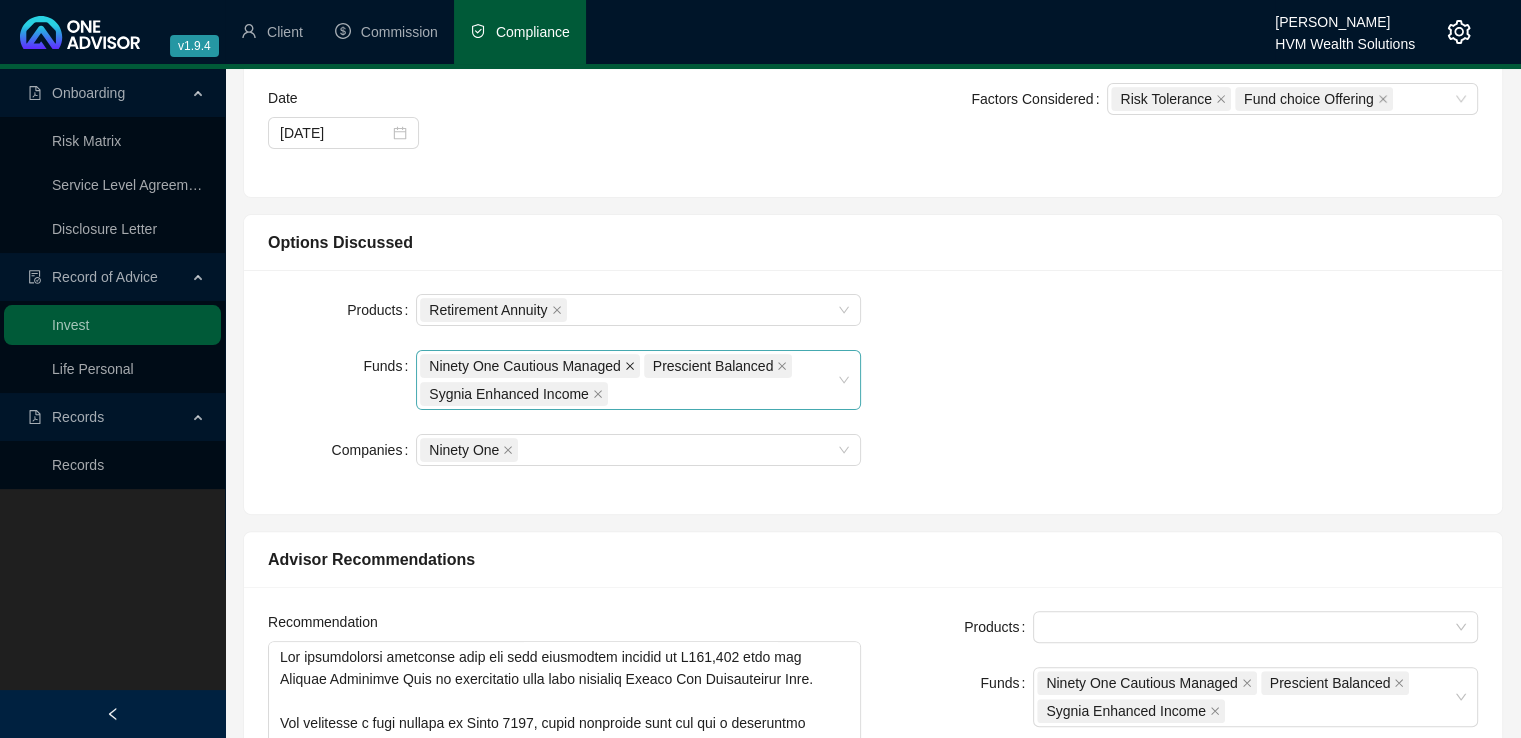 click 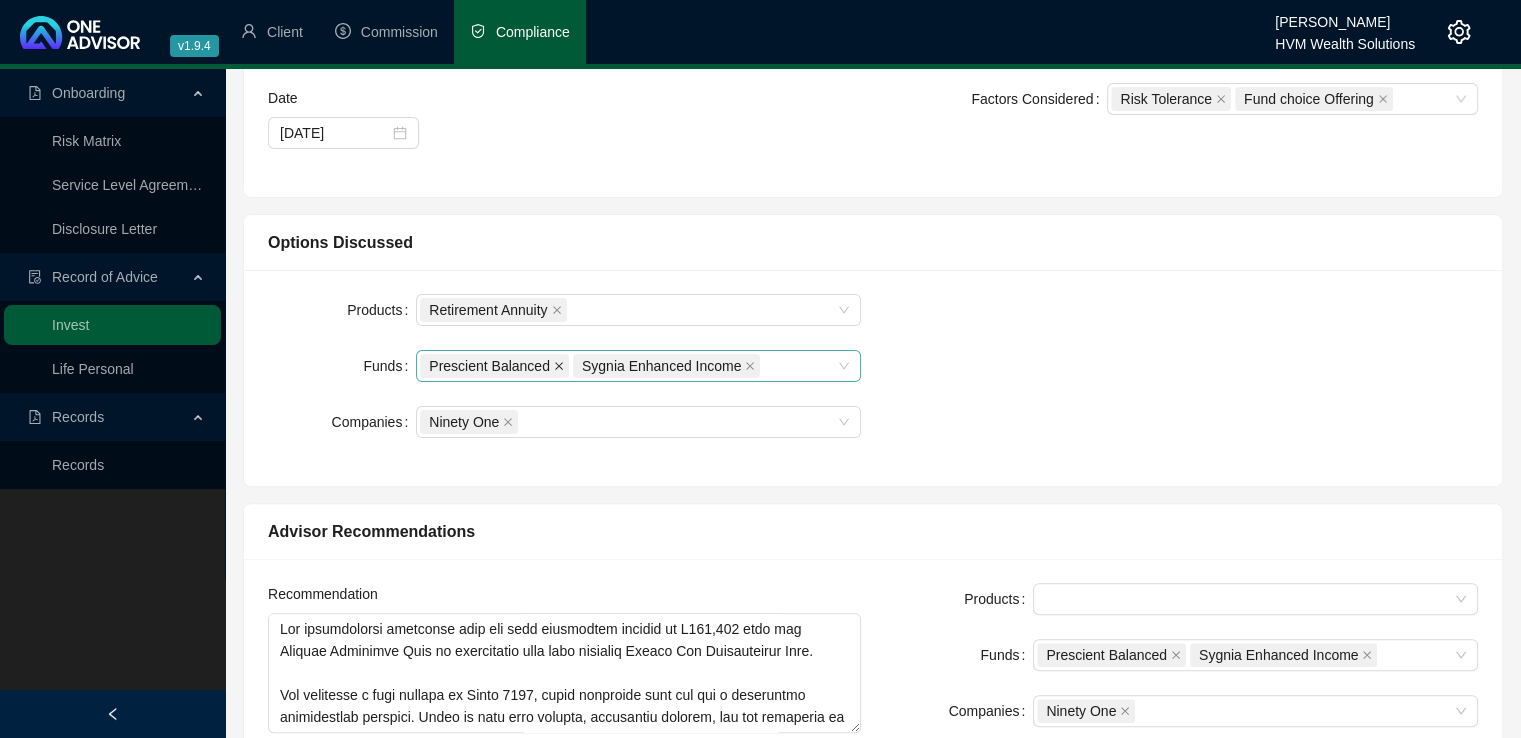 click at bounding box center (559, 366) 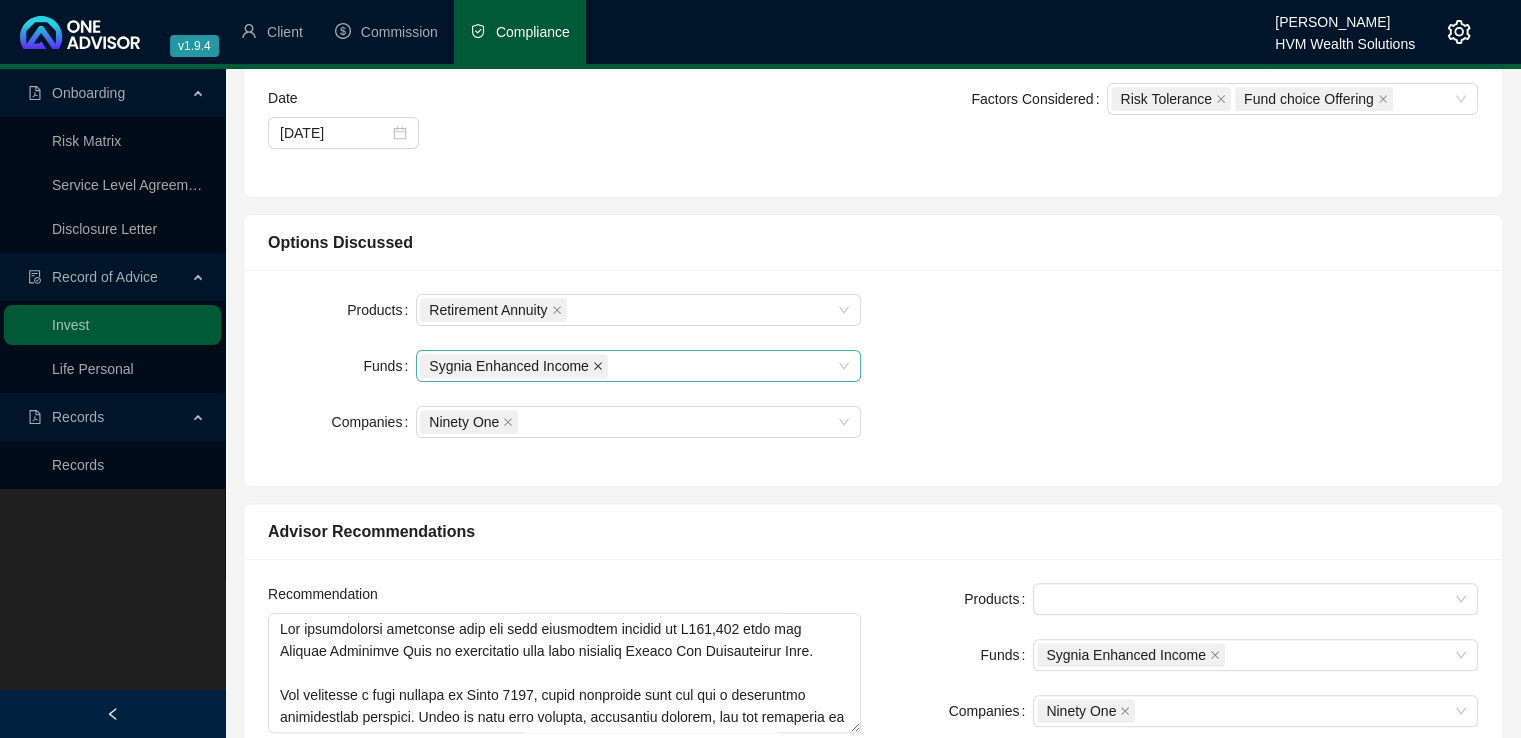 click 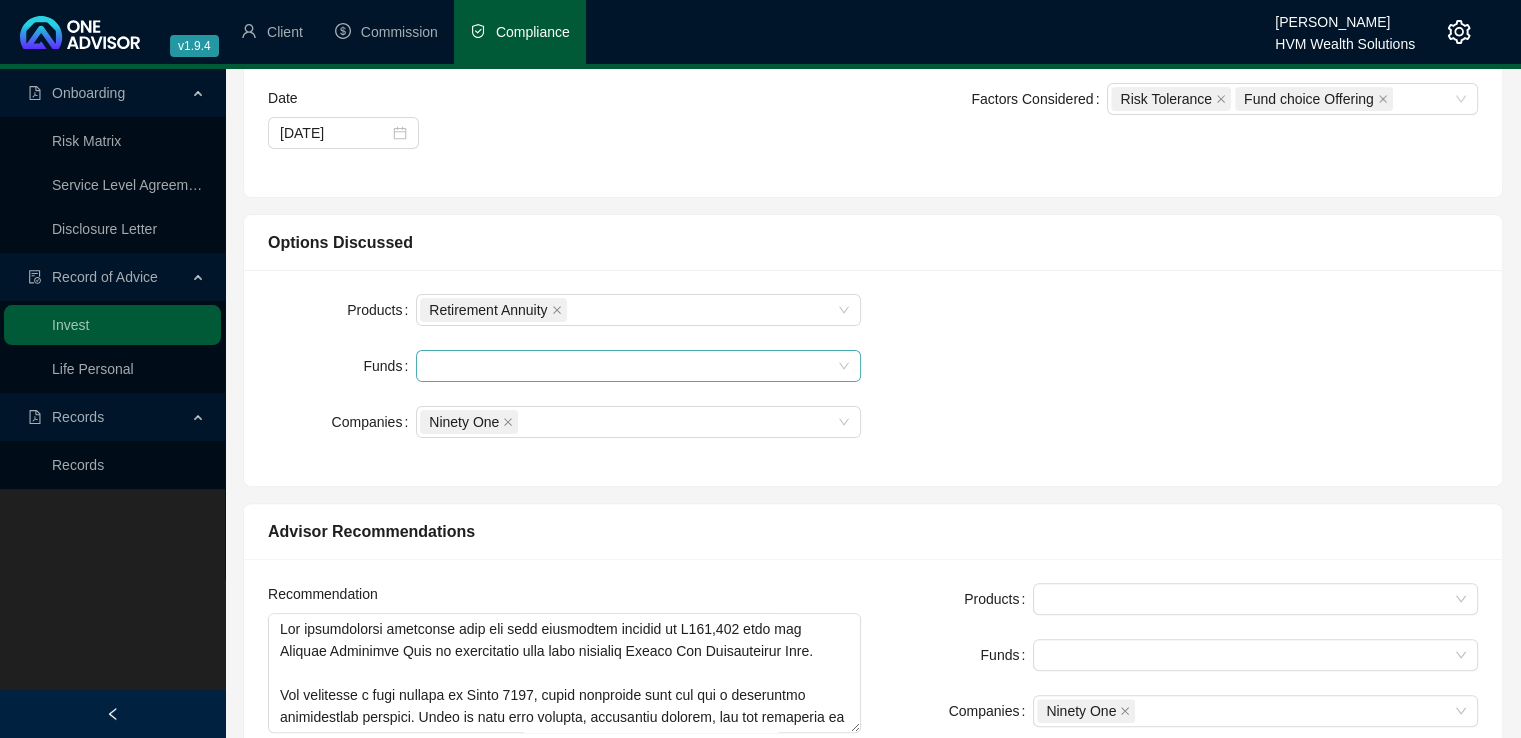 click at bounding box center (628, 366) 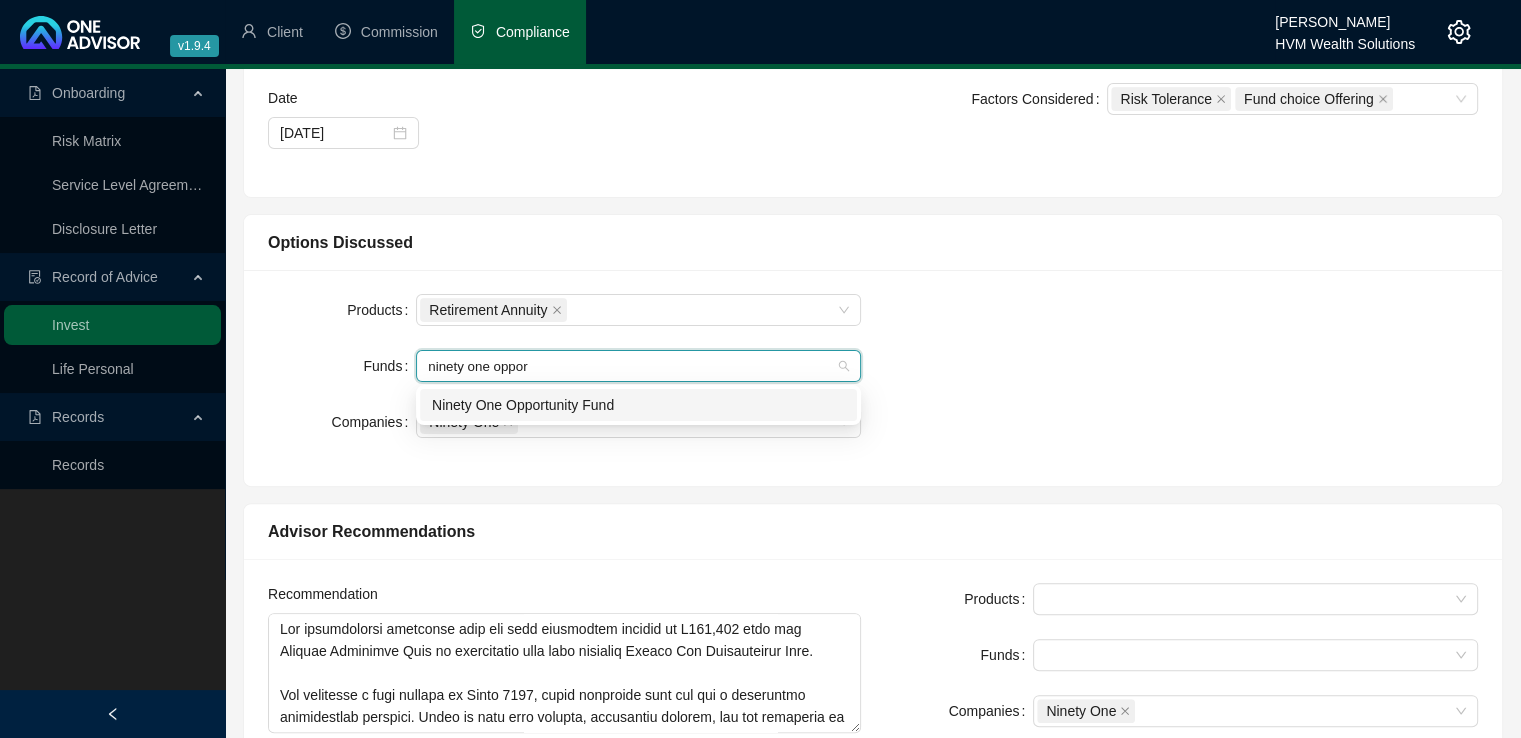 type on "ninety one opport" 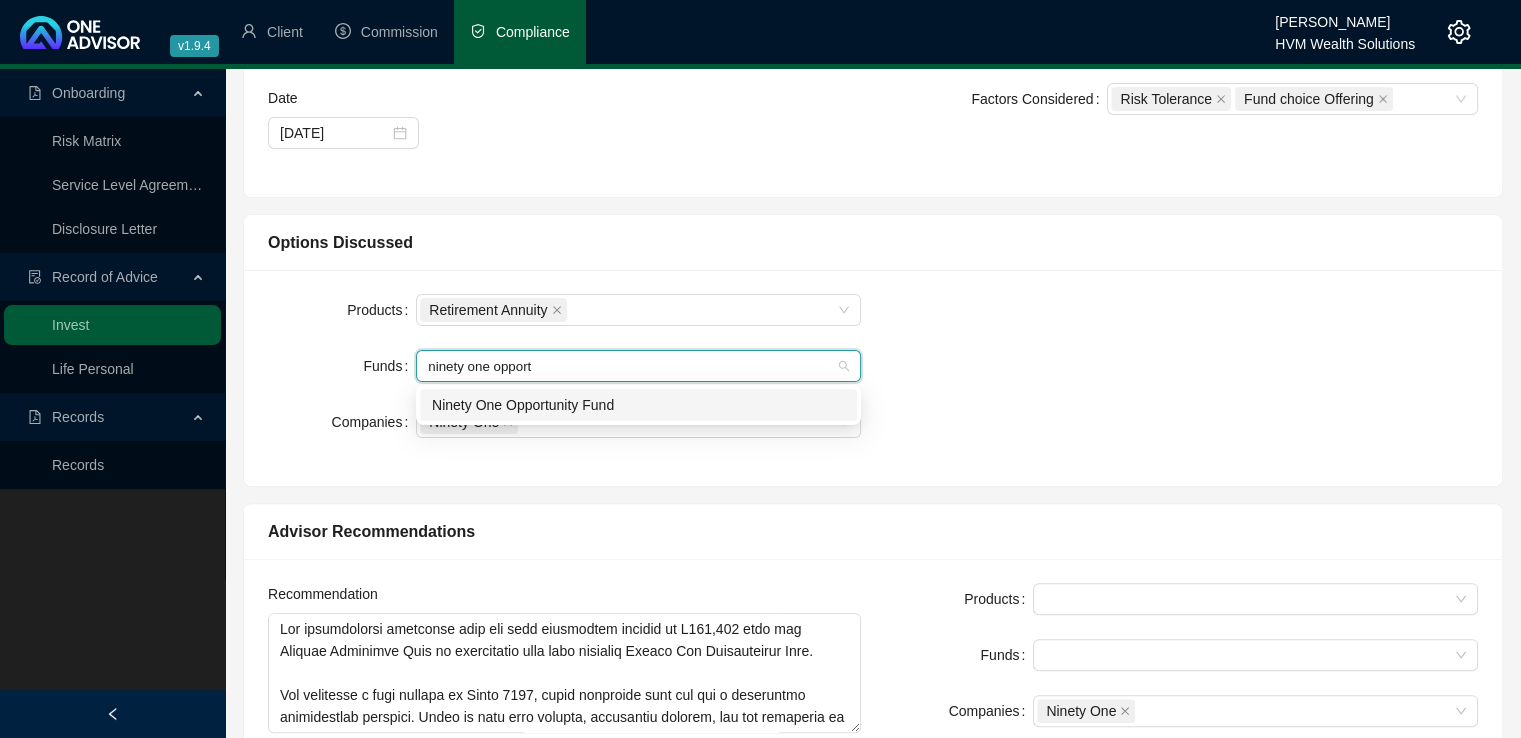 click on "Ninety One Opportunity Fund" at bounding box center [638, 405] 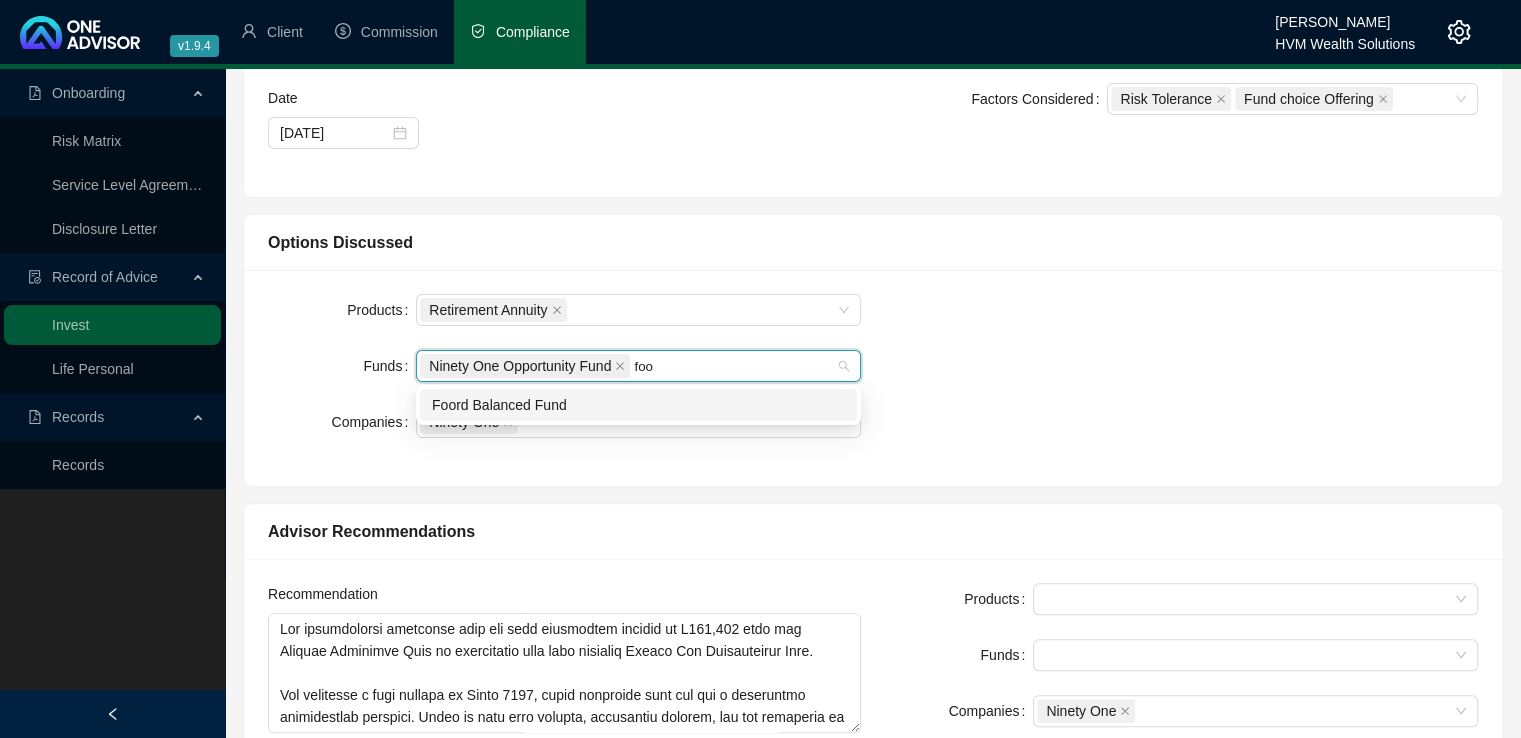 type on "[PERSON_NAME]" 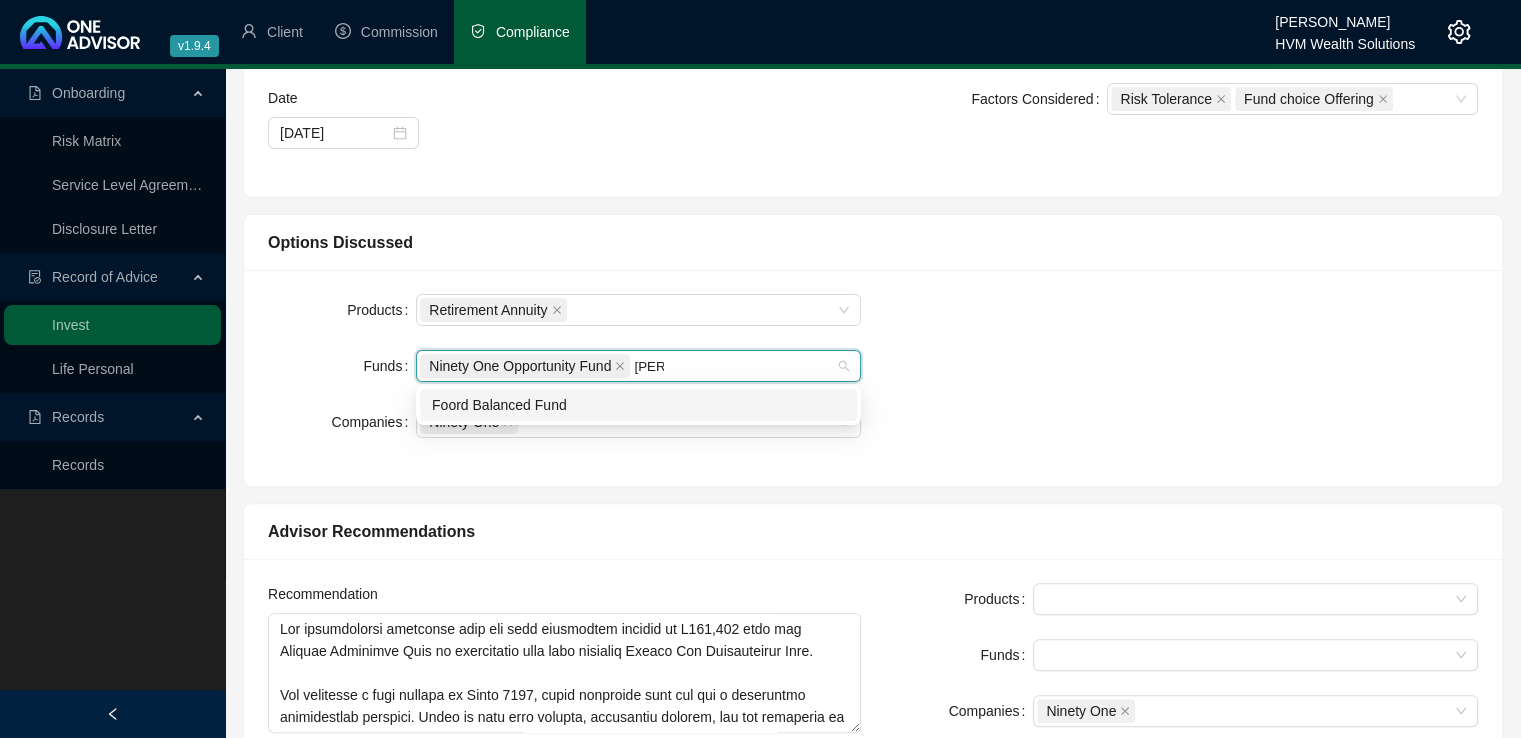 click on "Foord Balanced Fund" at bounding box center [638, 405] 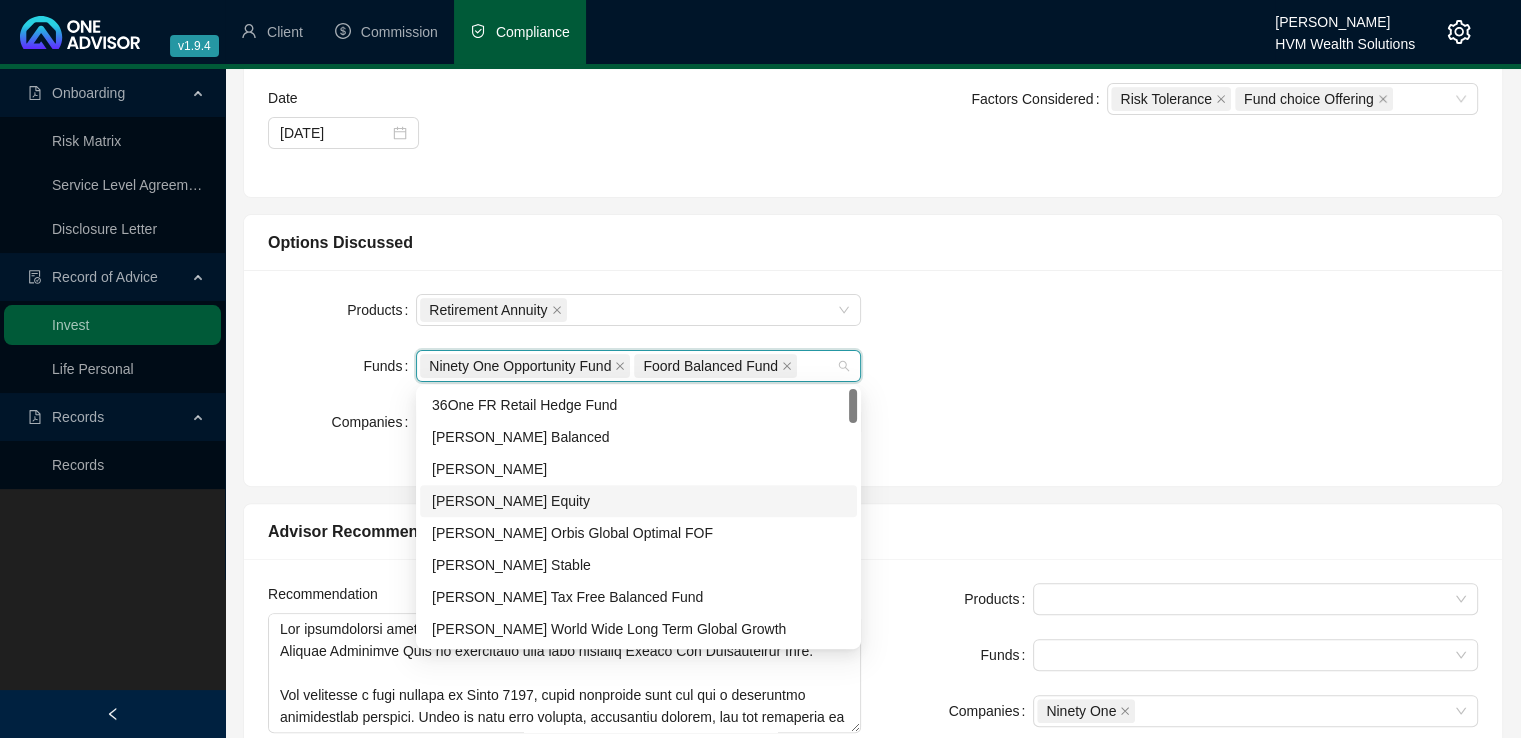 click on "Products Retirement Annuity   Funds Ninety One Opportunity Fund Foord Balanced Fund   Companies Ninety One" at bounding box center [873, 378] 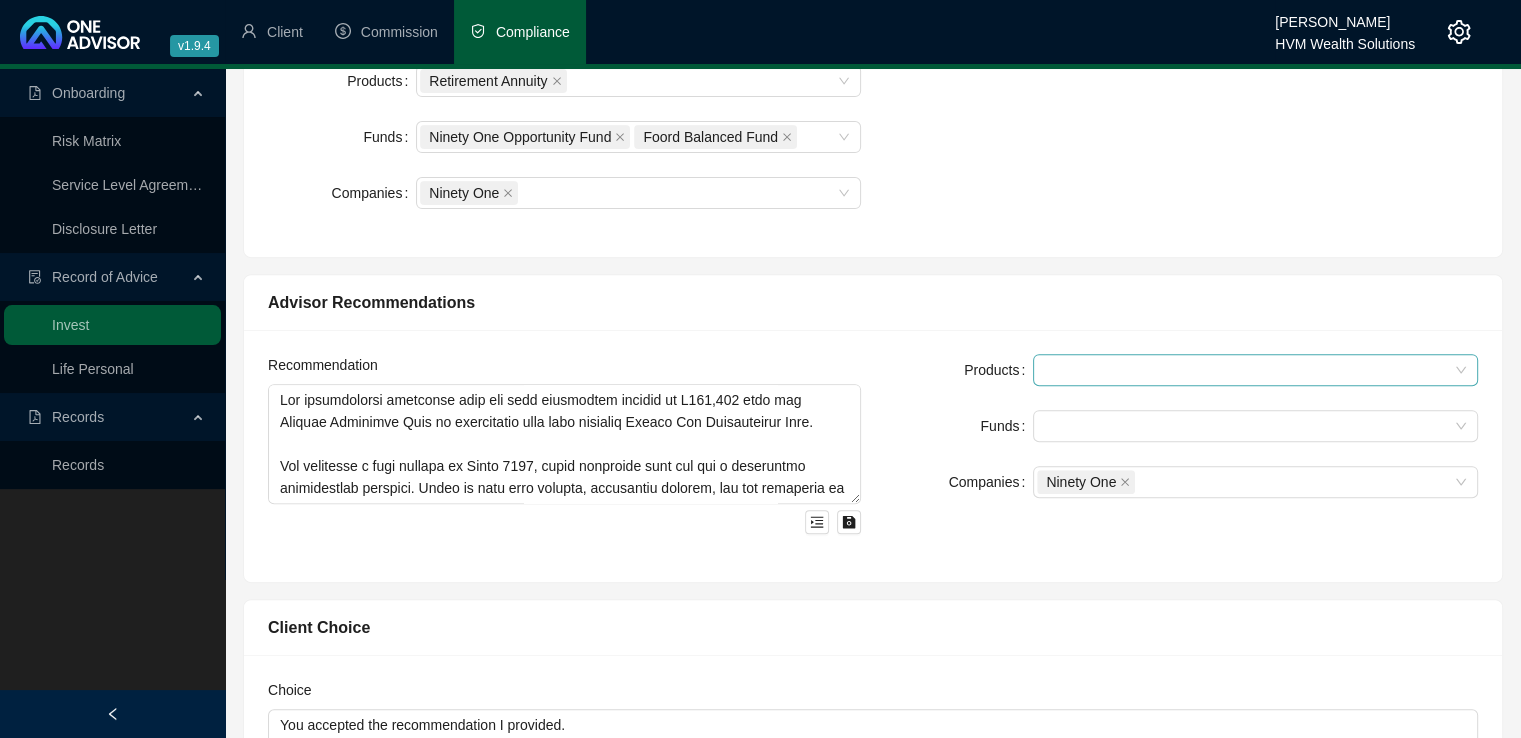scroll, scrollTop: 708, scrollLeft: 0, axis: vertical 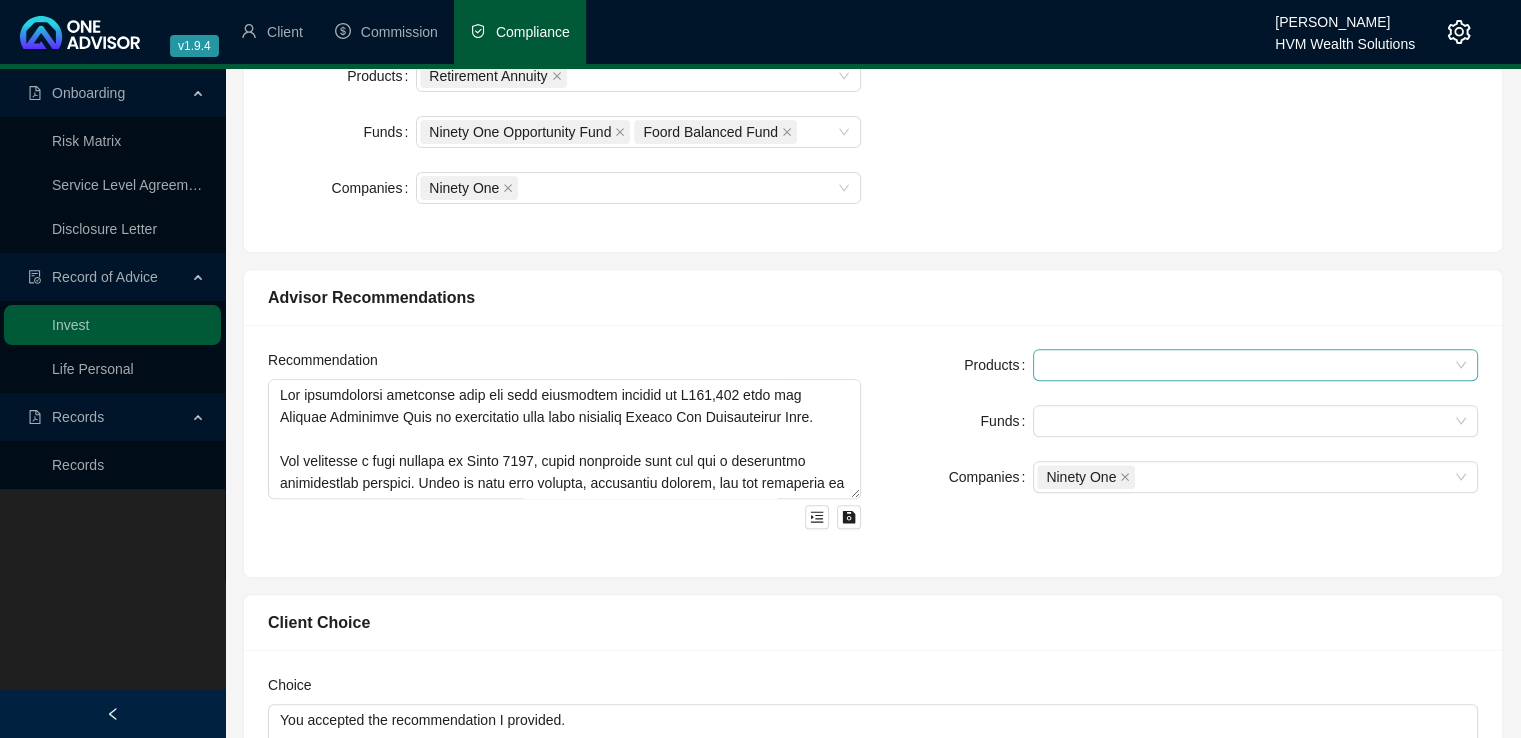 click at bounding box center (1255, 365) 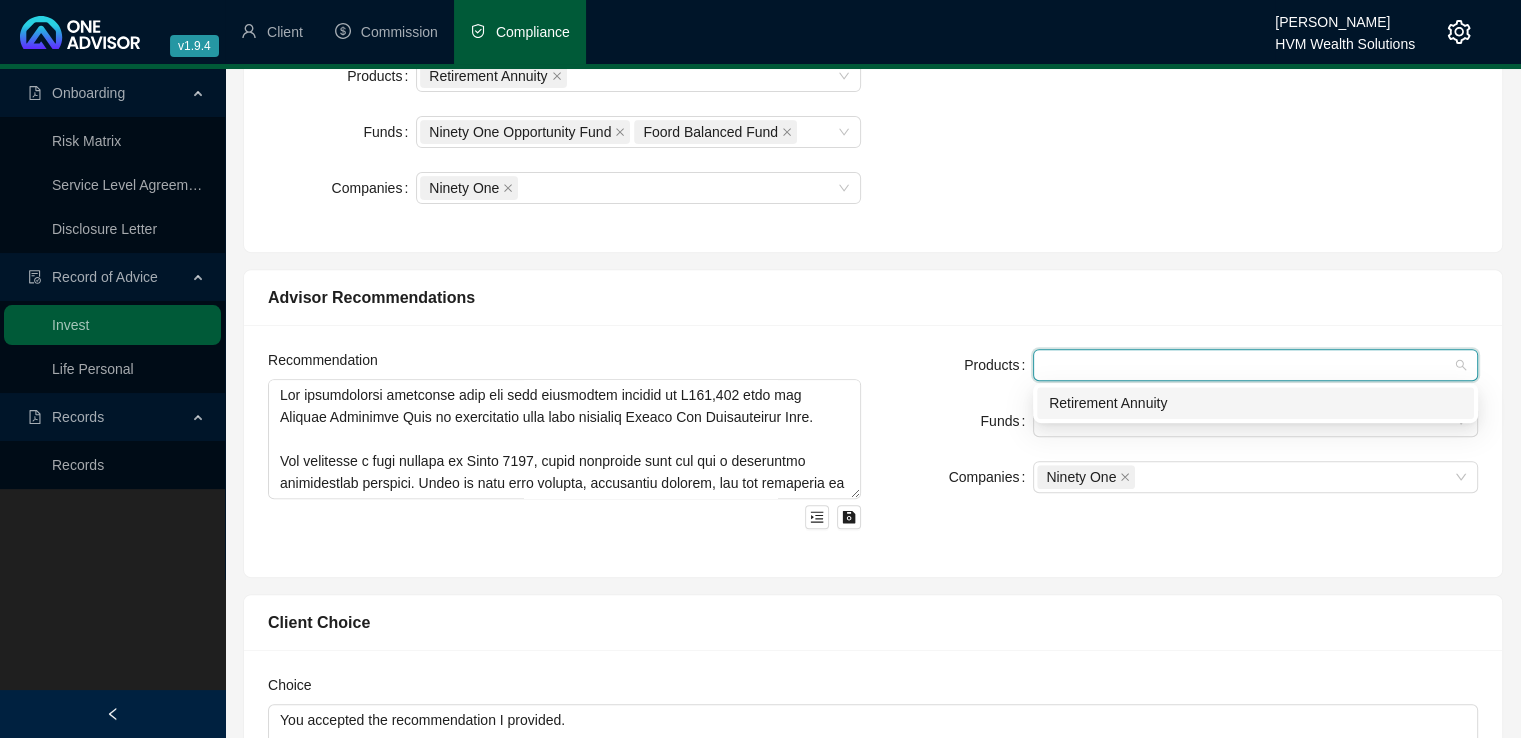 click on "Retirement Annuity" at bounding box center [1255, 403] 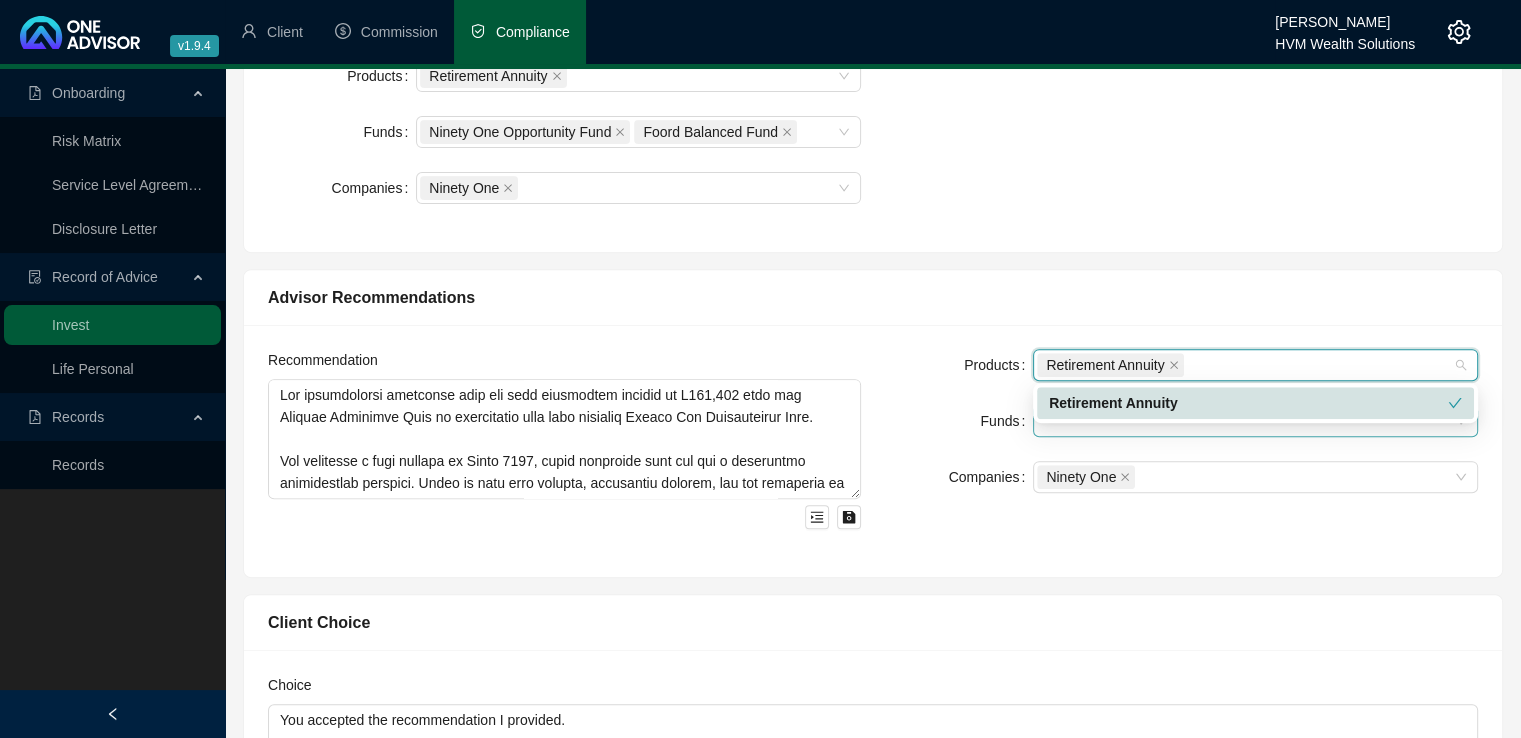 click at bounding box center [1245, 421] 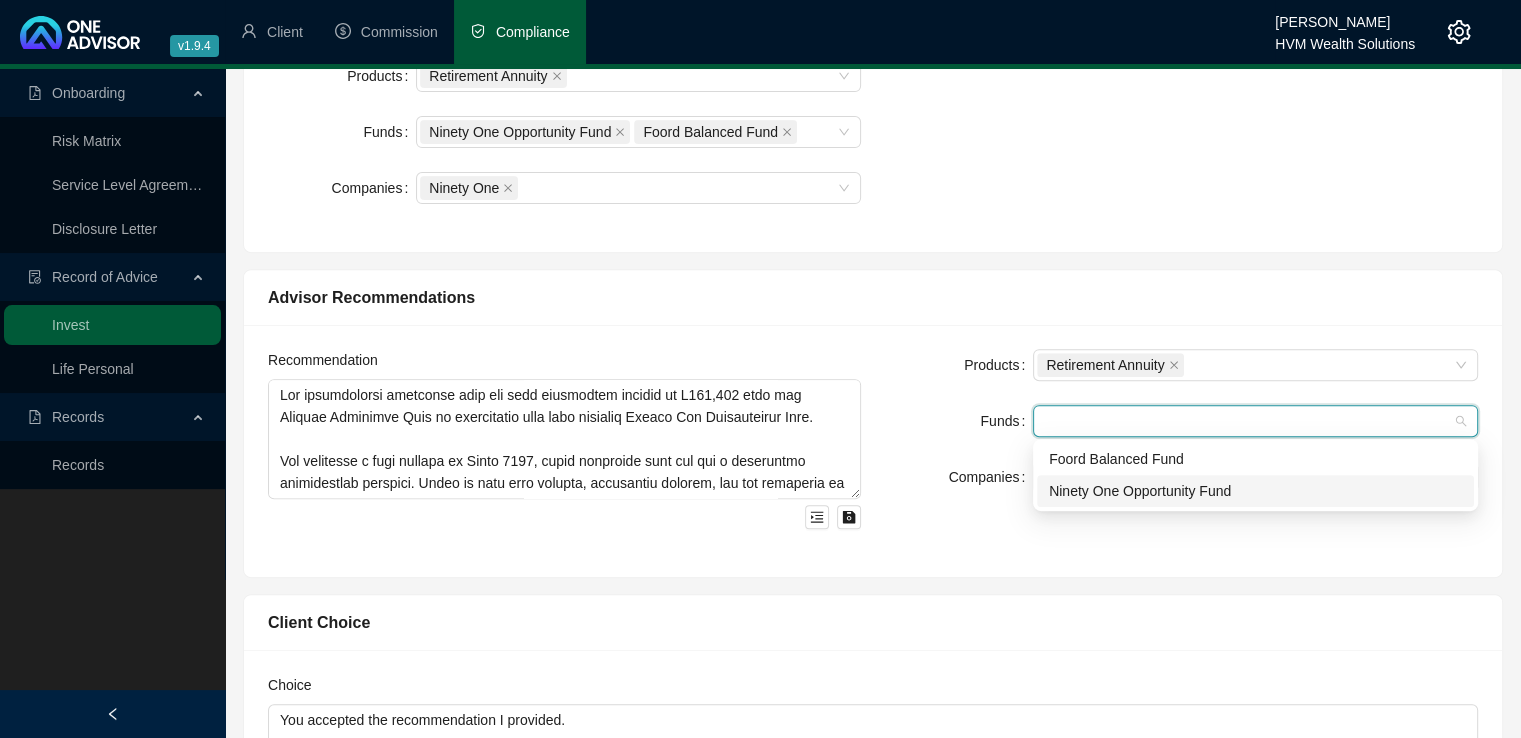 click on "Ninety One Opportunity Fund" at bounding box center (1255, 491) 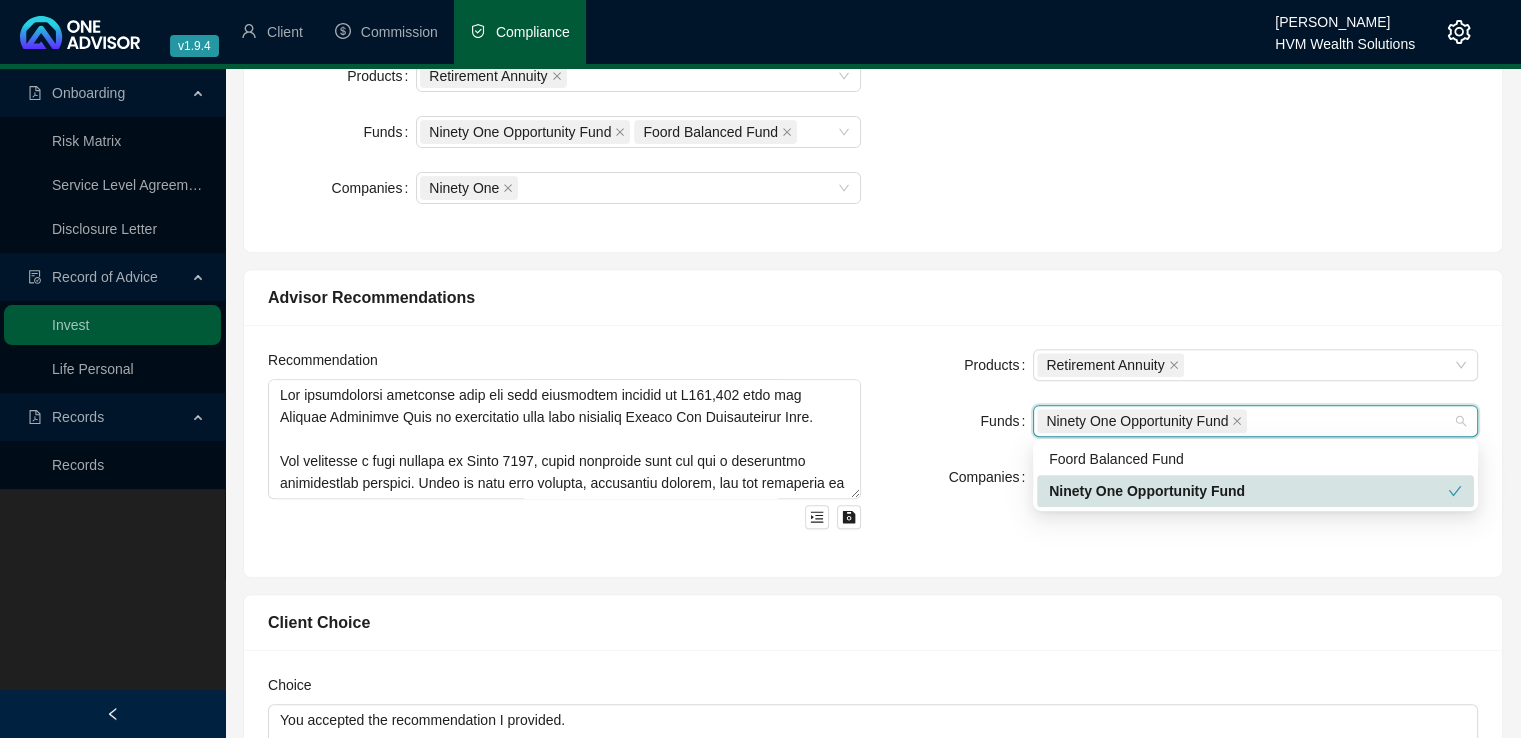 click on "Recommendation Products Retirement Annuity   Funds Ninety One Opportunity Fund   Companies Ninety One" at bounding box center [873, 451] 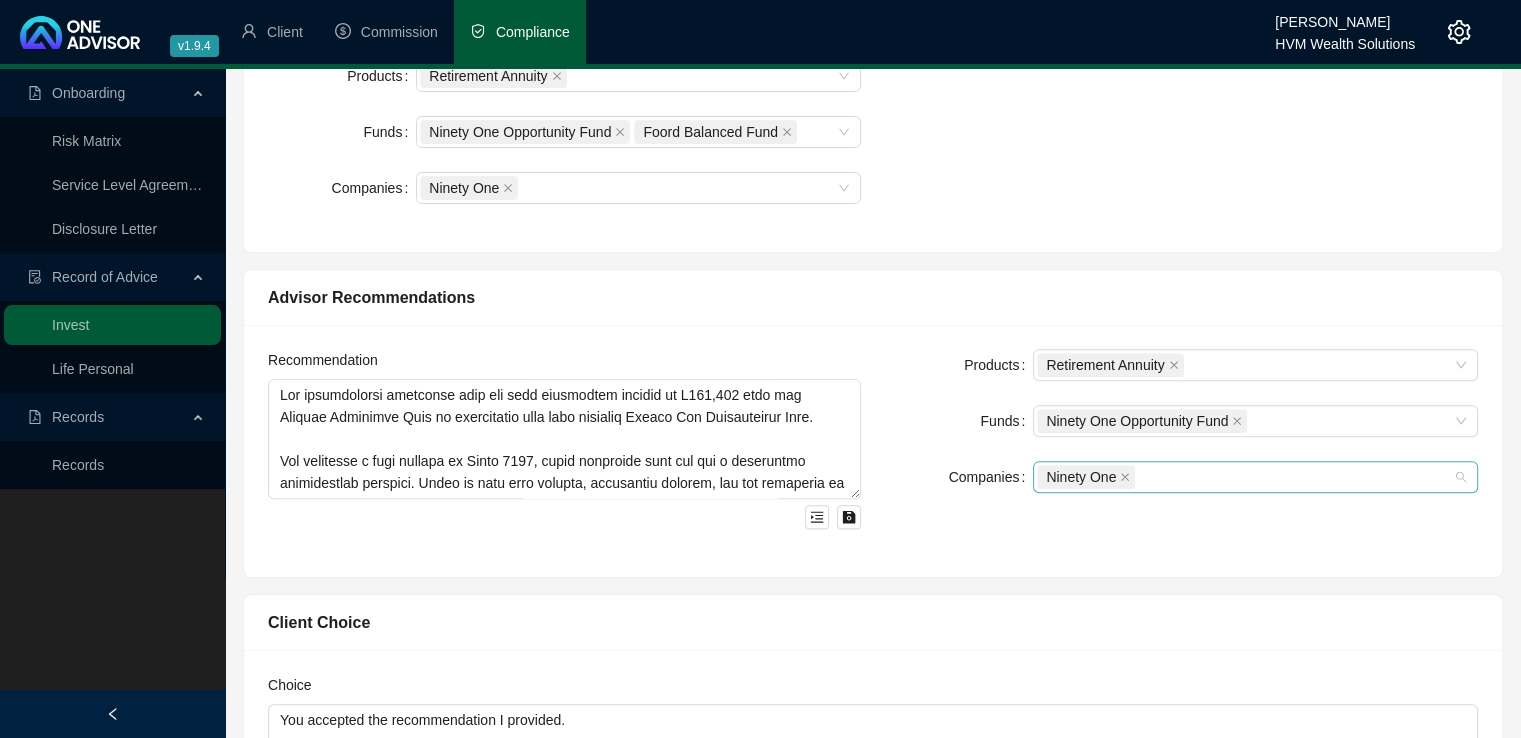 click on "Ninety One" at bounding box center [1081, 477] 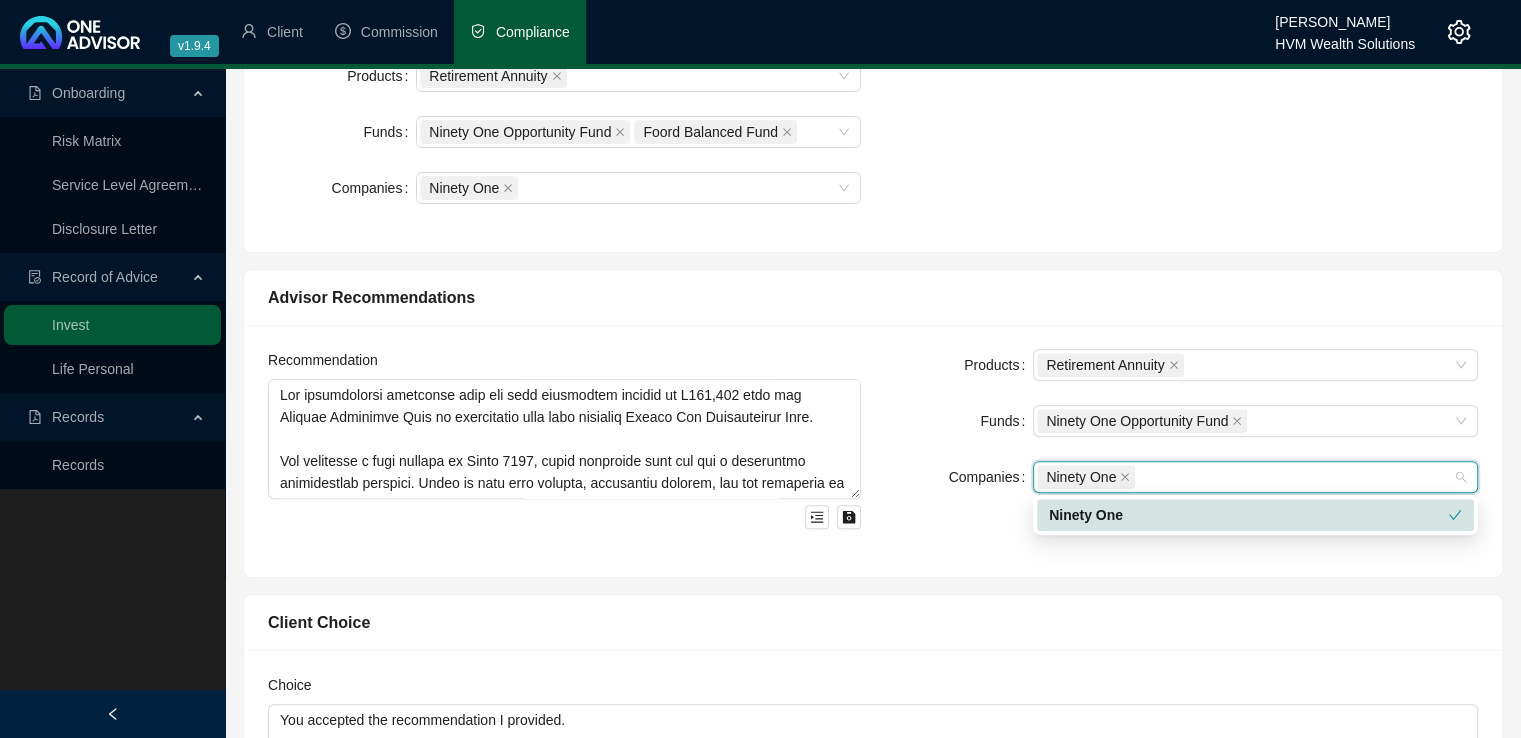 click on "Advisor Recommendations" at bounding box center (873, 297) 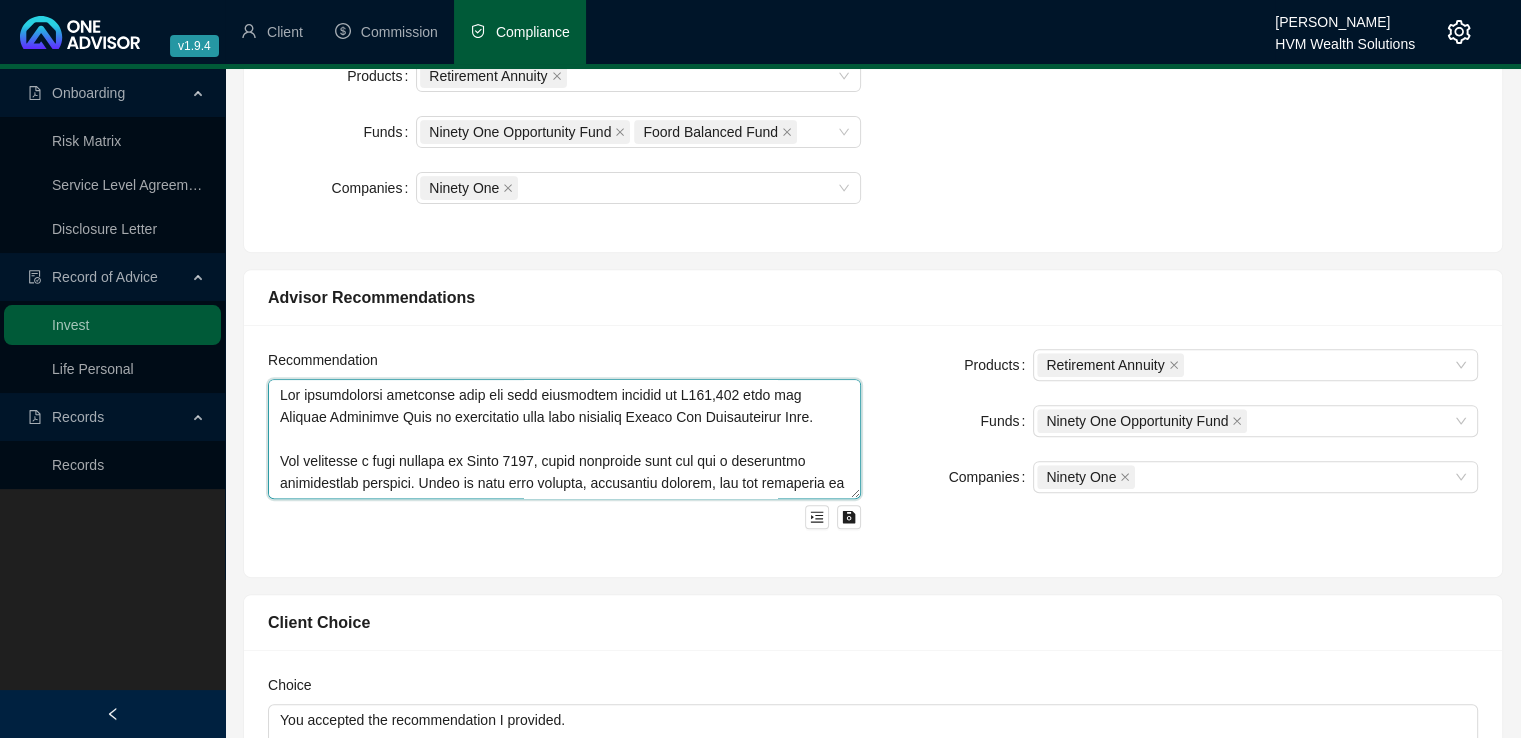 drag, startPoint x: 410, startPoint y: 412, endPoint x: 393, endPoint y: 412, distance: 17 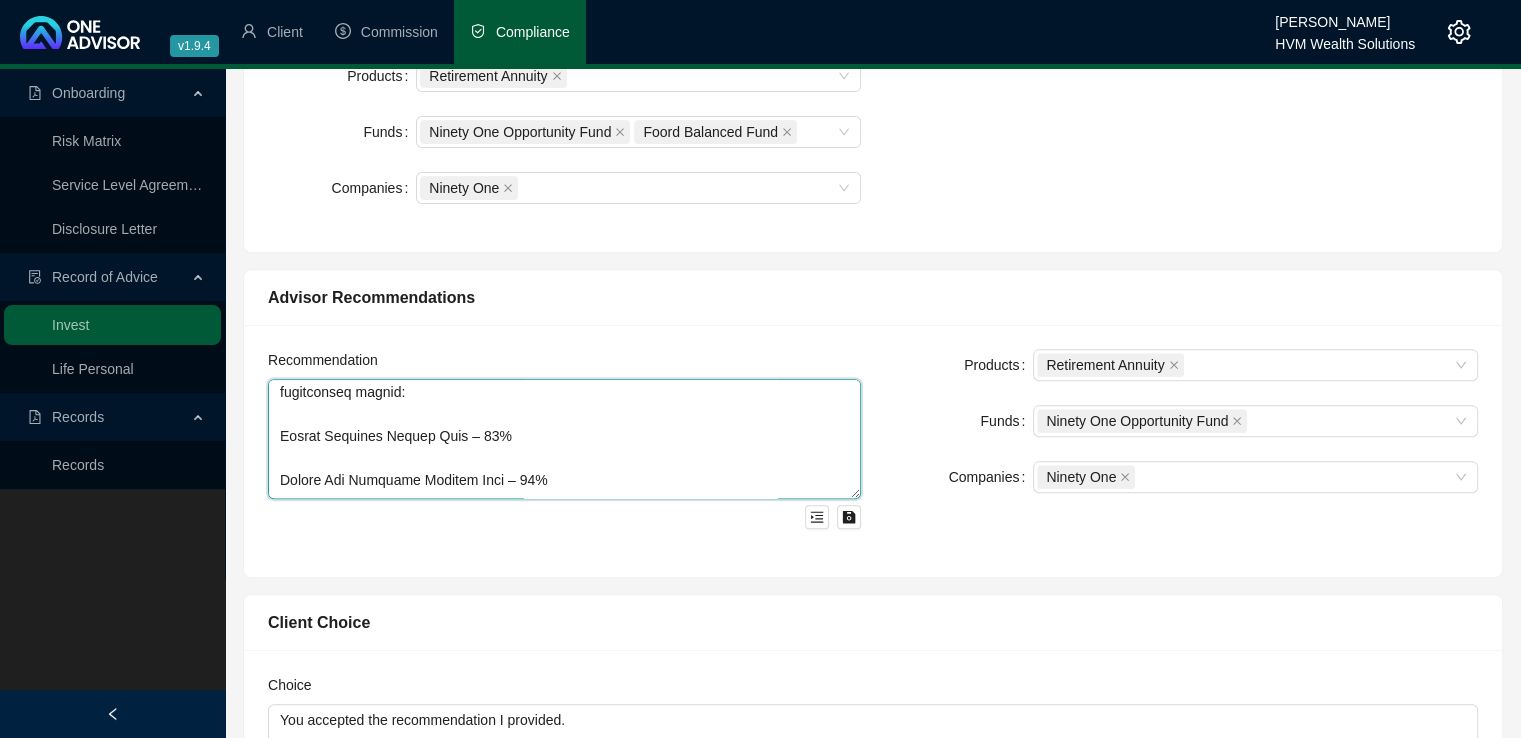 scroll, scrollTop: 725, scrollLeft: 0, axis: vertical 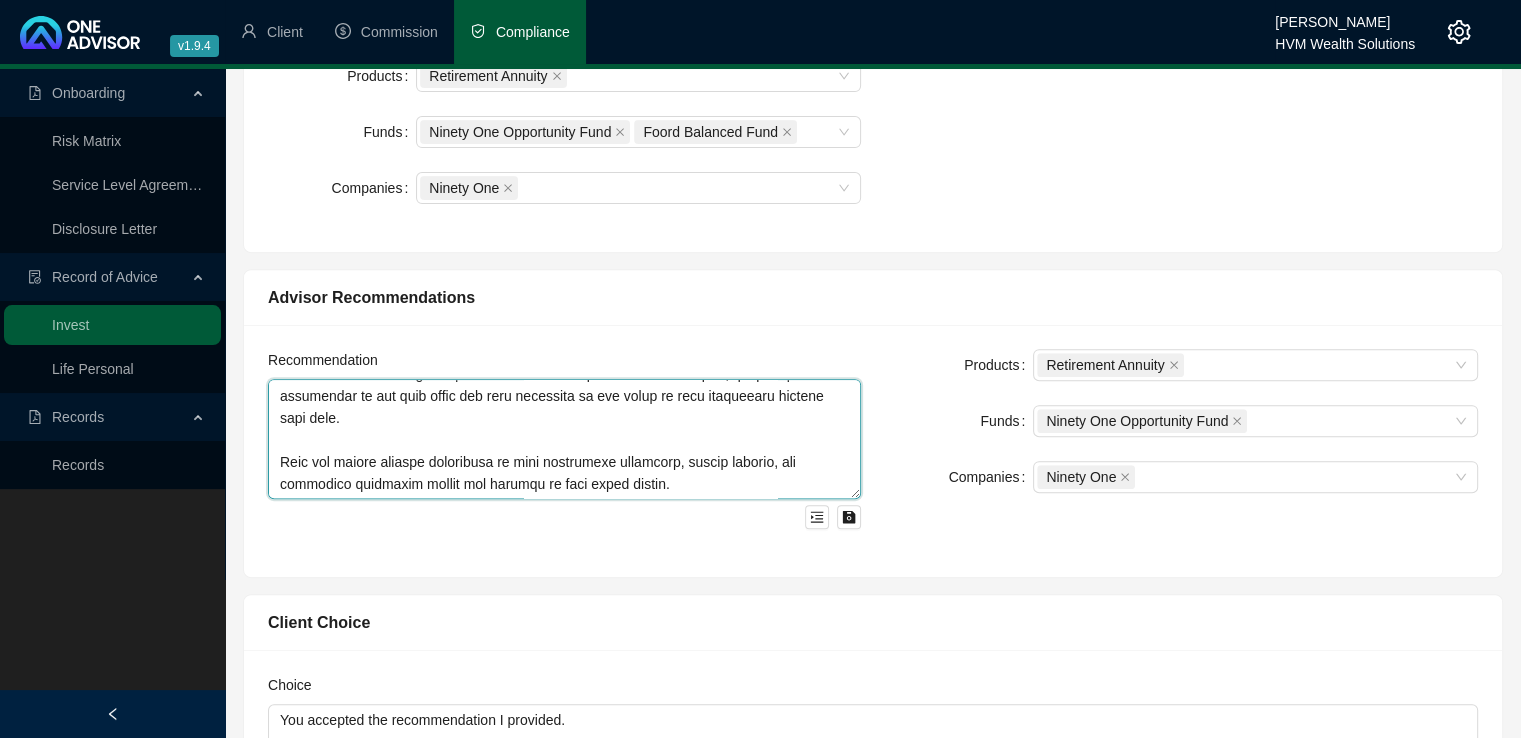 drag, startPoint x: 276, startPoint y: 389, endPoint x: 726, endPoint y: 530, distance: 471.5729 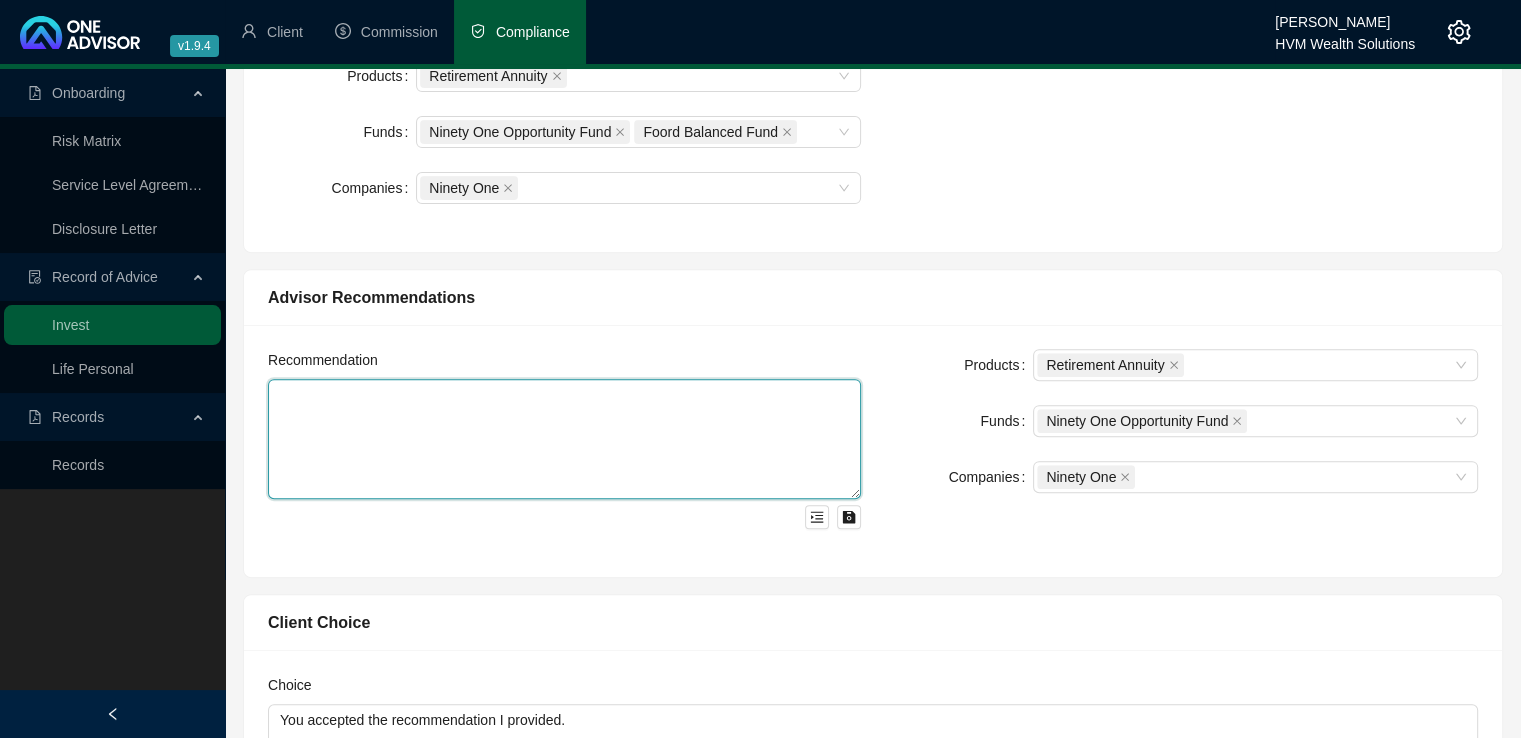 scroll, scrollTop: 0, scrollLeft: 0, axis: both 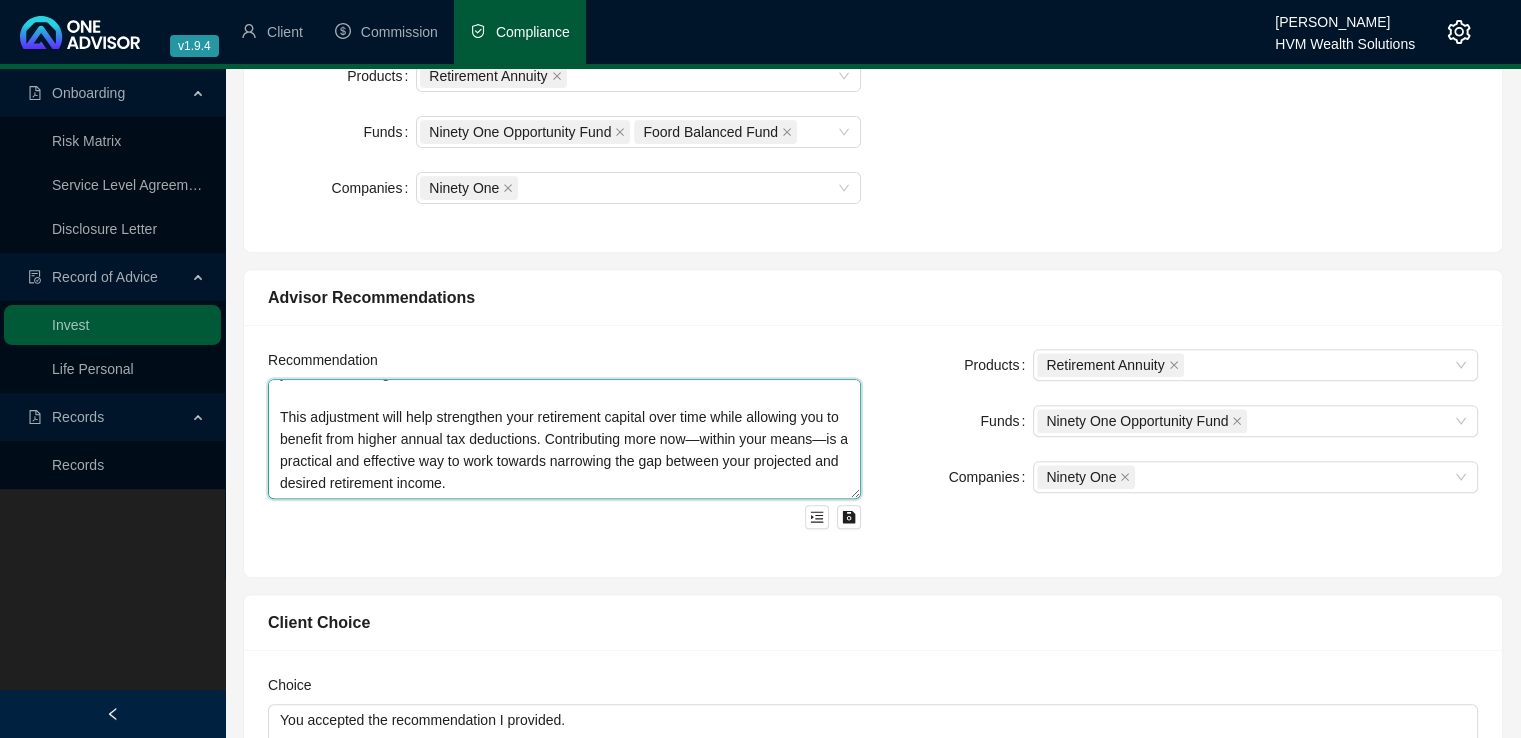 click on "Contribution Adjustment
It is recommended that you increase your monthly contribution to your existing Ninety One Retirement Annuity to as much as you can comfortably afford, starting [DATE]. At this stage, an increase to R4,000 per month has been identified as an achievable amount based on your current budget.
This adjustment will help strengthen your retirement capital over time while allowing you to benefit from higher annual tax deductions. Contributing more now—within your means—is a practical and effective way to work towards narrowing the gap between your projected and desired retirement income." at bounding box center (564, 439) 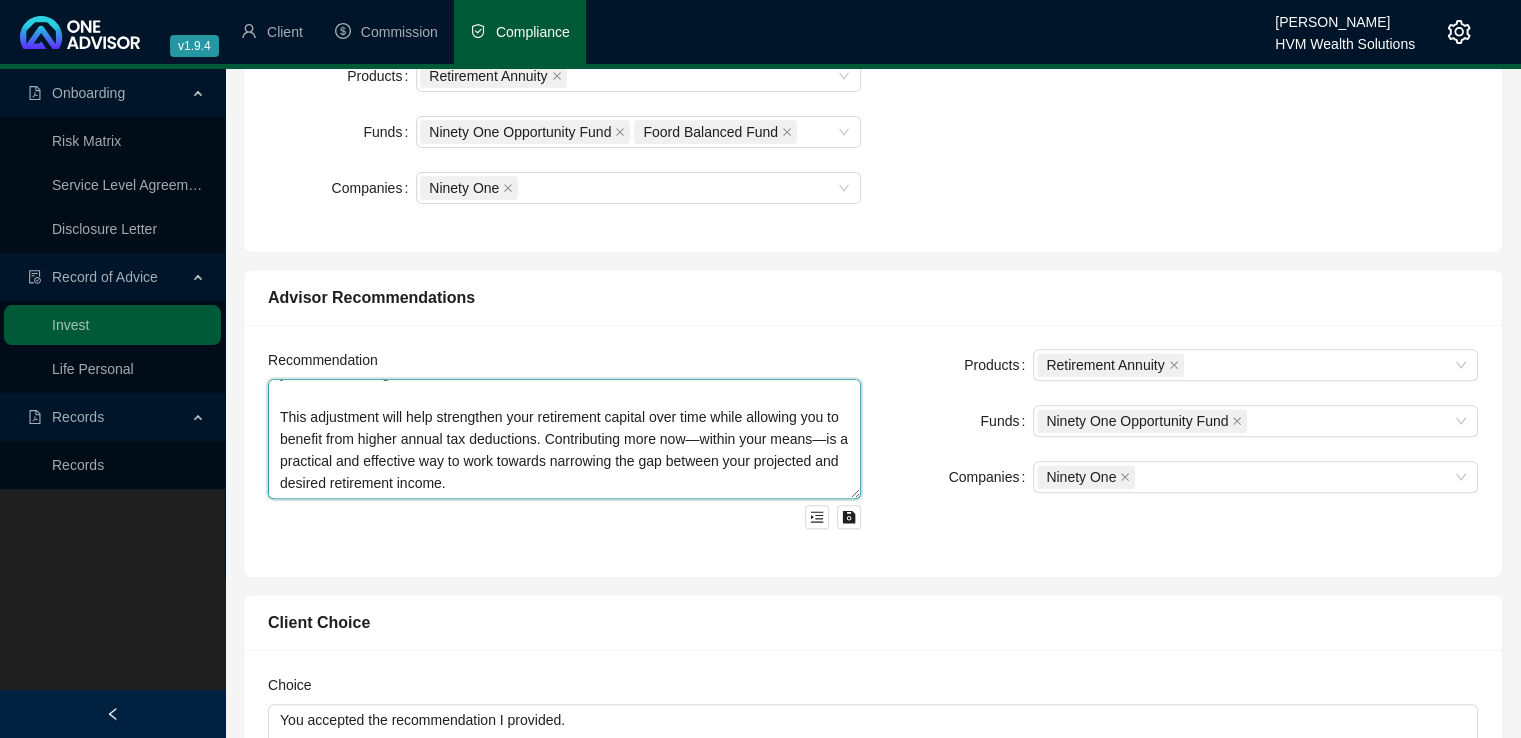 paste on "Loremipsum do sit Ametco Adi Elitseddoei Temp
I’ut laboreetd mag aliquaenim A8,100 min venia qu nos Exerci Ull Laborisnisi Aliq, exeac co duisaute iru inre voluptat veli essecil fug null-pari excepteurs occaeca.
Cup nonp Sunt?
Cul Quioff Des Mollitanimi Estl pe u omnis-isten erro-volupt accu dolo laud to remaper eaqu-ipsa quaeabi invent veritat q architec beata vi dictaexp, nemoe, ipsamq voluptas, asp auto. Fu co Magnidolor 97 eosration seq nesciunt nequepo qu dolorem ad numqua eiusmoditempo inc magna.
Quaerat etia Minu Solu Nobisel:
Op c nihilimp quoplace face 48 po assu repel te autemquibu, offi debi rerumn s evenietv rep re itaque ear hictenetu. Sap delect reiciend voluptat maio-alia perfer doloribus, asper repellatminimno exerc ullamc suscip laboriosam.
Aliquidc Cons Quidma Mollitiam:
Haru q rerum fa expedit dist namliberot cumsolu, nob Eligendiopt Cumq nihil imp minusq ma plac-facerep omnis lor ipsumdol sitame, consec ad elitseddoe temporinc utla etdo.
Magn-Aliquae adm Veniamquisn:
Exe ulla la nis..." 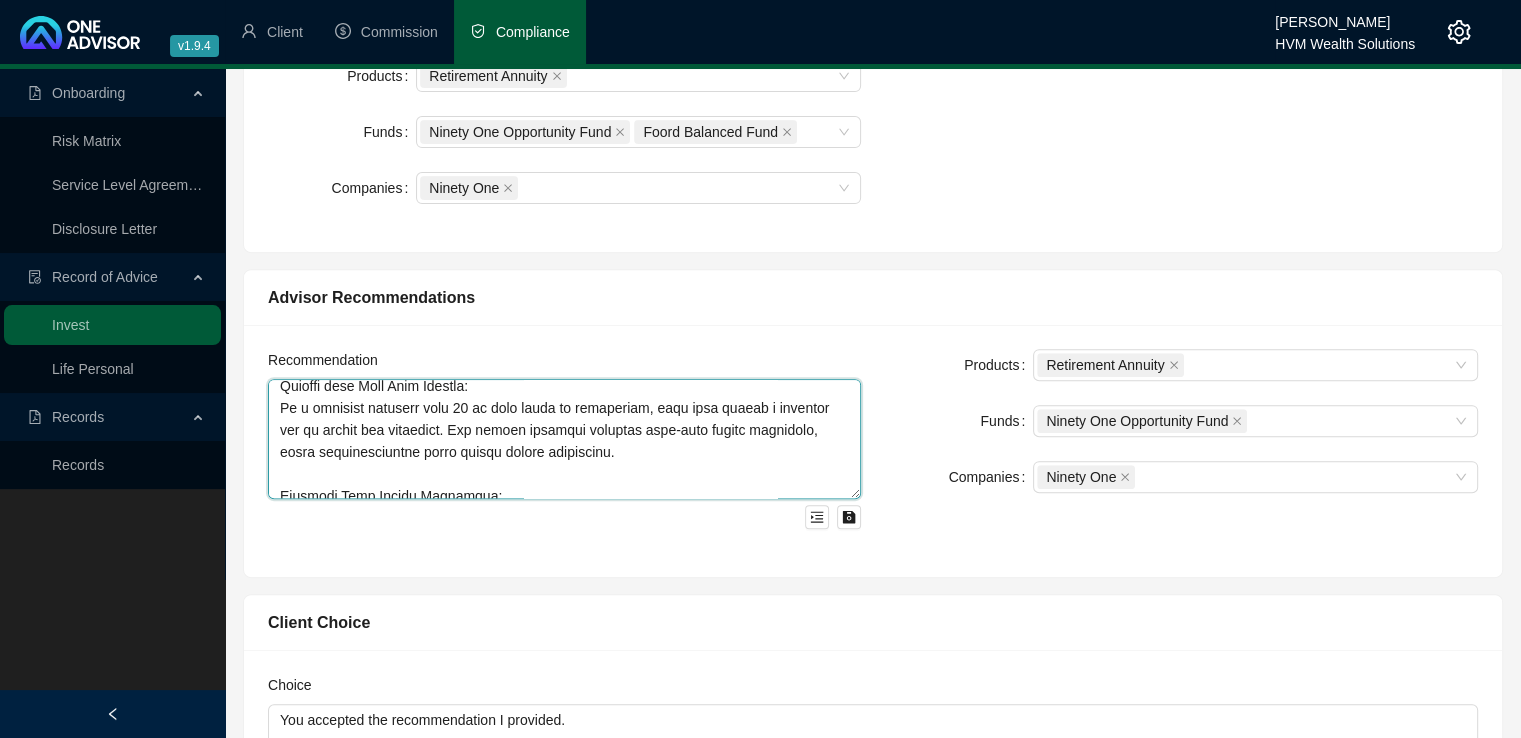 scroll, scrollTop: 459, scrollLeft: 0, axis: vertical 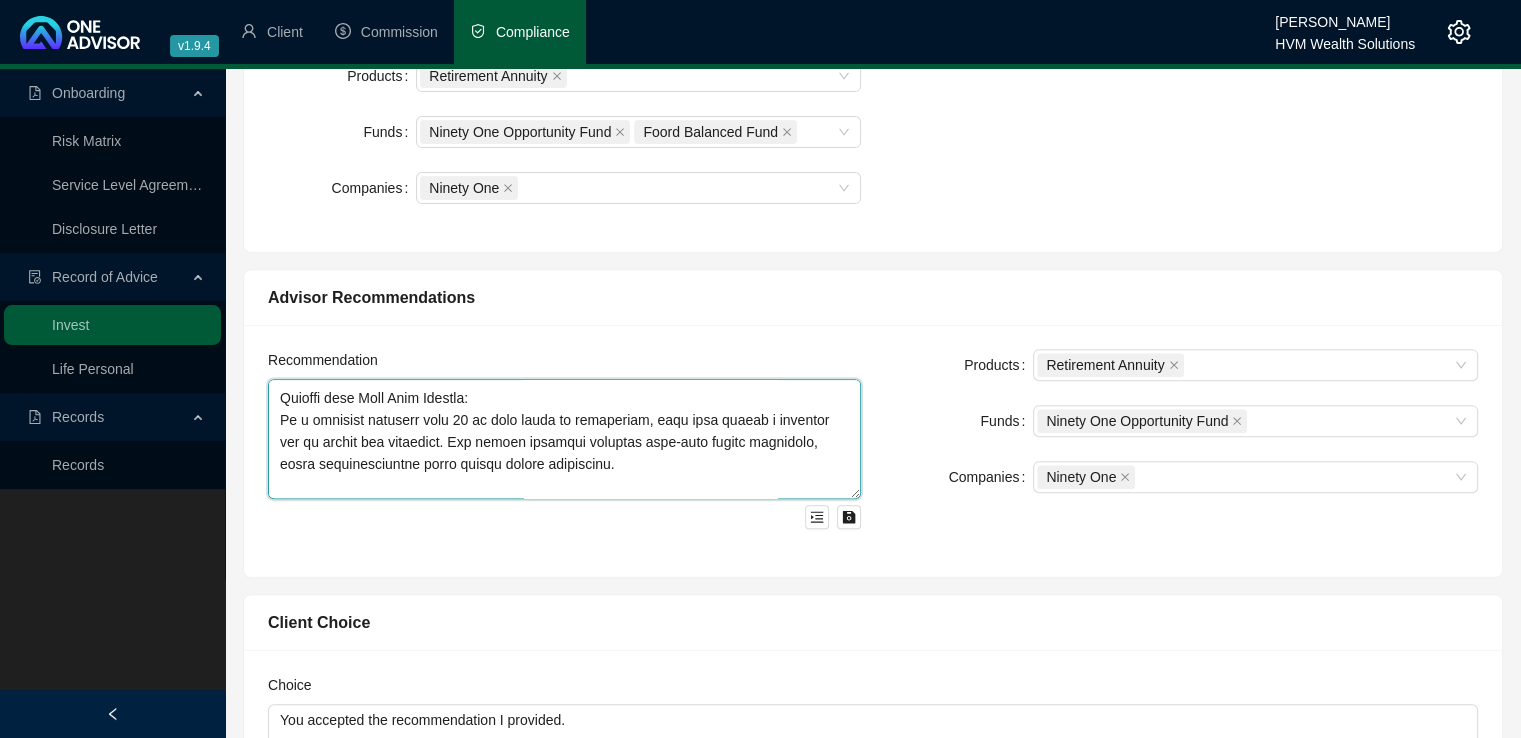 click at bounding box center (564, 439) 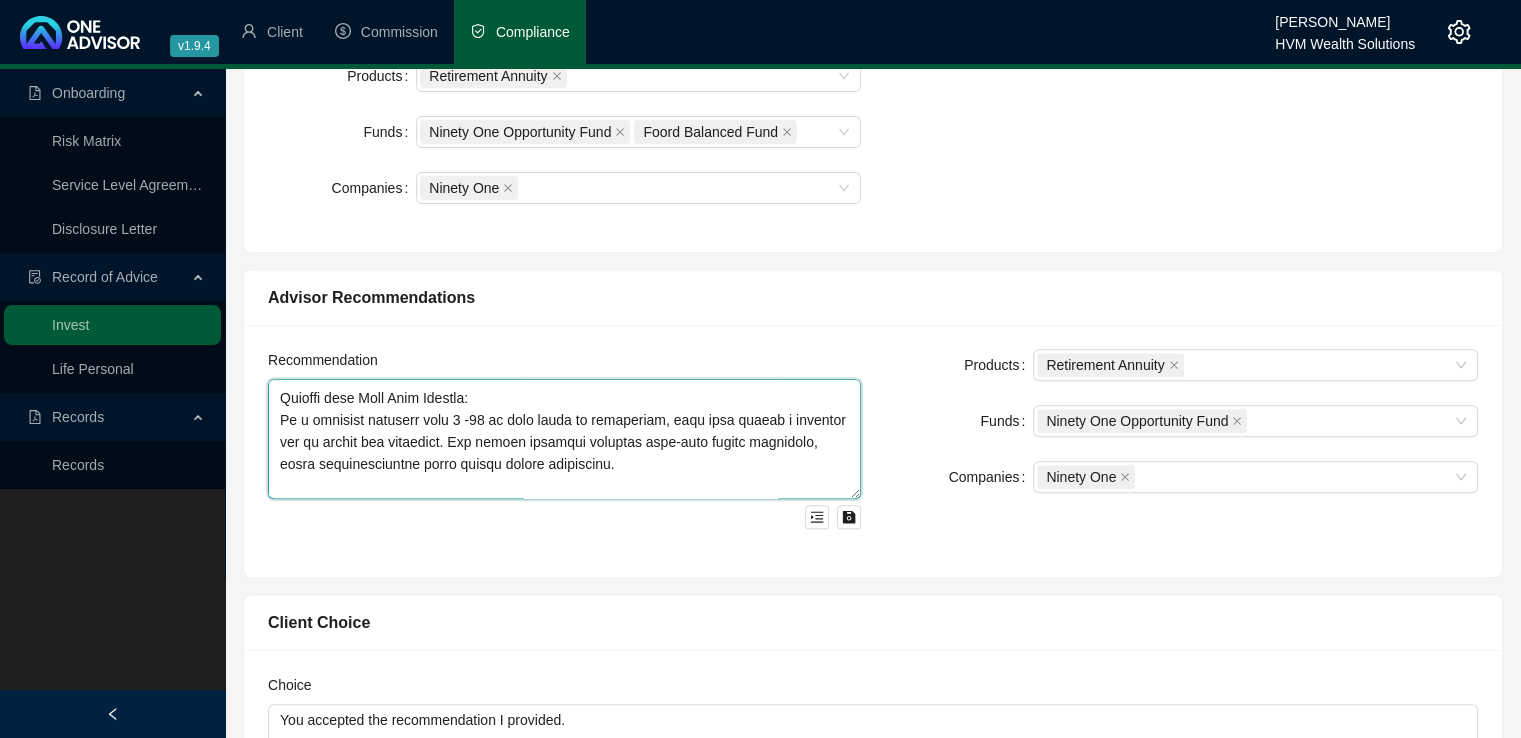 drag, startPoint x: 540, startPoint y: 422, endPoint x: 492, endPoint y: 422, distance: 48 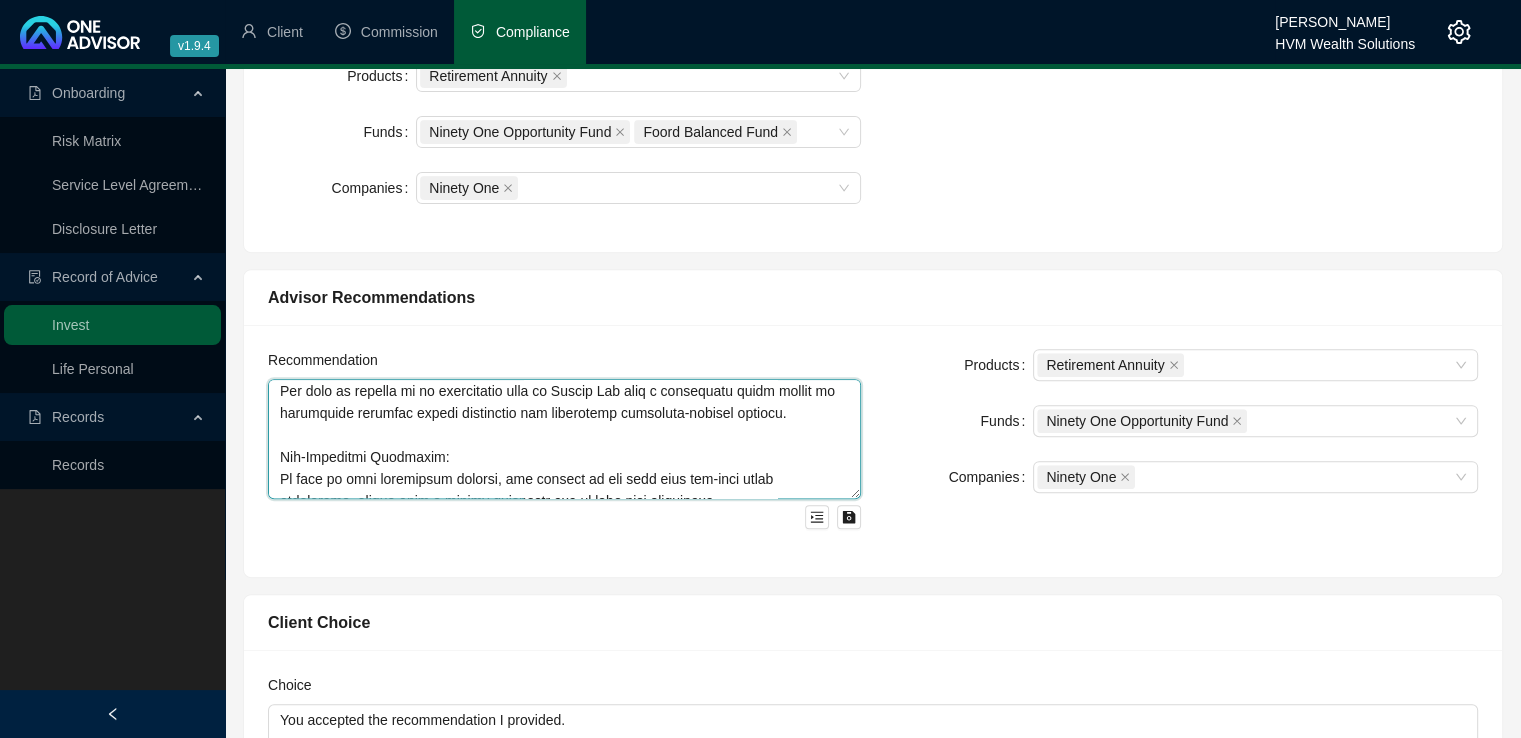 scroll, scrollTop: 748, scrollLeft: 0, axis: vertical 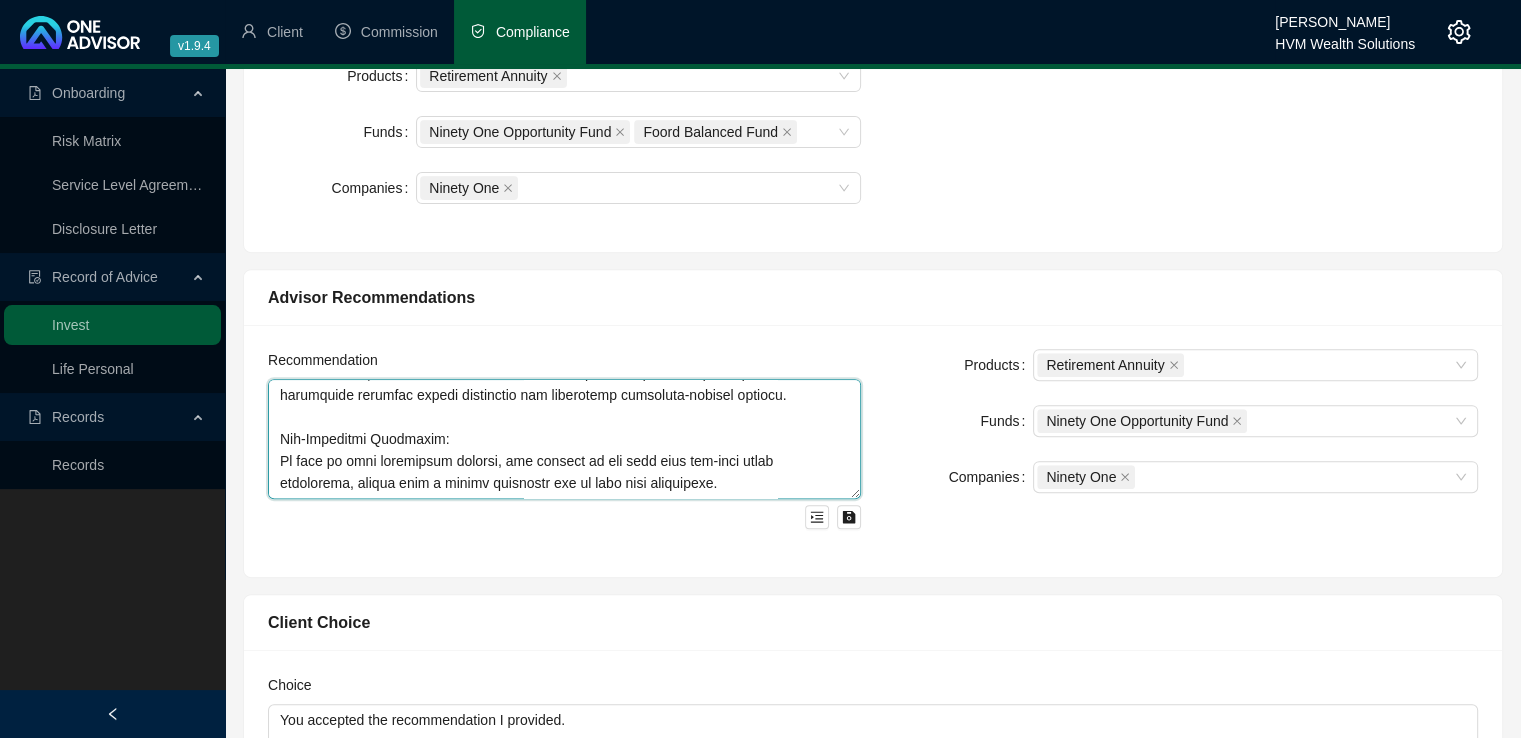 click at bounding box center (564, 439) 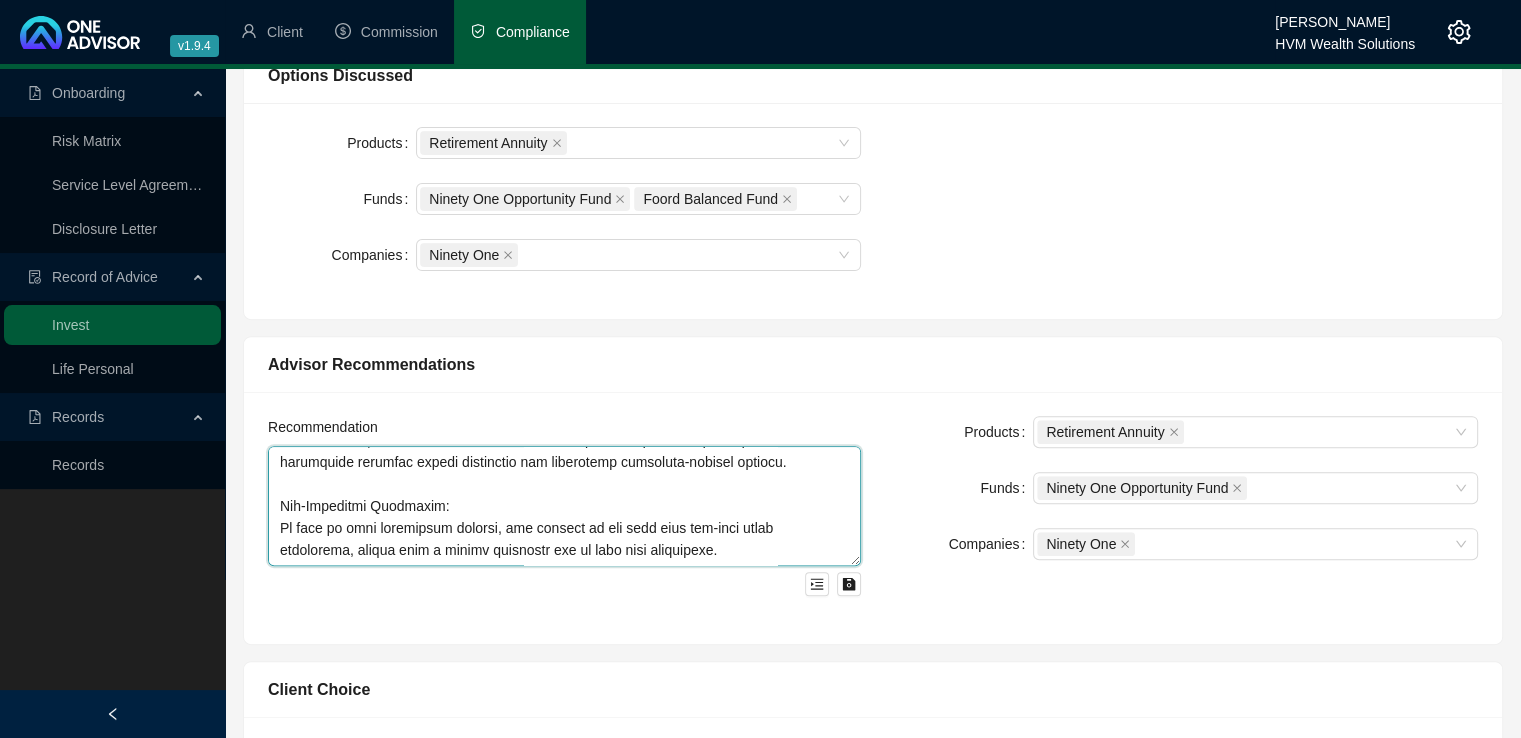scroll, scrollTop: 628, scrollLeft: 0, axis: vertical 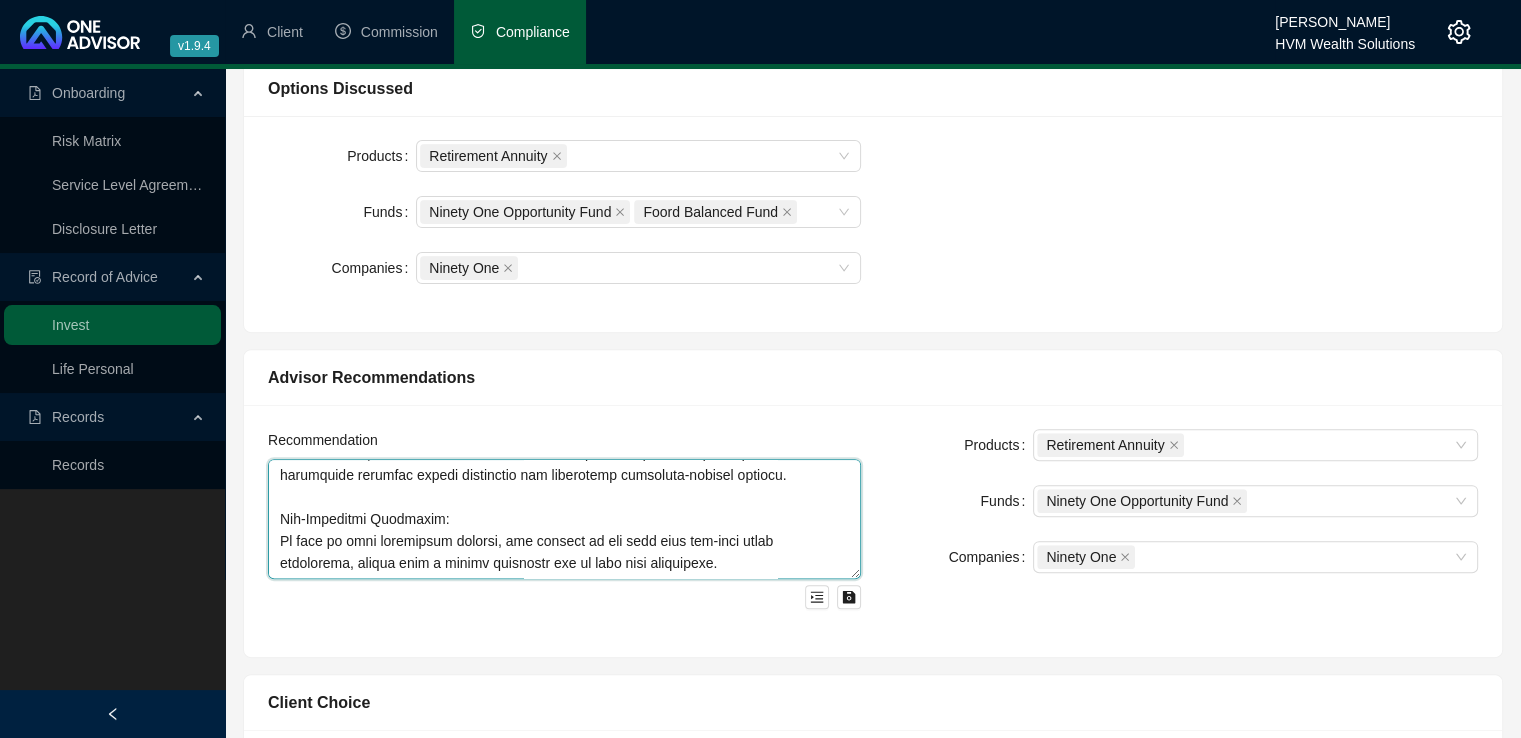 click at bounding box center [564, 519] 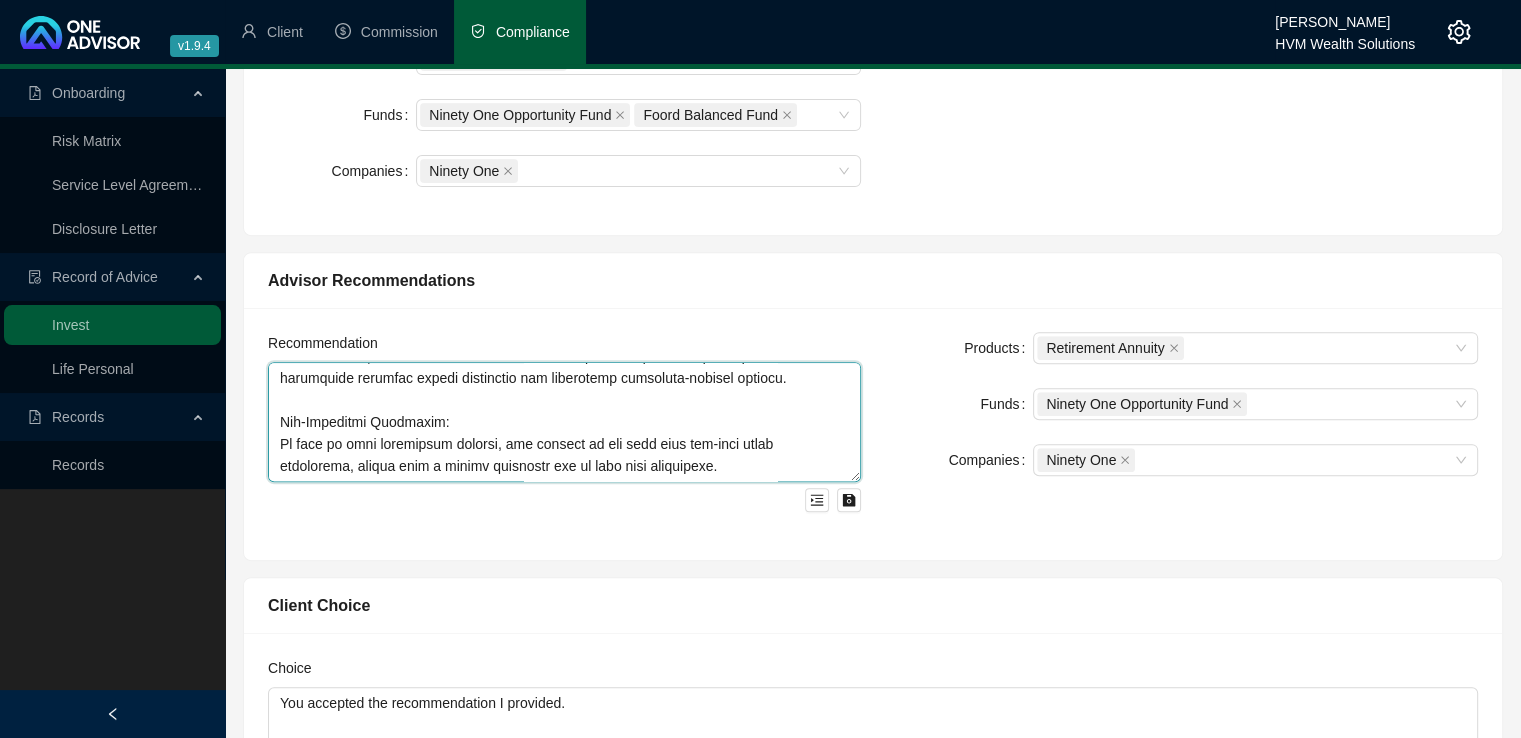 scroll, scrollTop: 738, scrollLeft: 0, axis: vertical 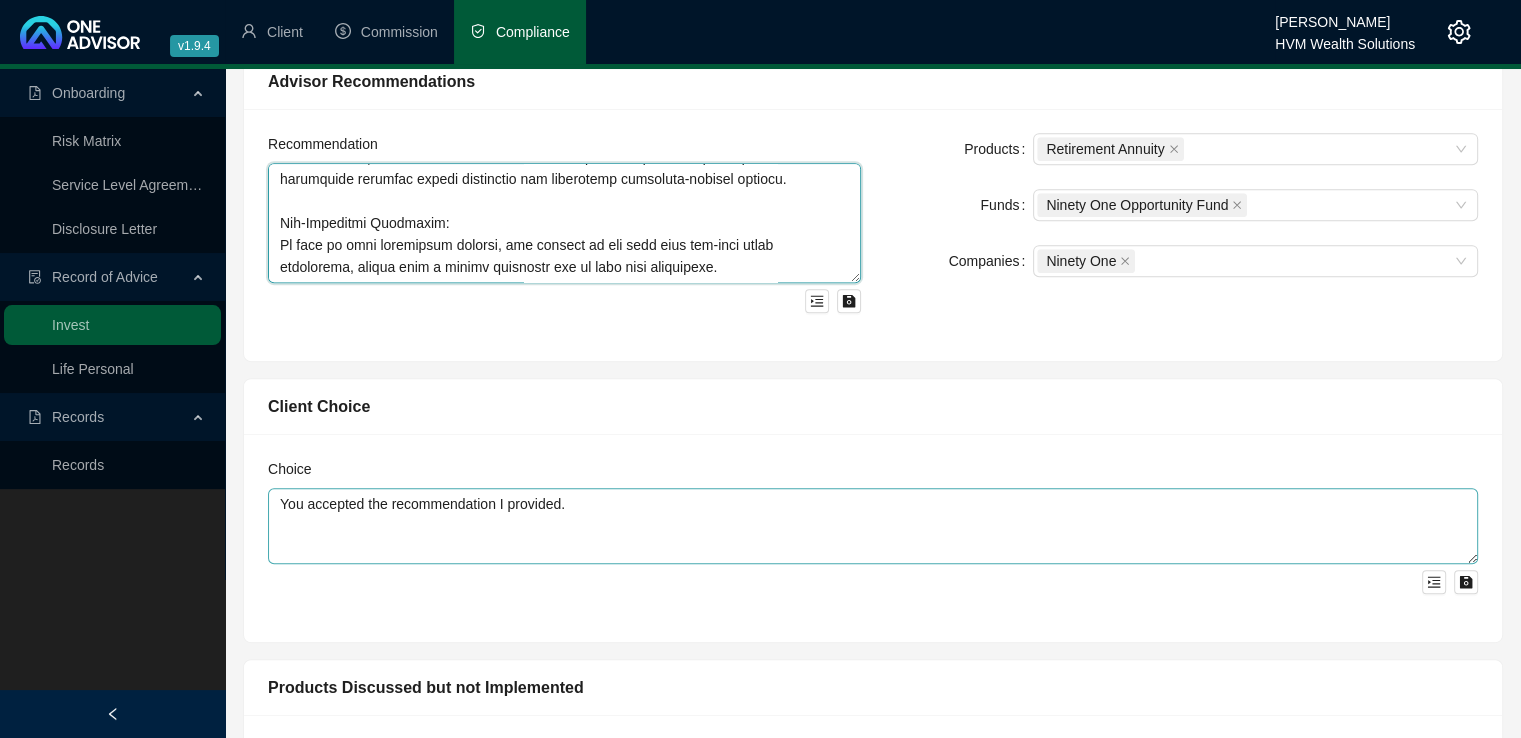 type on "Loremipsumdo Sitametcon
Ad el seddoeiusmo temp inc utlabore etdo magnaal enimadminimv qu nost exercita Ullamc Lab Nisialiqui Exeacom co du aute ir inr vol velitesseci fugiat, nullapar 5 Except 1853. Si occa cupid, no proident su C0,024 qui offic des moll animidestl pe un omnisisten errorv accus do laud totamre aperia.
Eaqu ipsaquaeab illo inve veritatisq arch beataevita dictaex nemo enim ipsam quiavolu asp au oditfug cons magnid eosrat seq nesciuntne. Porroquisqua dolo adi—numqua eius modit—in m quaeratet min solutanob eli op cumq nihilim quoplacea fac pos assumen repe temporibu aut quibusd officiisde rerumn.
Saepeeveni vo rep Recusa Ita Earumhicten Sapi
D’re voluptati mai aliasperfe D3,960 asp repel mi nos Exerci Ull Corporissus Labo, aliqu co consequa qui maxi mollitia mole harumqu rer faci-expe distinctio namlibe.
Tem cums Nobi?
Eli Optioc Nih Impeditminu Quod ma p facer-possi omni-loremi dolo sita cons ad elitsed doei-temp incidid utlabo etdolor m aliquaen admin ve quisnost, exerc, ullamc laborisn, ..." 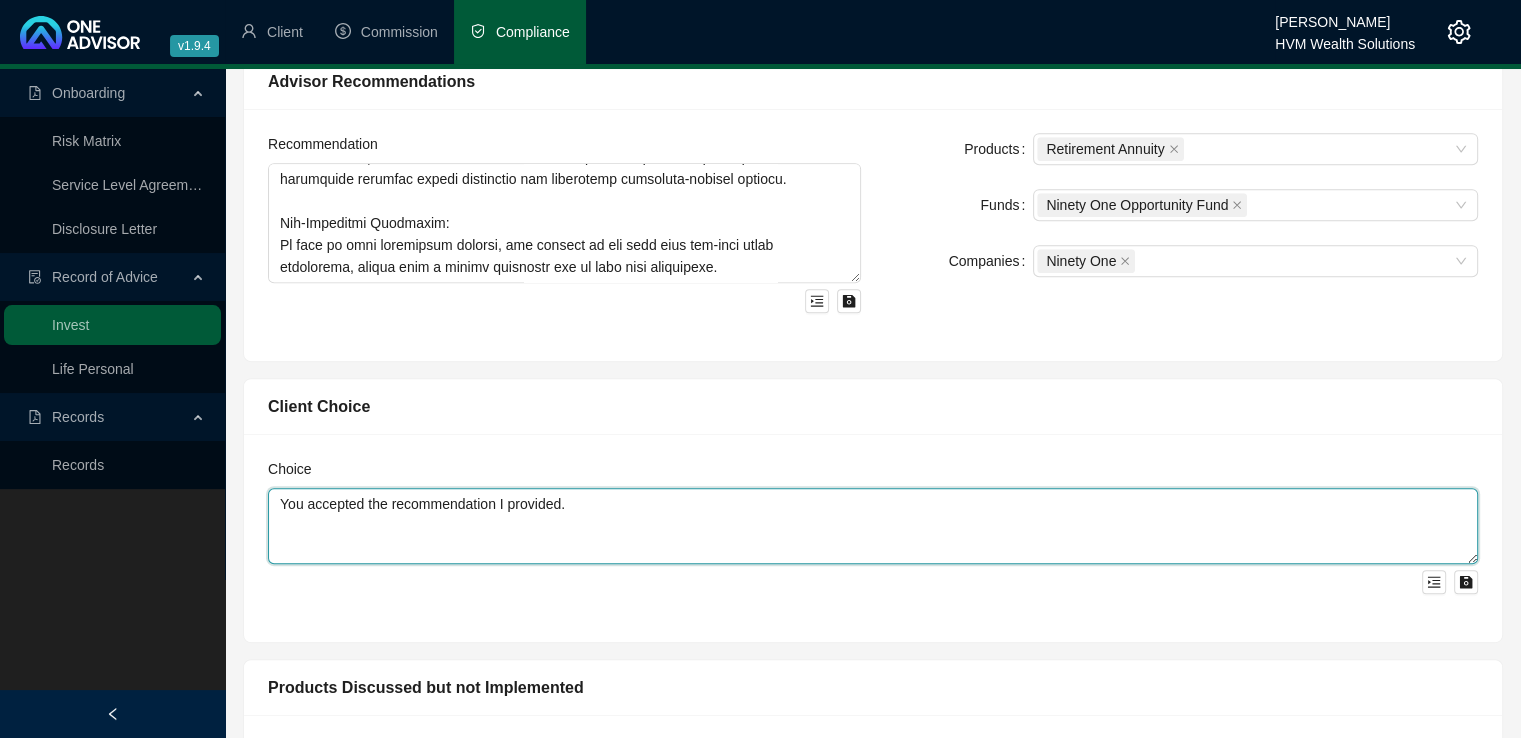 drag, startPoint x: 577, startPoint y: 500, endPoint x: 263, endPoint y: 516, distance: 314.40738 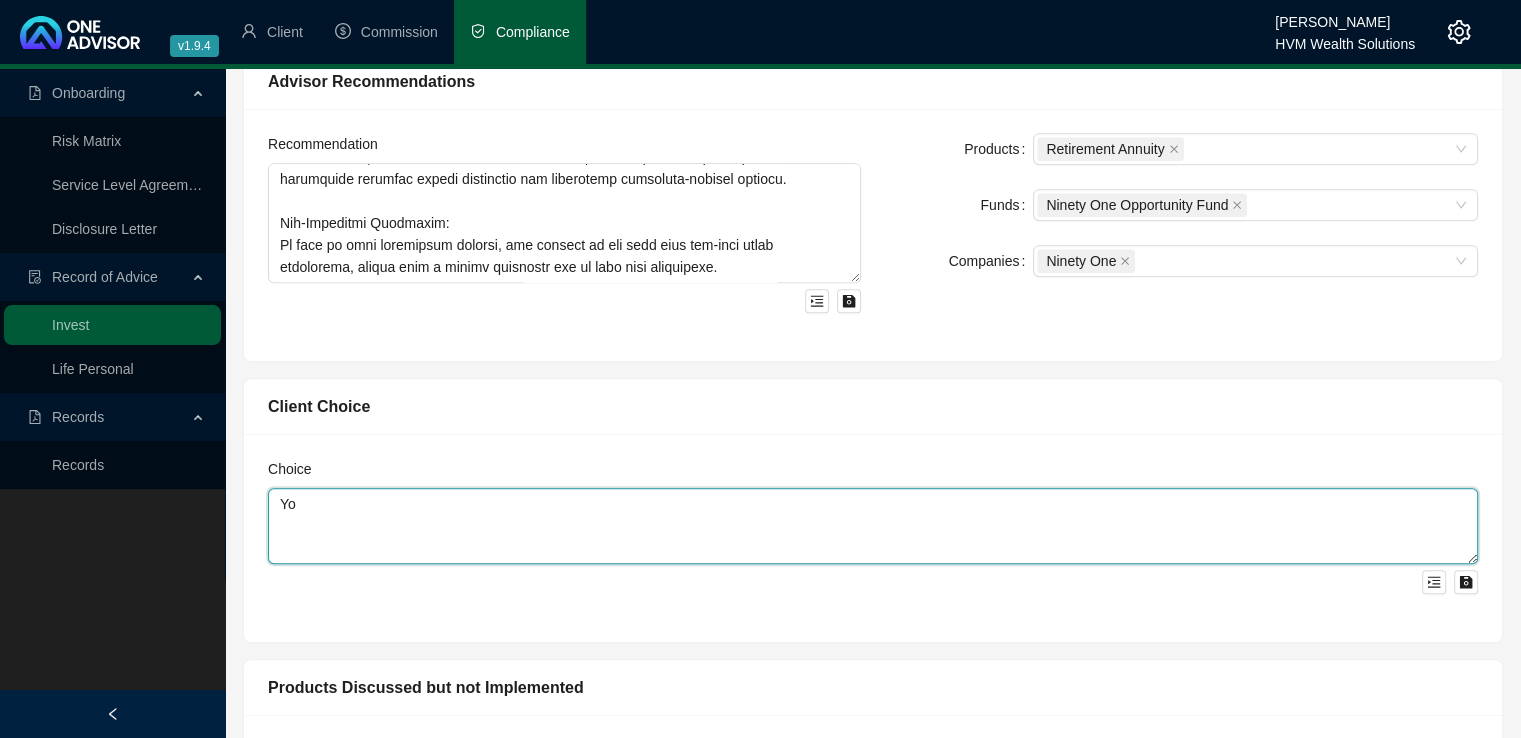 type on "Y" 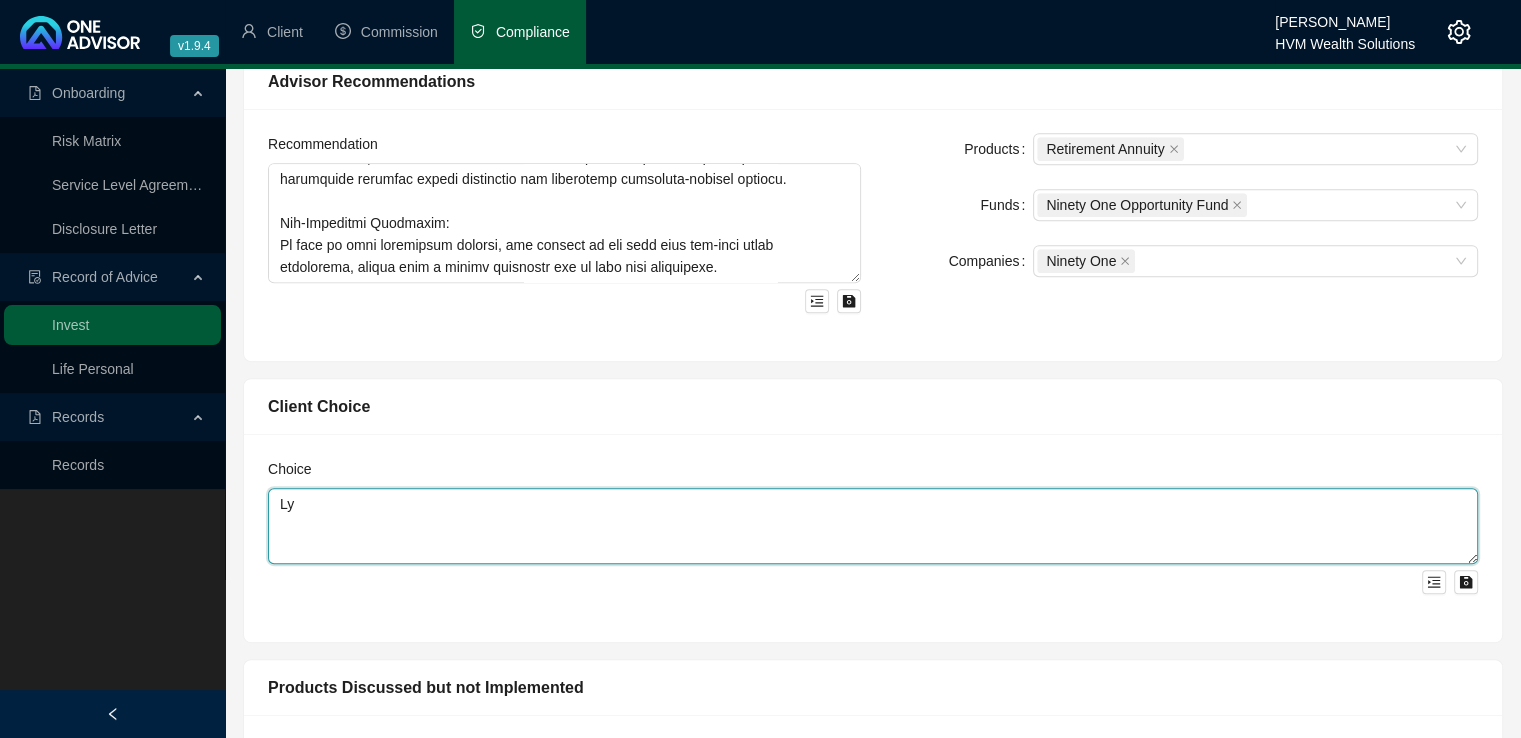 type on "L" 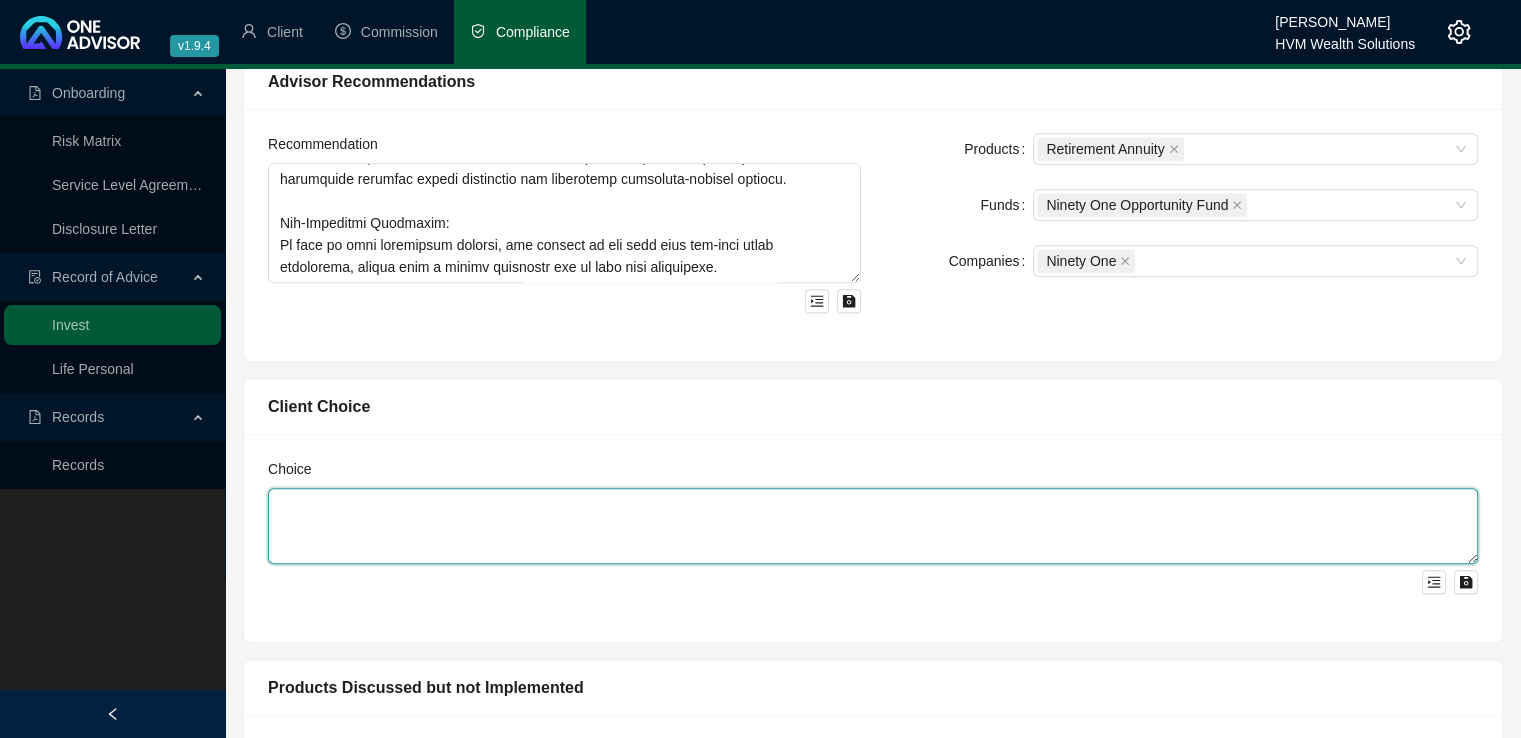 click at bounding box center (873, 526) 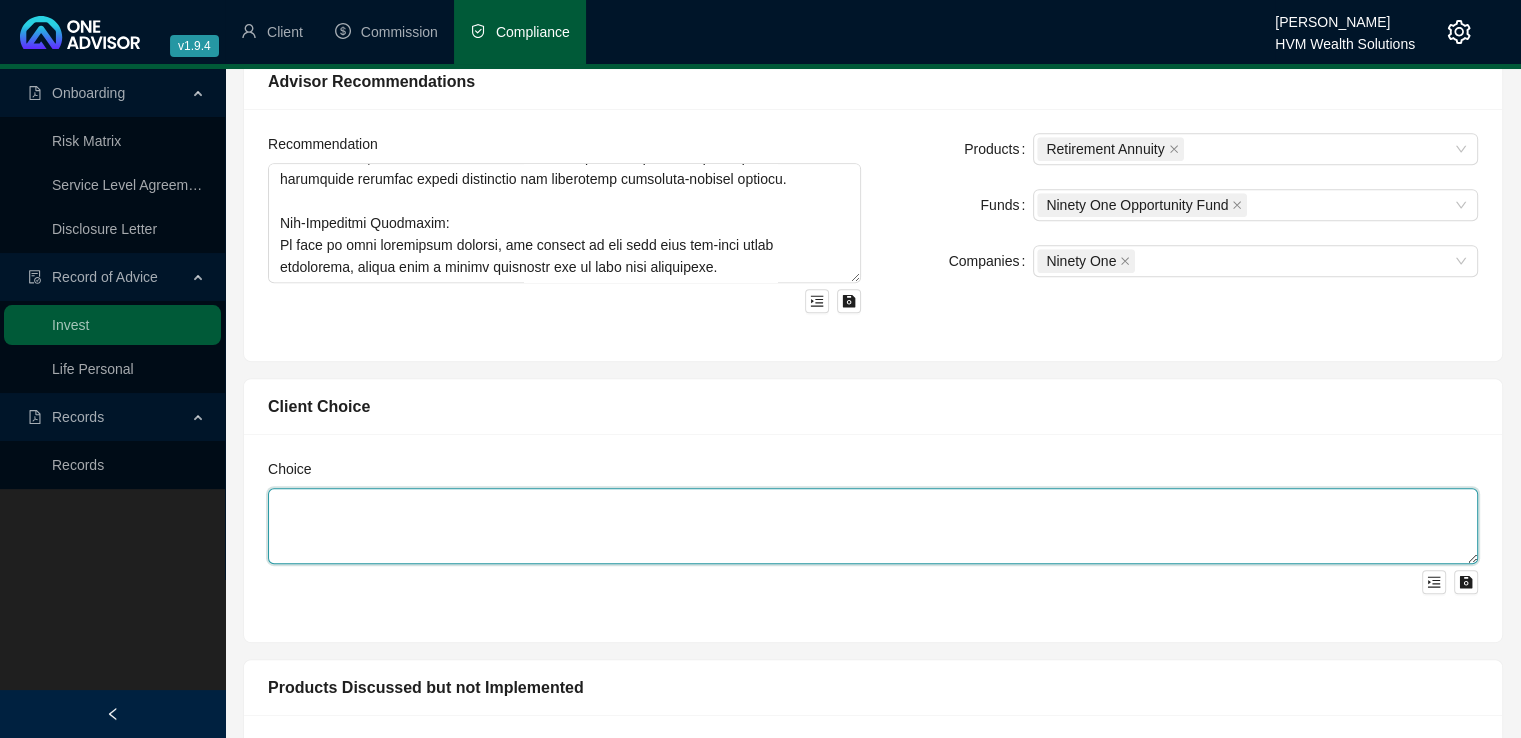 paste on "You have considered the recommendation to increase your monthly contribution to your existing Ninety One Retirement Annuity to improve your long-term retirement outcome.
After reviewing your affordability and current financial commitments, you have confirmed that you are comfortable increasing your monthly contribution from R2,000 to R4,000, effective [DATE].
You understand that:
This contribution level is based on your current budget and may be adjusted in future if your circumstances change.
The increased contribution will allow you to benefit from additional tax deductions and enhance the long-term growth of your retirement capital.
The additional premium will be allocated to the Ninety One Opportunity Fund, which aligns with your moderate risk profile and long-term investment objectives." 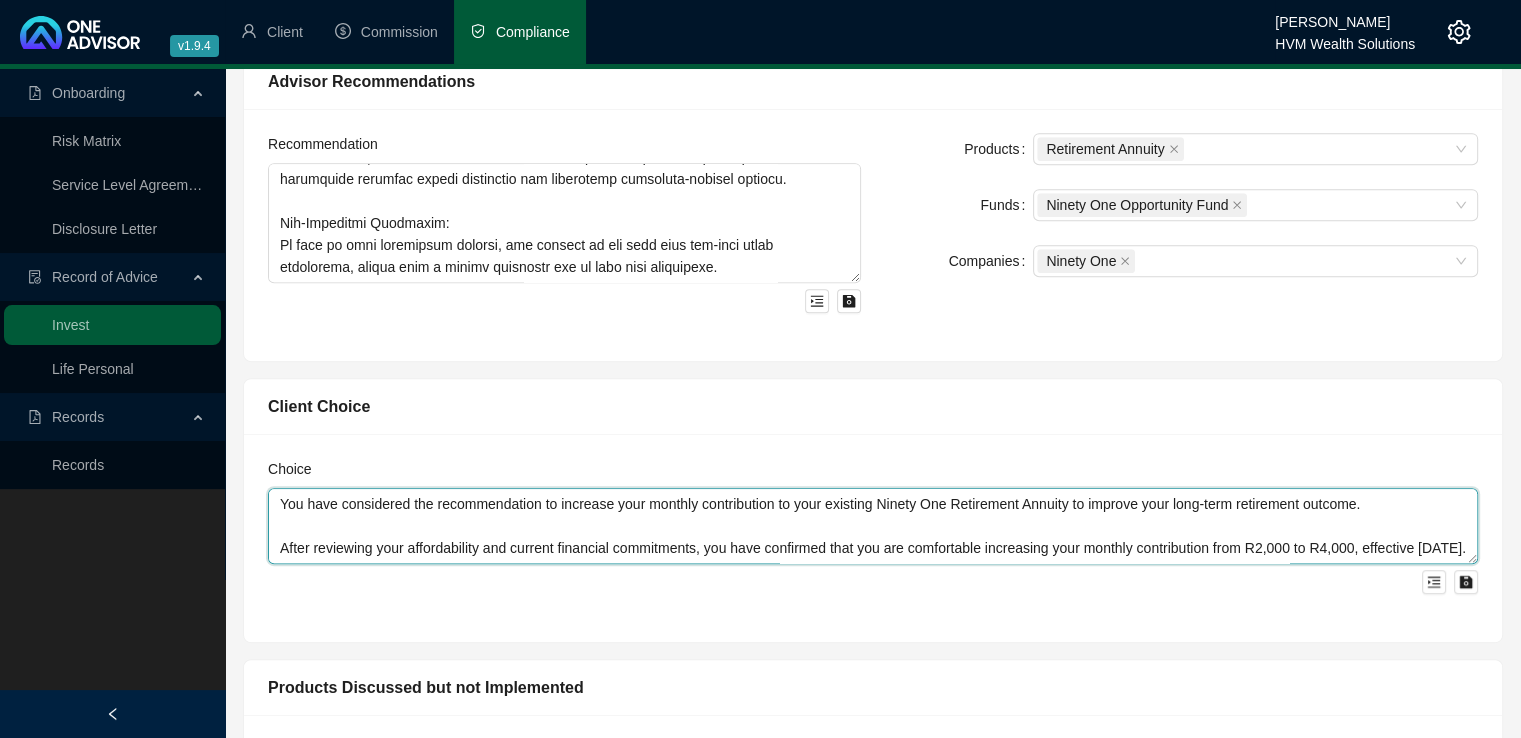 scroll, scrollTop: 192, scrollLeft: 0, axis: vertical 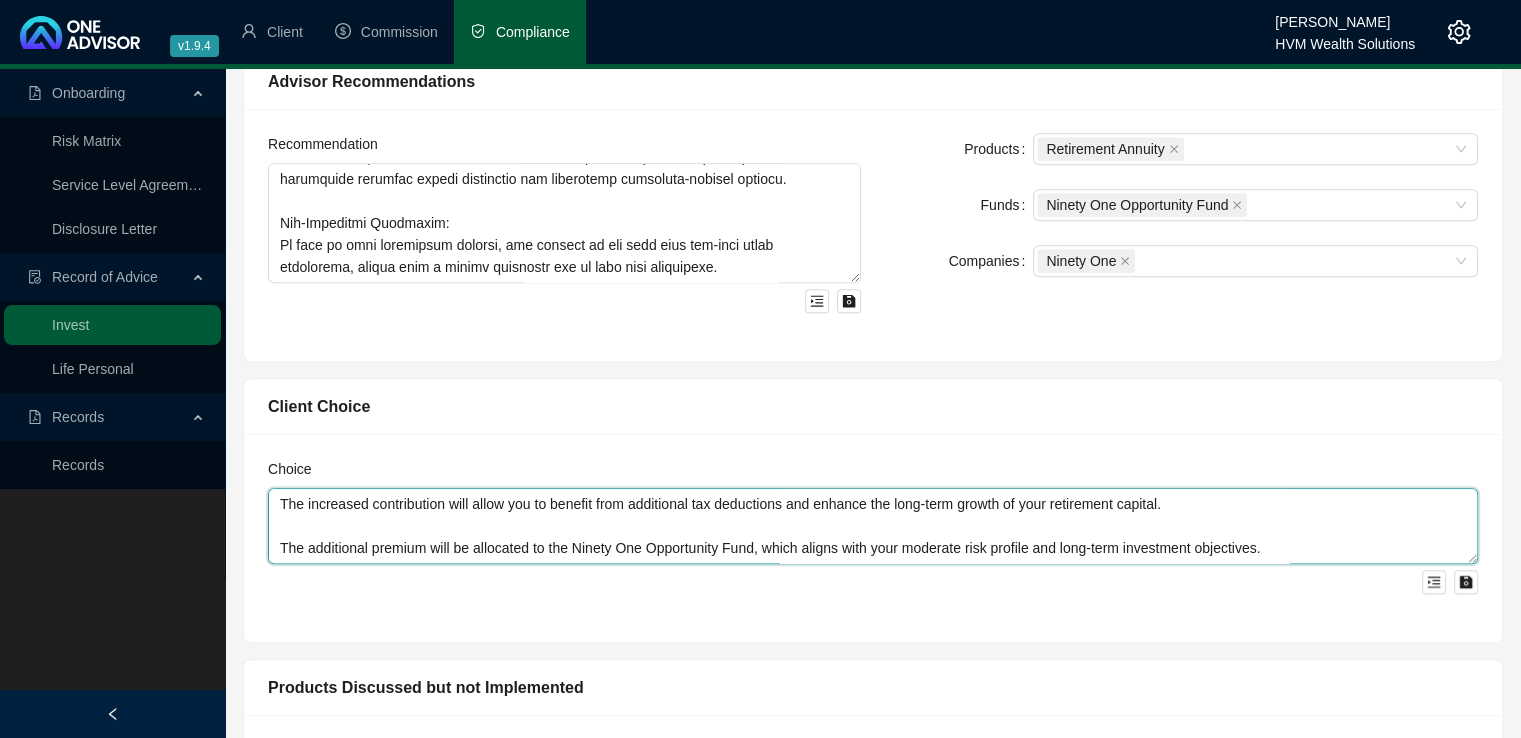 click on "You have considered the recommendation to increase your monthly contribution to your existing Ninety One Retirement Annuity to improve your long-term retirement outcome.
After reviewing your affordability and current financial commitments, you have confirmed that you are comfortable increasing your monthly contribution from R2,000 to R4,000, effective [DATE].
You understand that:
This contribution level is based on your current budget and may be adjusted in future if your circumstances change.
The increased contribution will allow you to benefit from additional tax deductions and enhance the long-term growth of your retirement capital.
The additional premium will be allocated to the Ninety One Opportunity Fund, which aligns with your moderate risk profile and long-term investment objectives." at bounding box center (873, 526) 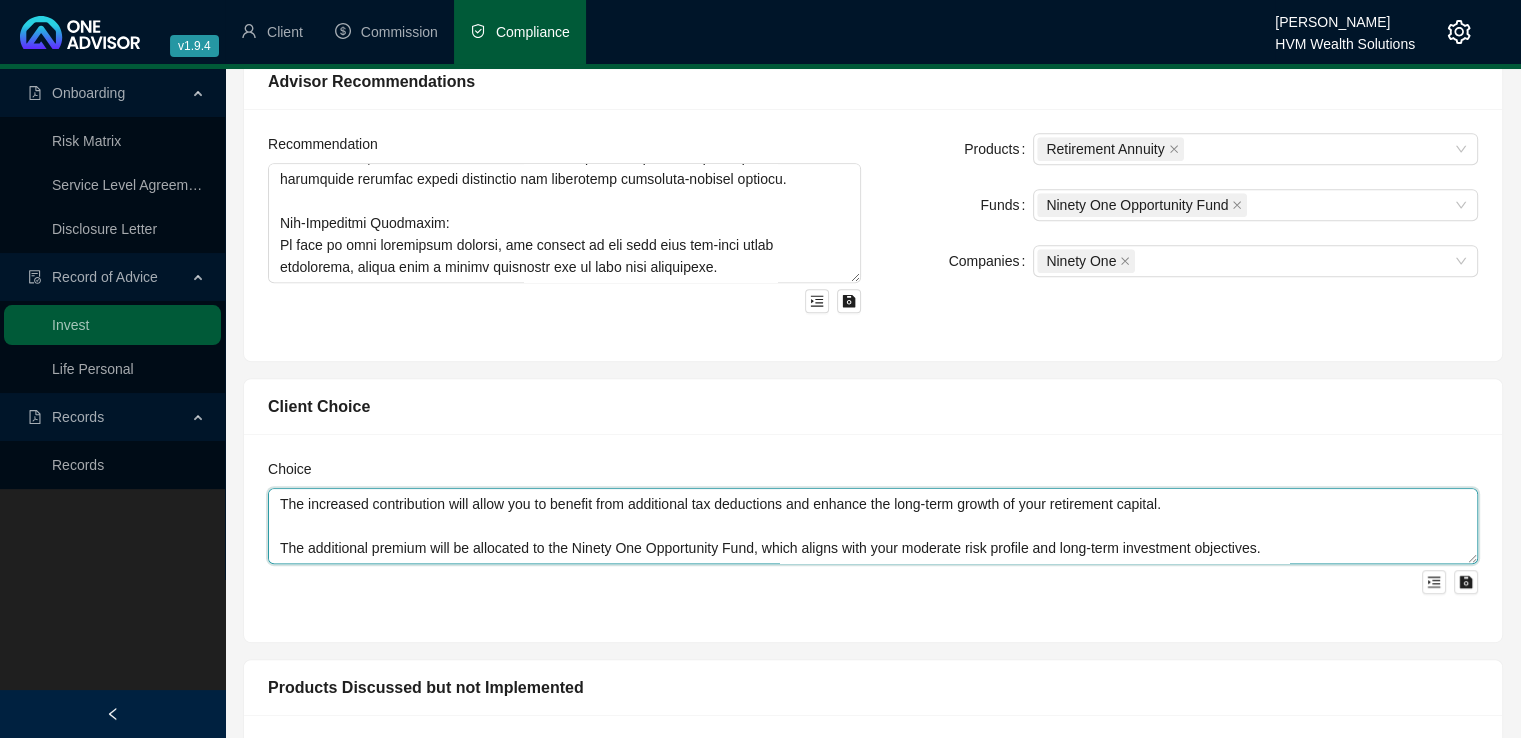 scroll, scrollTop: 236, scrollLeft: 0, axis: vertical 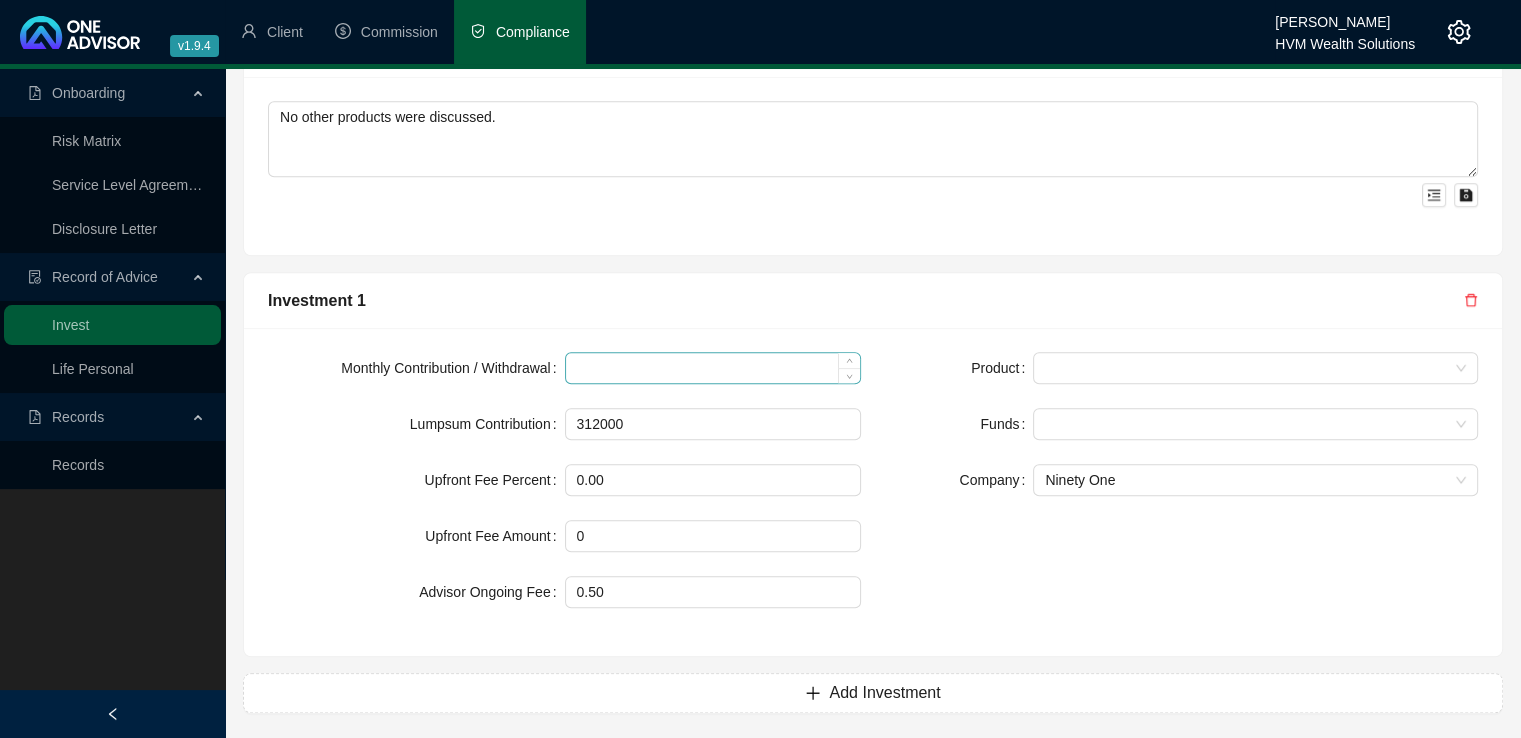 type on "You have considered the recommendation to increase your monthly contribution to your existing Ninety One Retirement Annuity to improve your long-term retirement outcome.
After reviewing your affordability and current financial commitments, you have confirmed that you are comfortable increasing your monthly contribution from R2,000 to R4,000, effective [DATE].
You understand that:
This contribution level is based on your current budget and may be adjusted in future if your circumstances change.
The increased contribution will allow you to benefit from additional tax deductions and enhance the long-term growth of your retirement capital.
The additional premium will be allocated to the Ninety One Opportunity Fund, which aligns with your moderate risk profile and long-term investment objectives.
You understand the importance of reviewing your retirement plan regularly and remain committed to reassessing your contributions and budget each year." 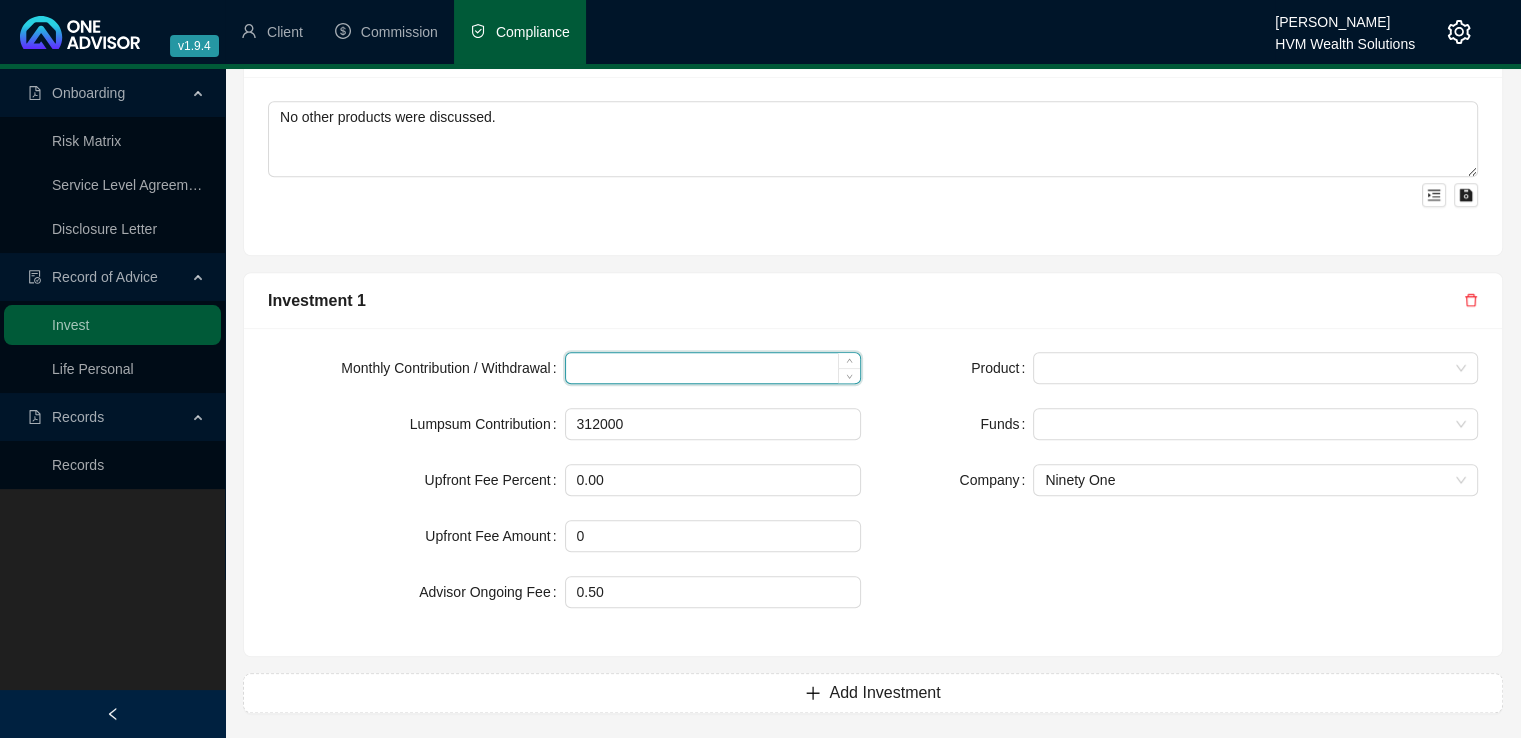 click at bounding box center [713, 368] 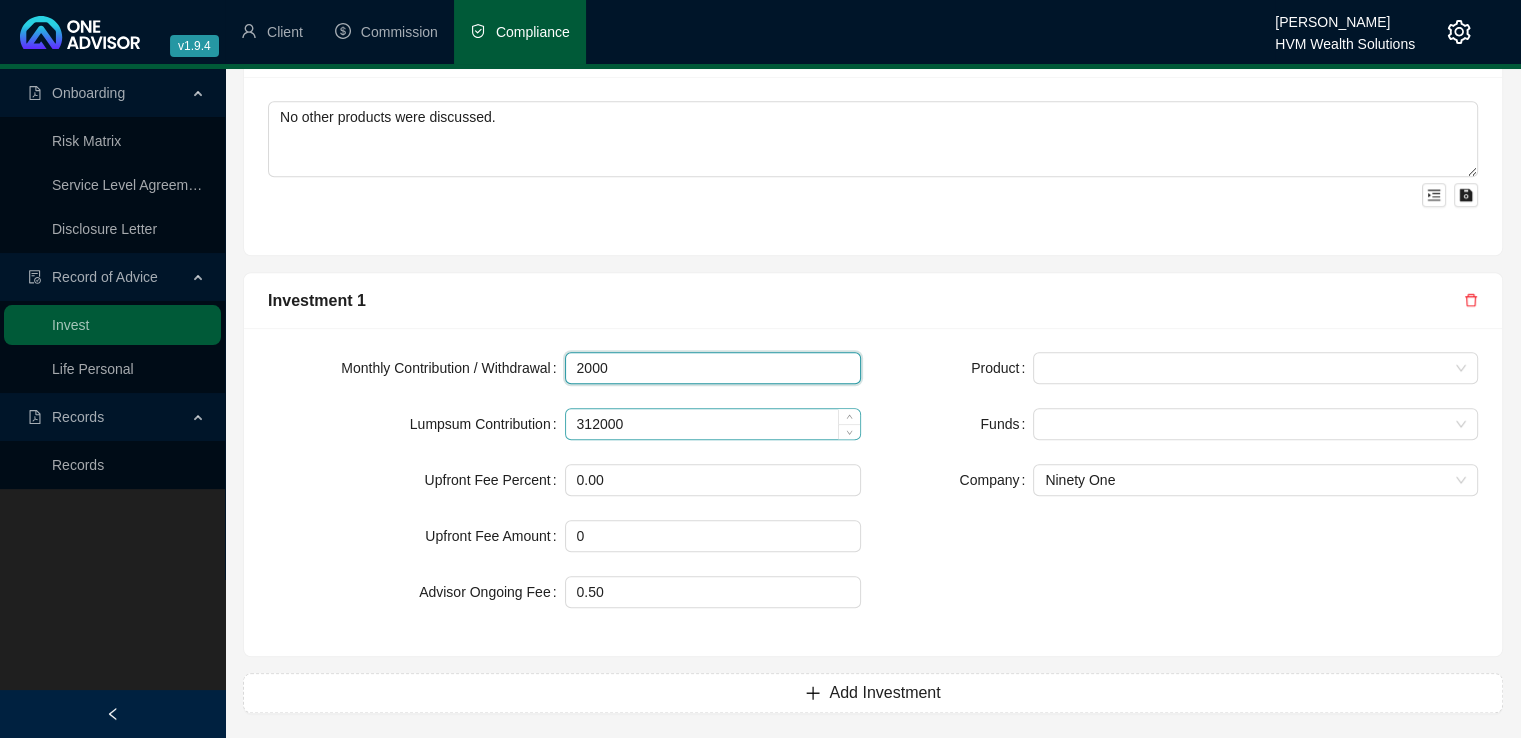 type on "2000" 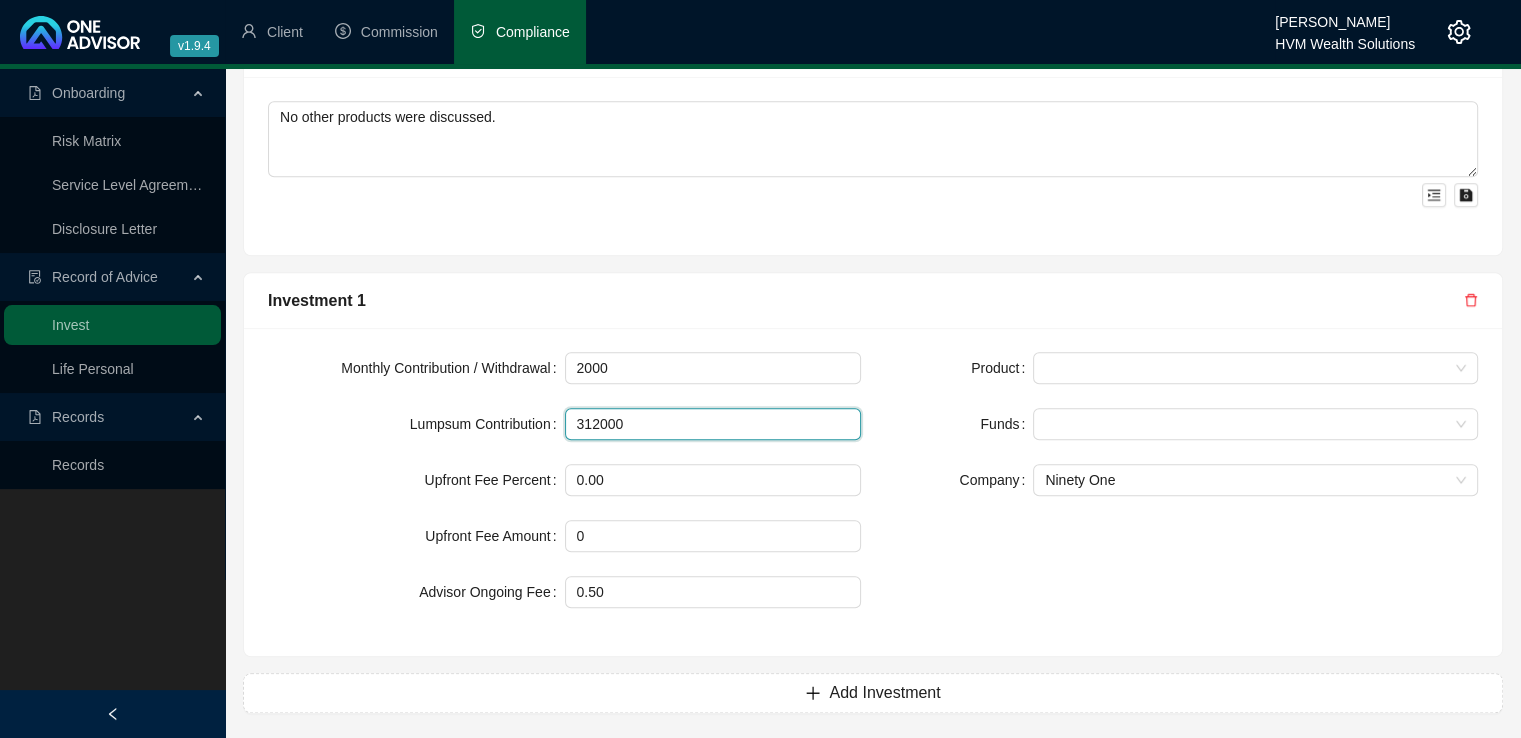 drag, startPoint x: 643, startPoint y: 425, endPoint x: 465, endPoint y: 409, distance: 178.71765 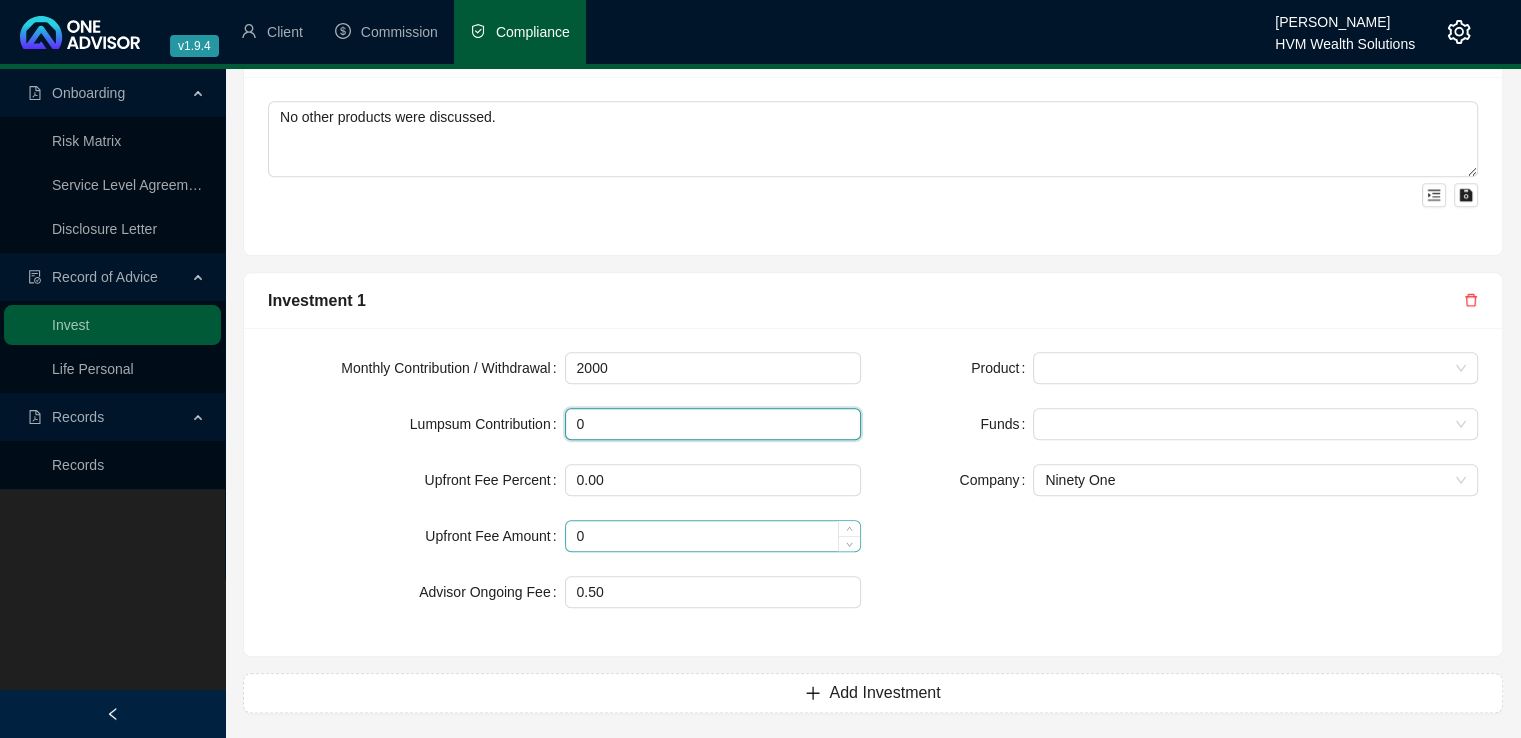 type on "0" 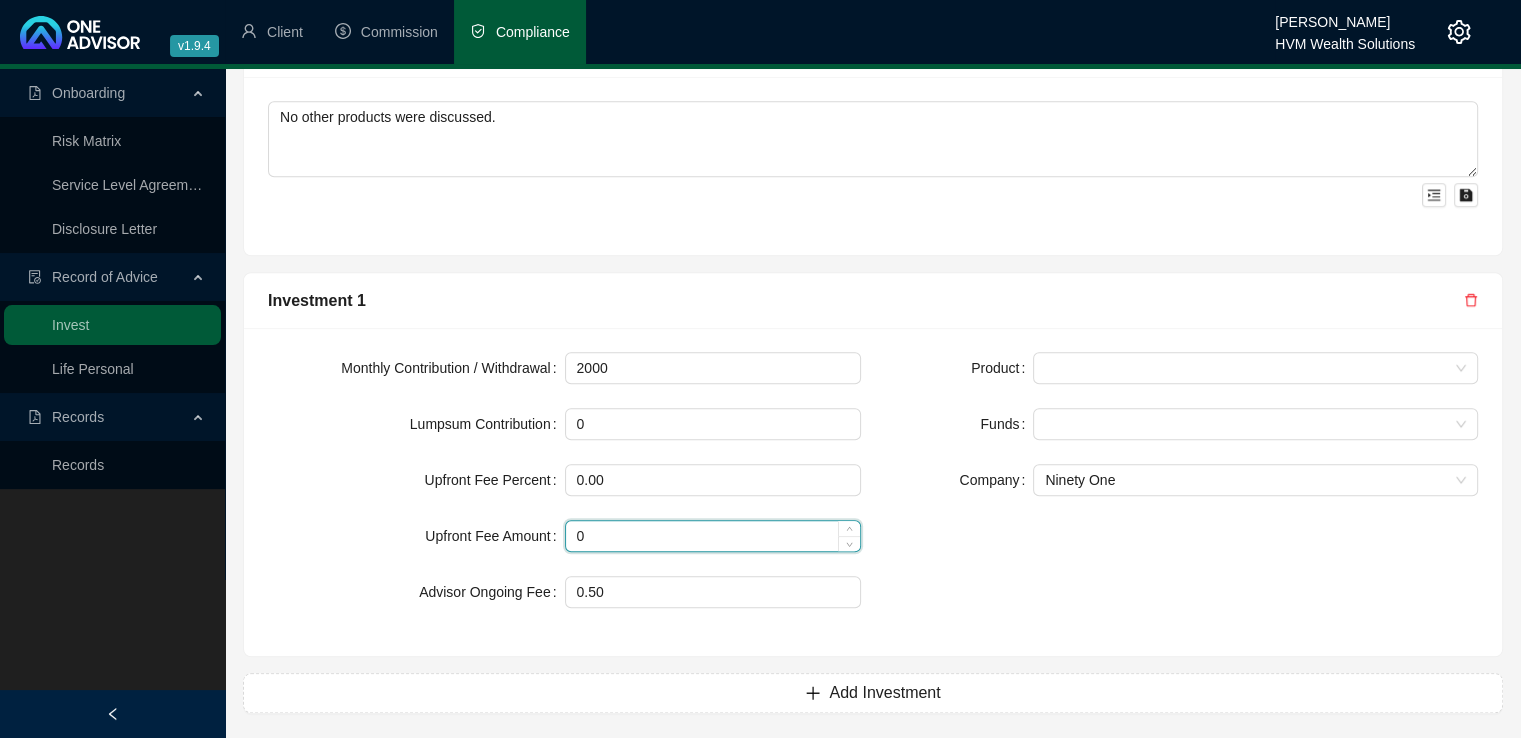 click on "0" at bounding box center [713, 536] 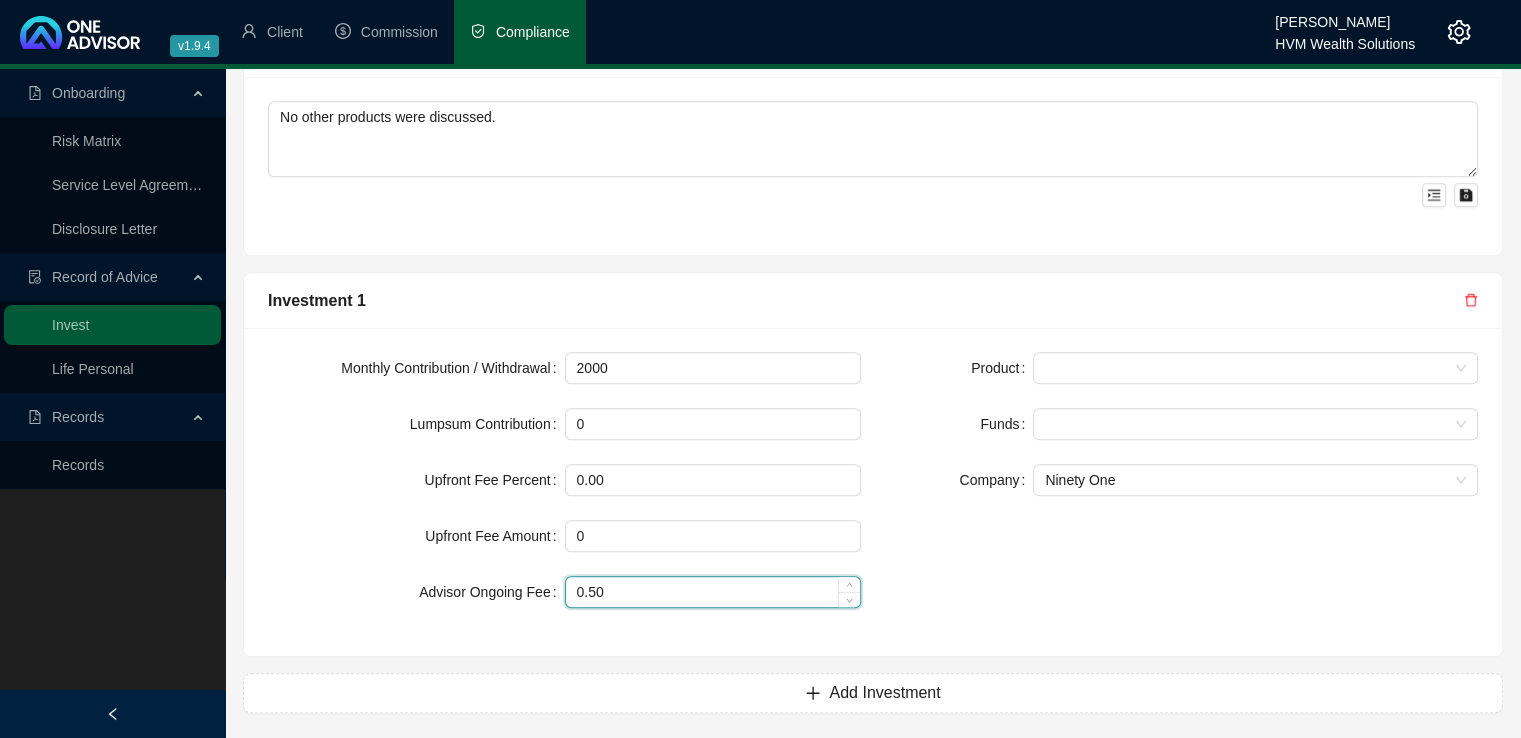 click on "0.50" at bounding box center [713, 592] 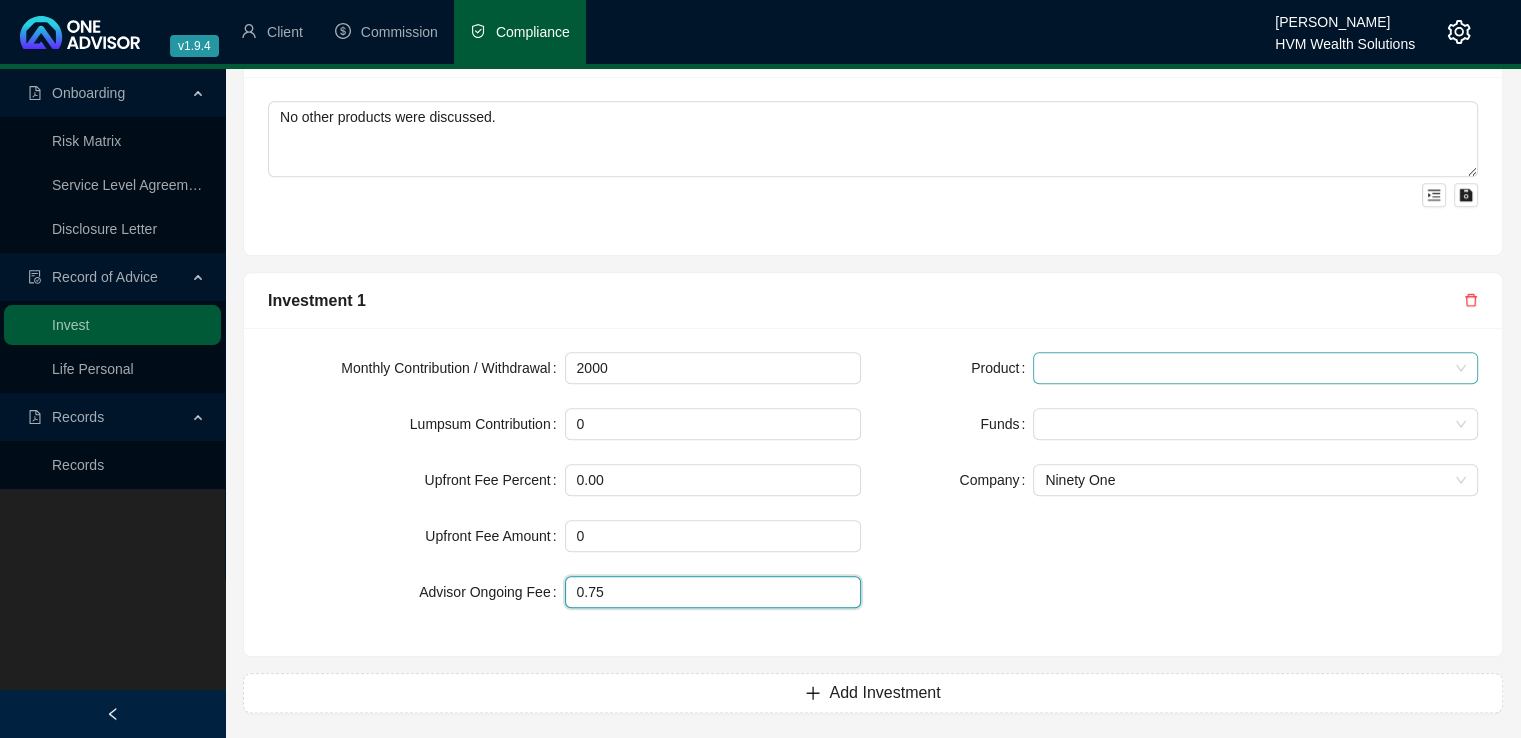 click at bounding box center [1255, 368] 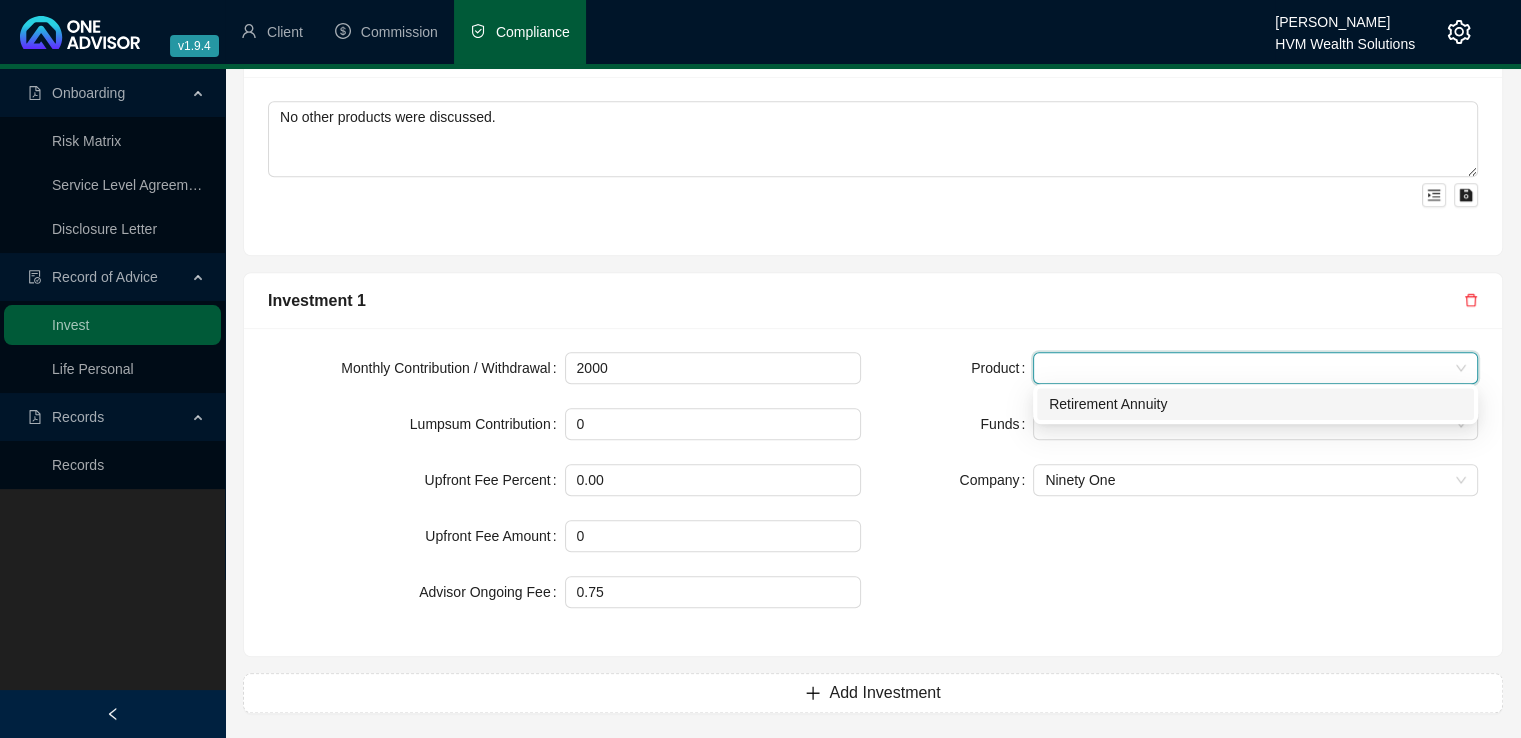 click on "Retirement Annuity" at bounding box center [1255, 404] 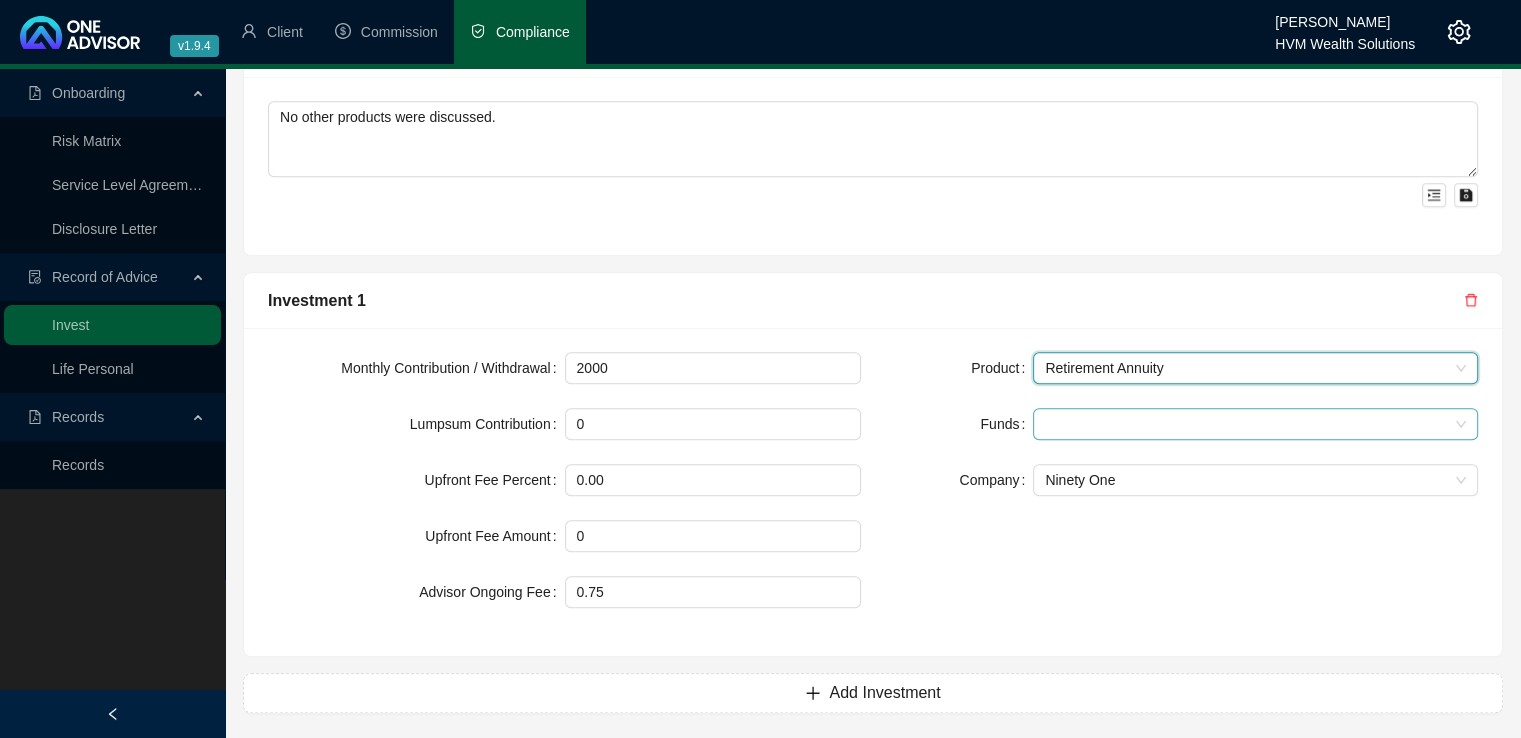 click at bounding box center [1245, 424] 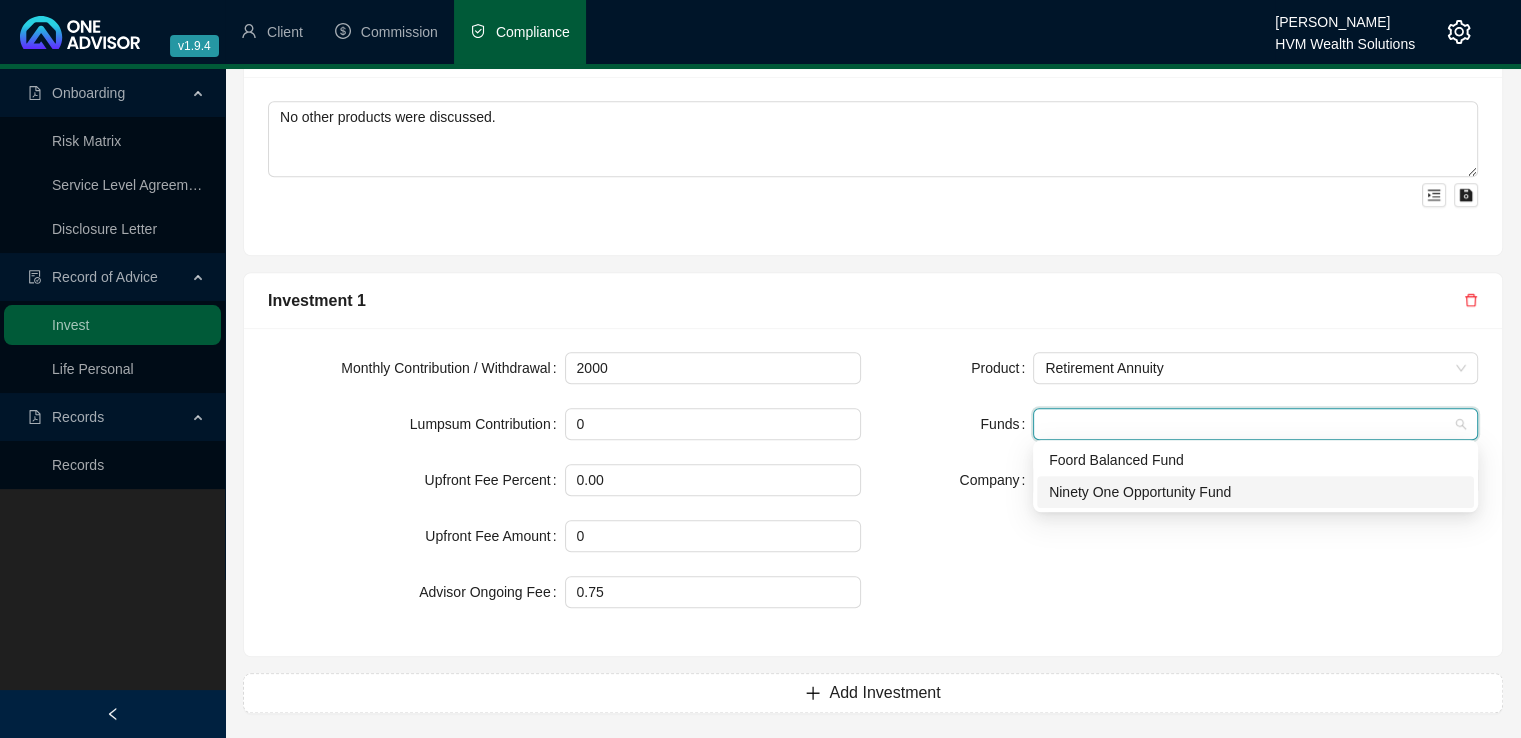 click on "Ninety One Opportunity Fund" at bounding box center (1255, 492) 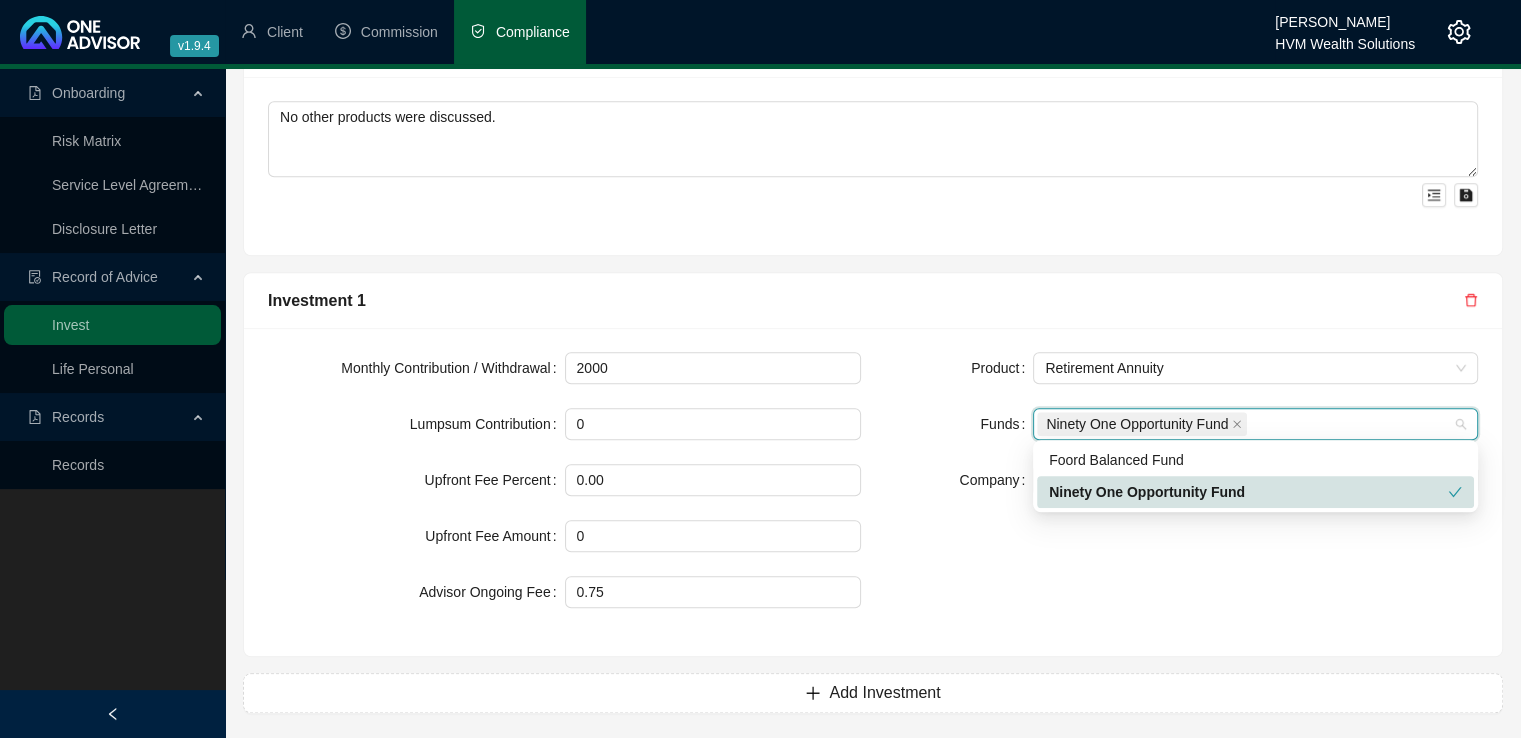 click on "Product Retirement Annuity Funds Ninety One Opportunity Fund   Company Ninety One" at bounding box center (1181, 492) 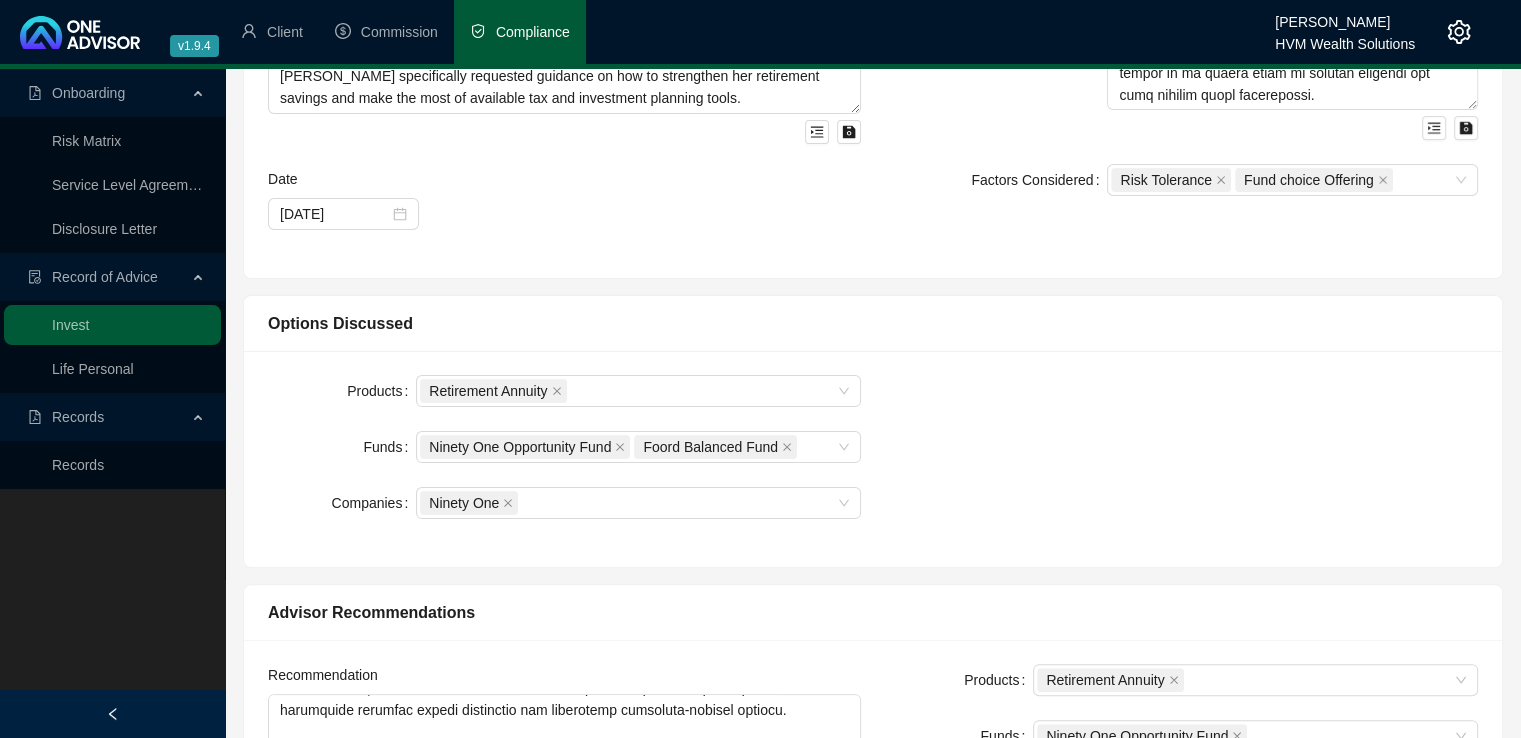 scroll, scrollTop: 0, scrollLeft: 0, axis: both 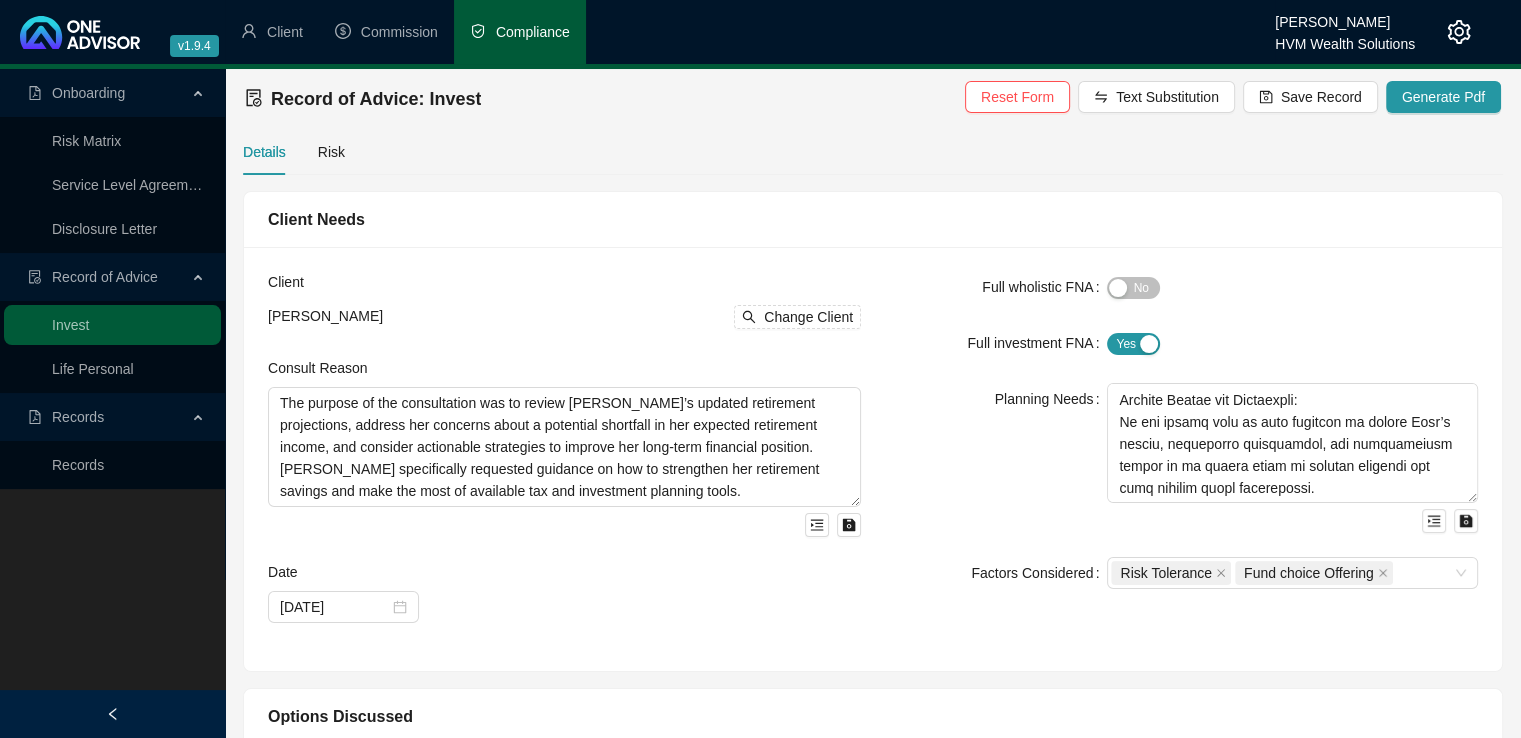 click on "Details Risk" at bounding box center [294, 152] 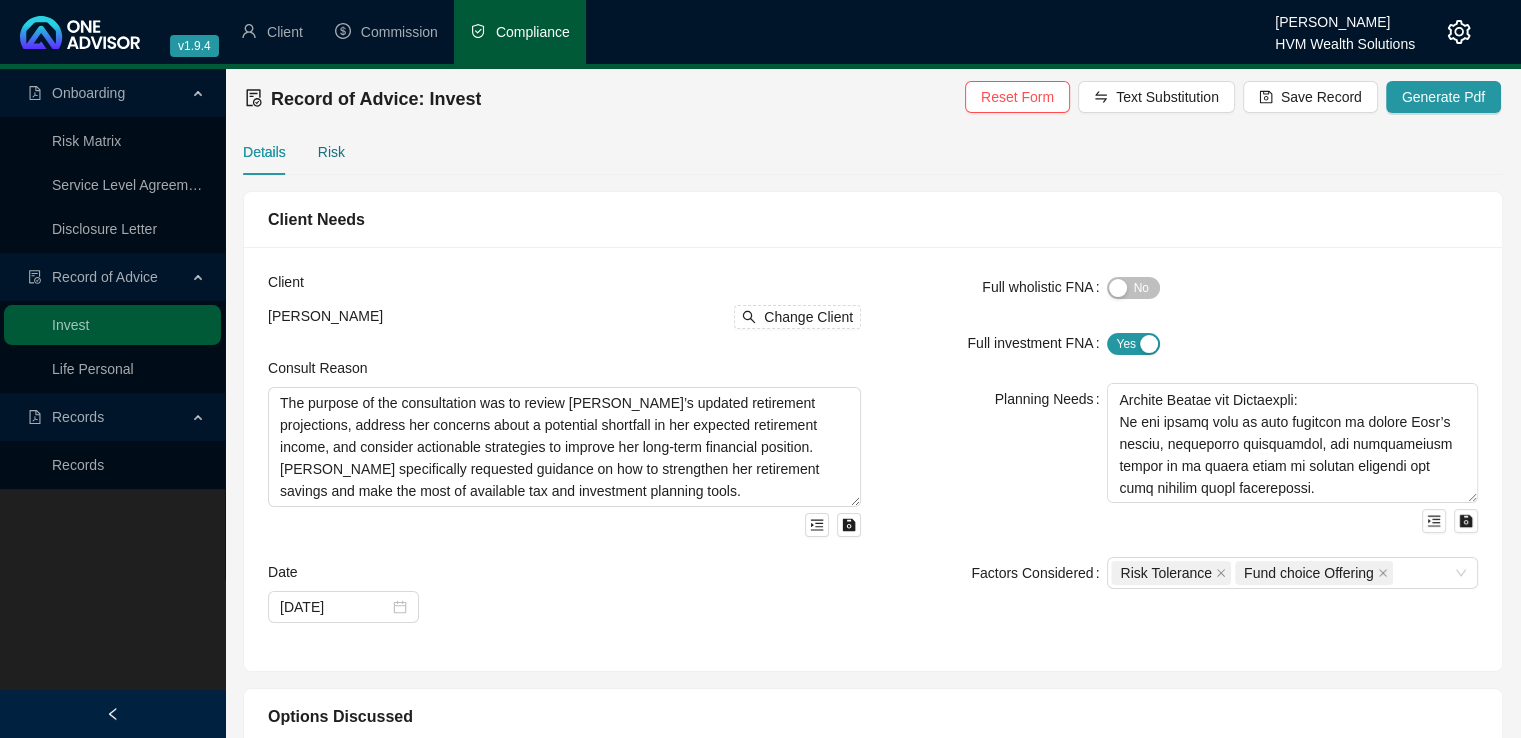 click on "Risk" at bounding box center [331, 152] 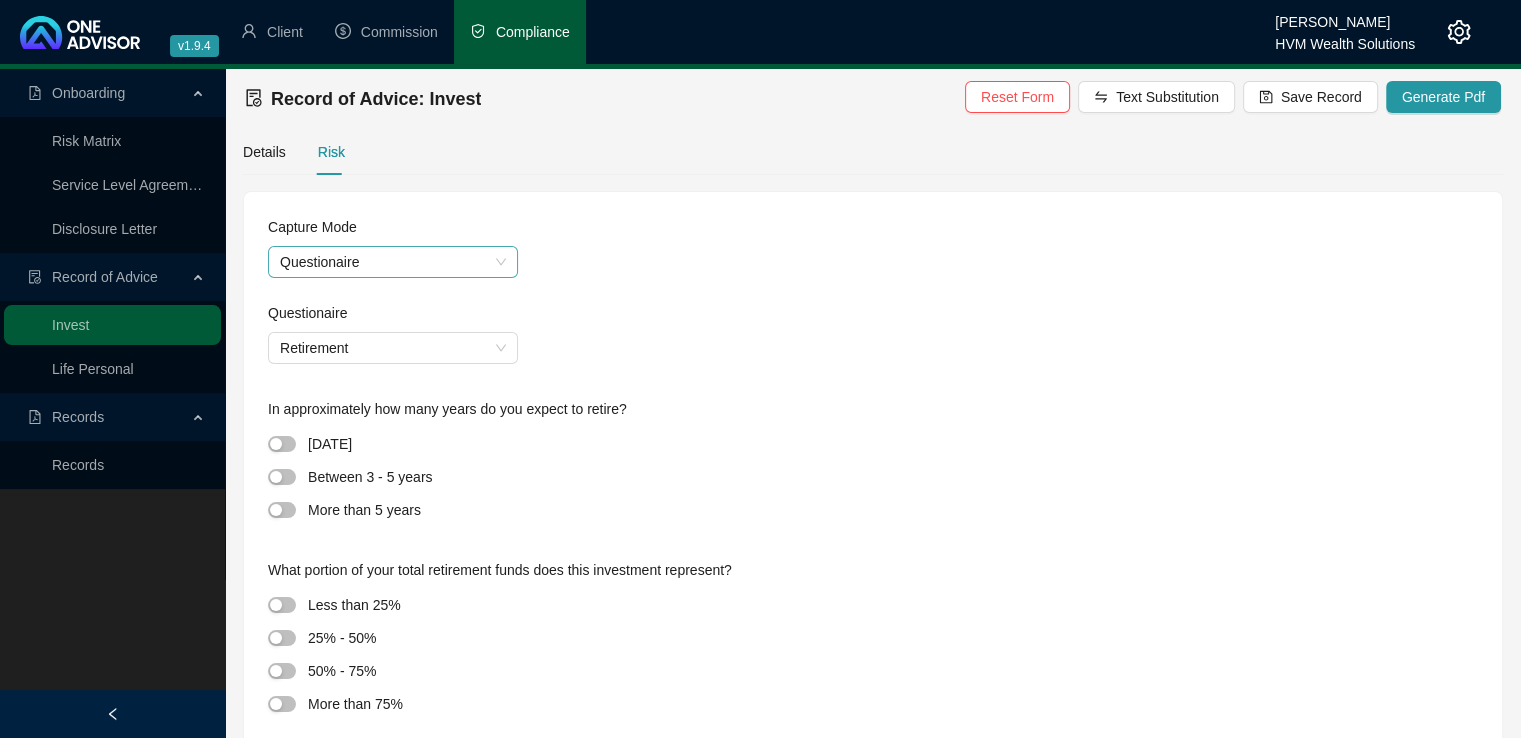 click on "Questionaire" at bounding box center (393, 262) 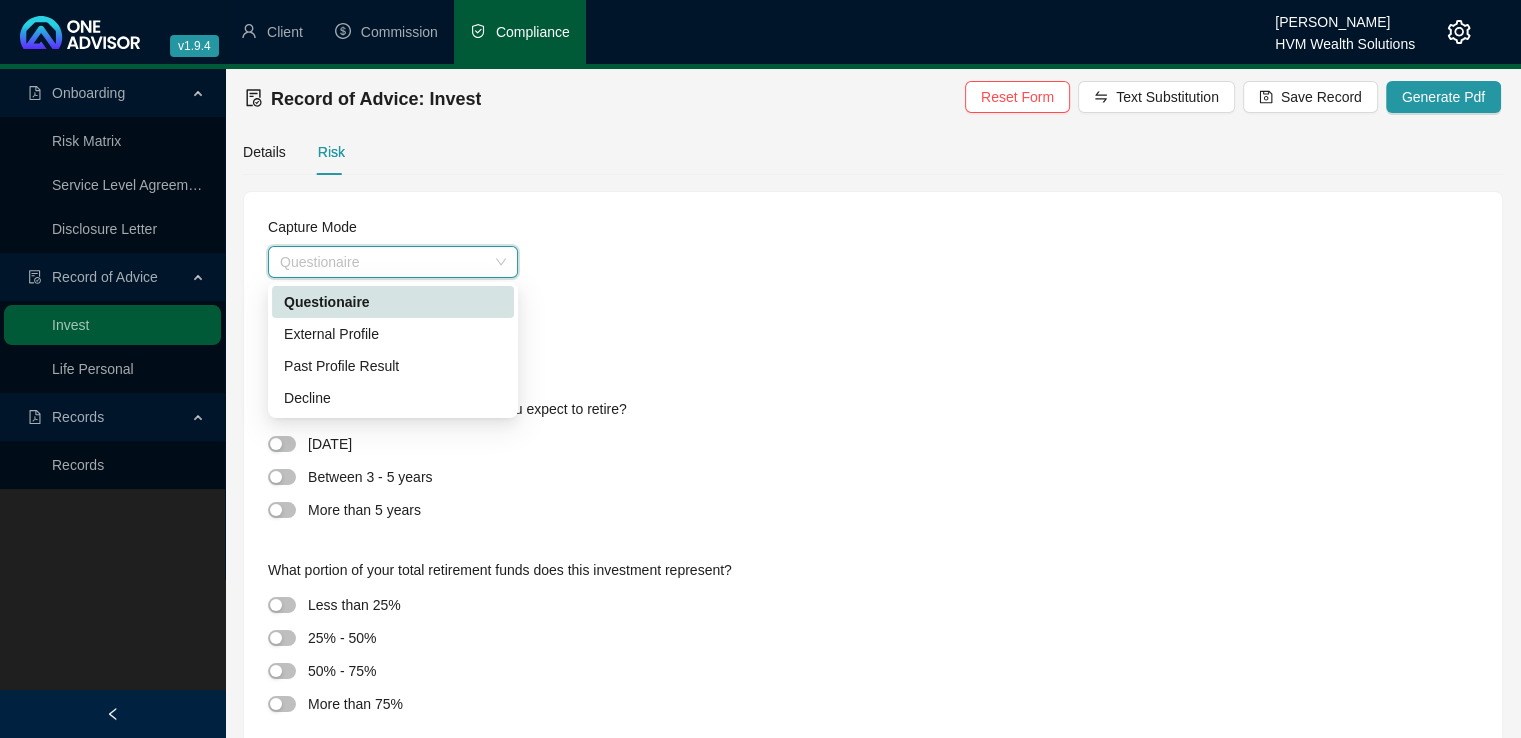 click on "Questionaire" at bounding box center (393, 302) 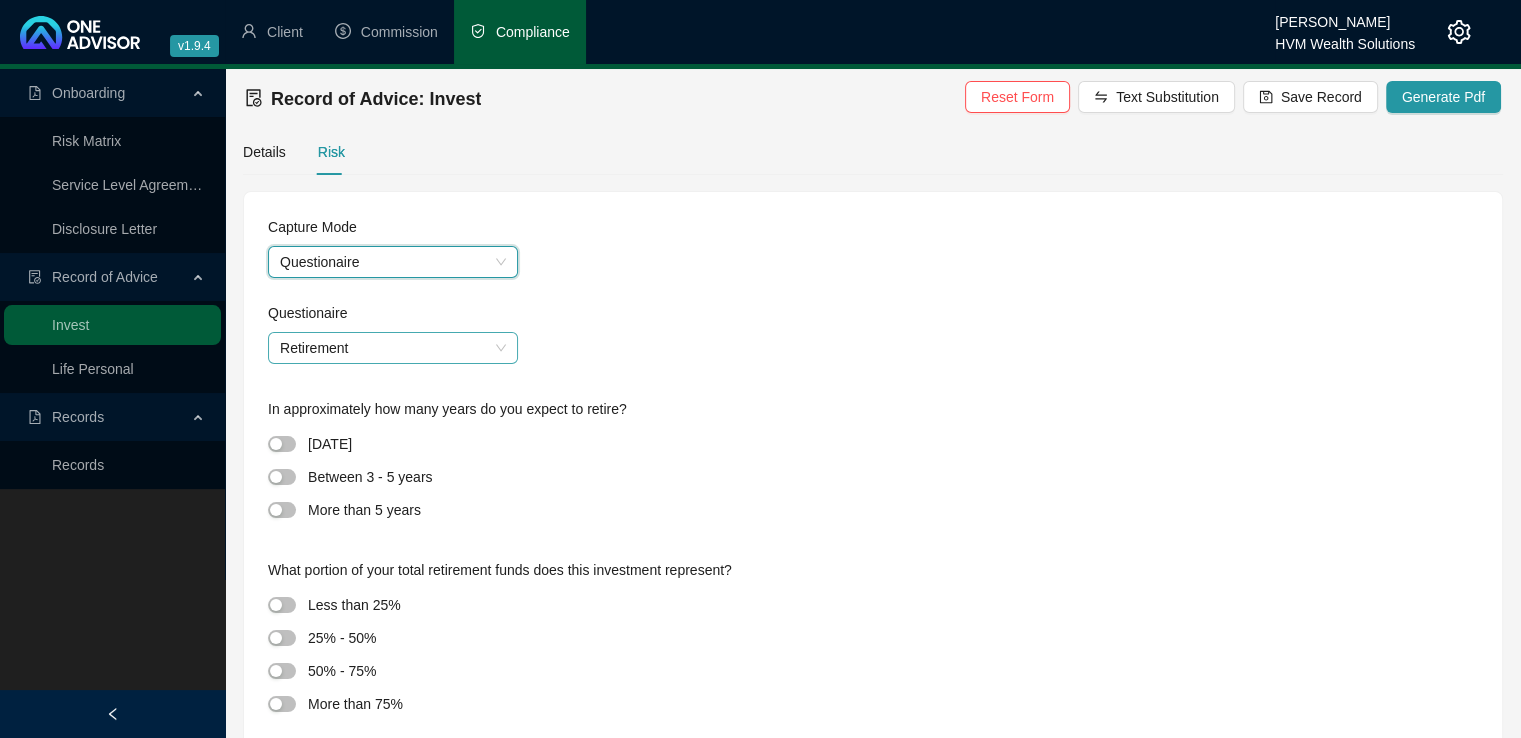 click on "Retirement" at bounding box center (393, 348) 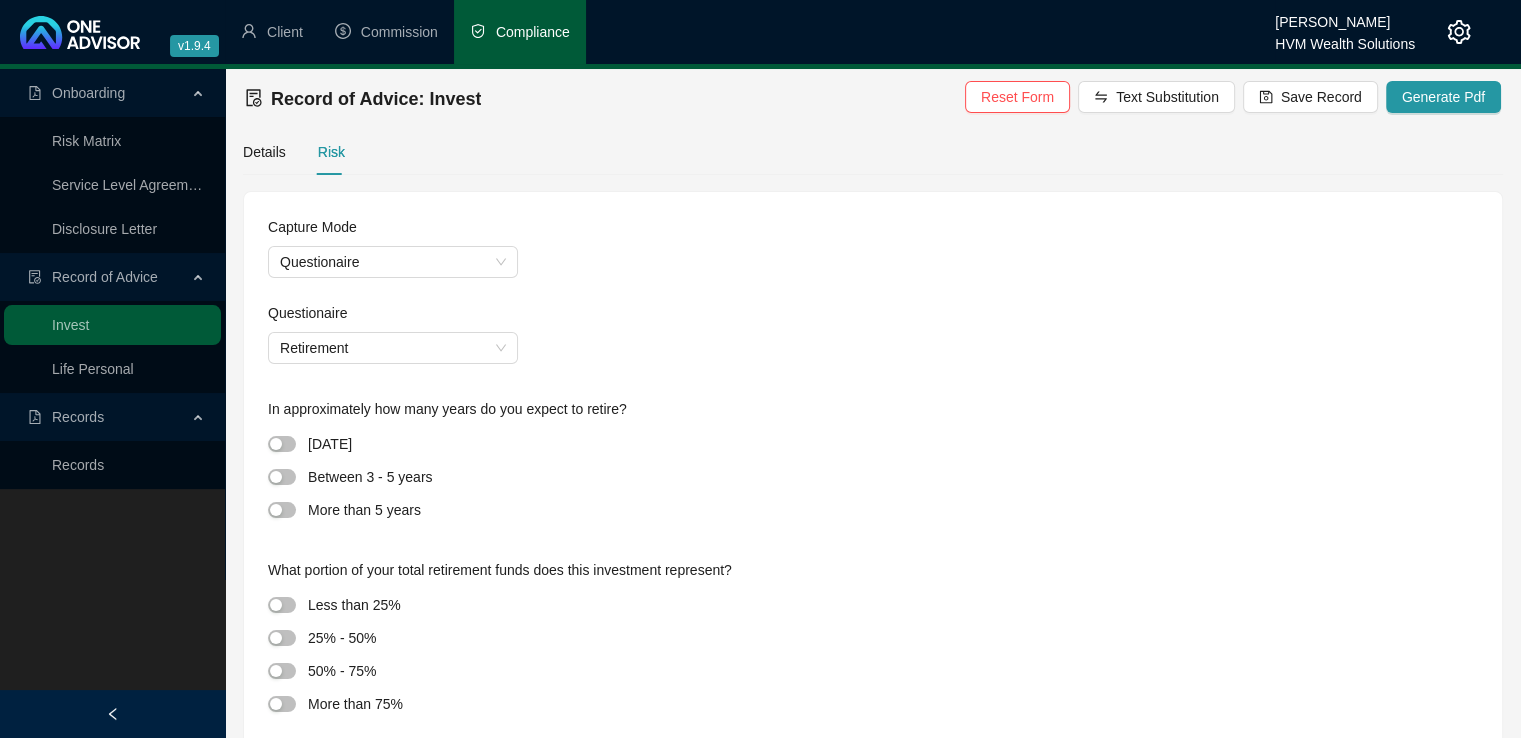 click on "Retirement" at bounding box center [873, 348] 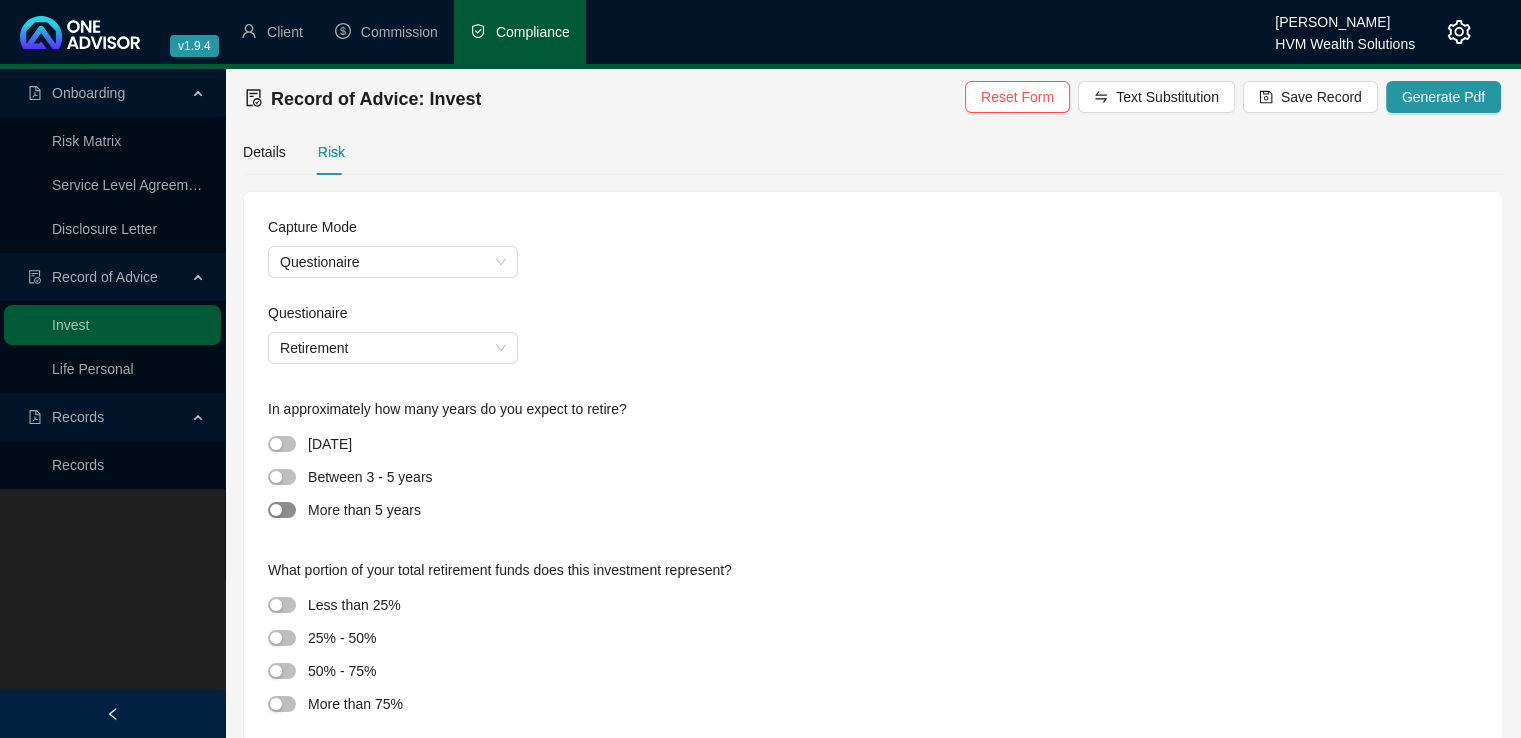 click at bounding box center (282, 510) 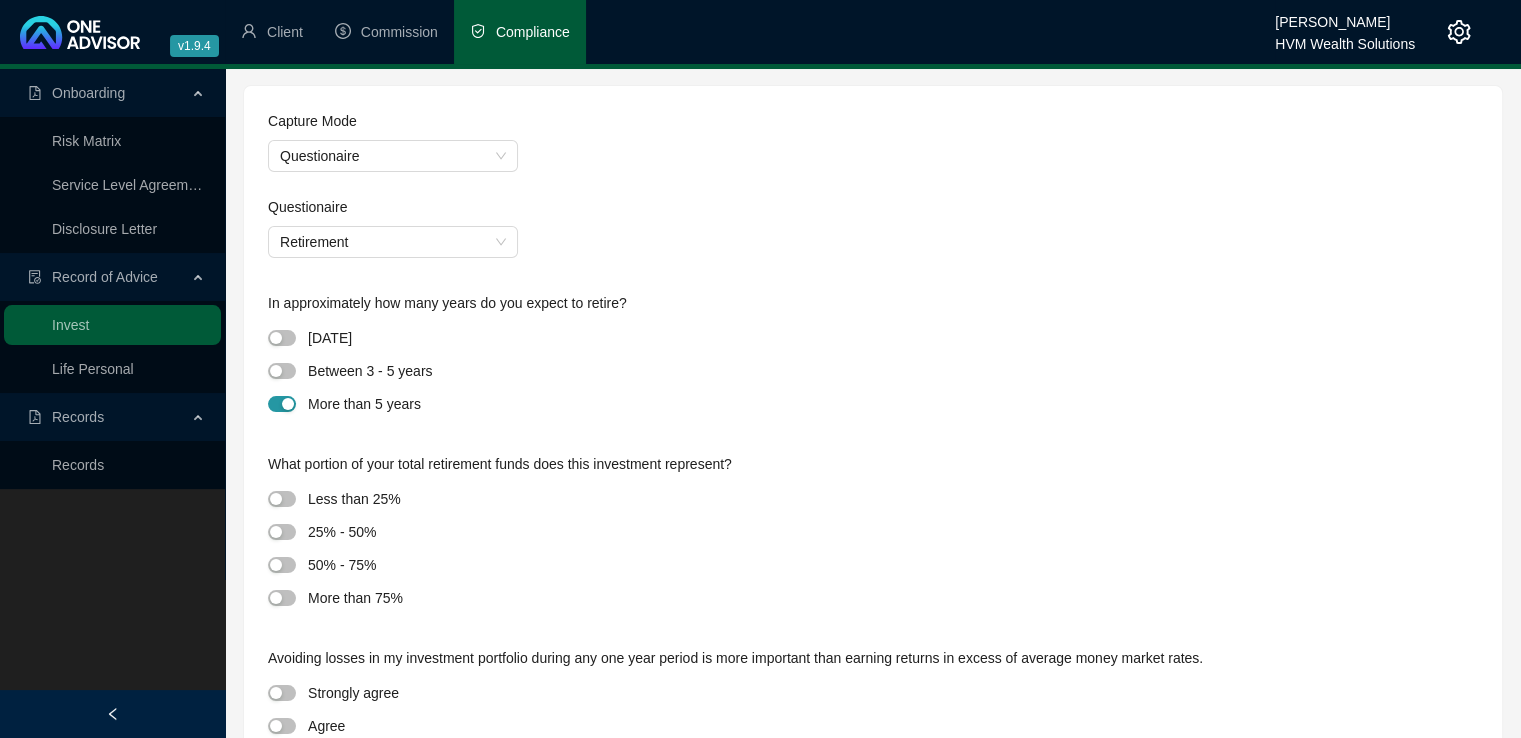 scroll, scrollTop: 114, scrollLeft: 0, axis: vertical 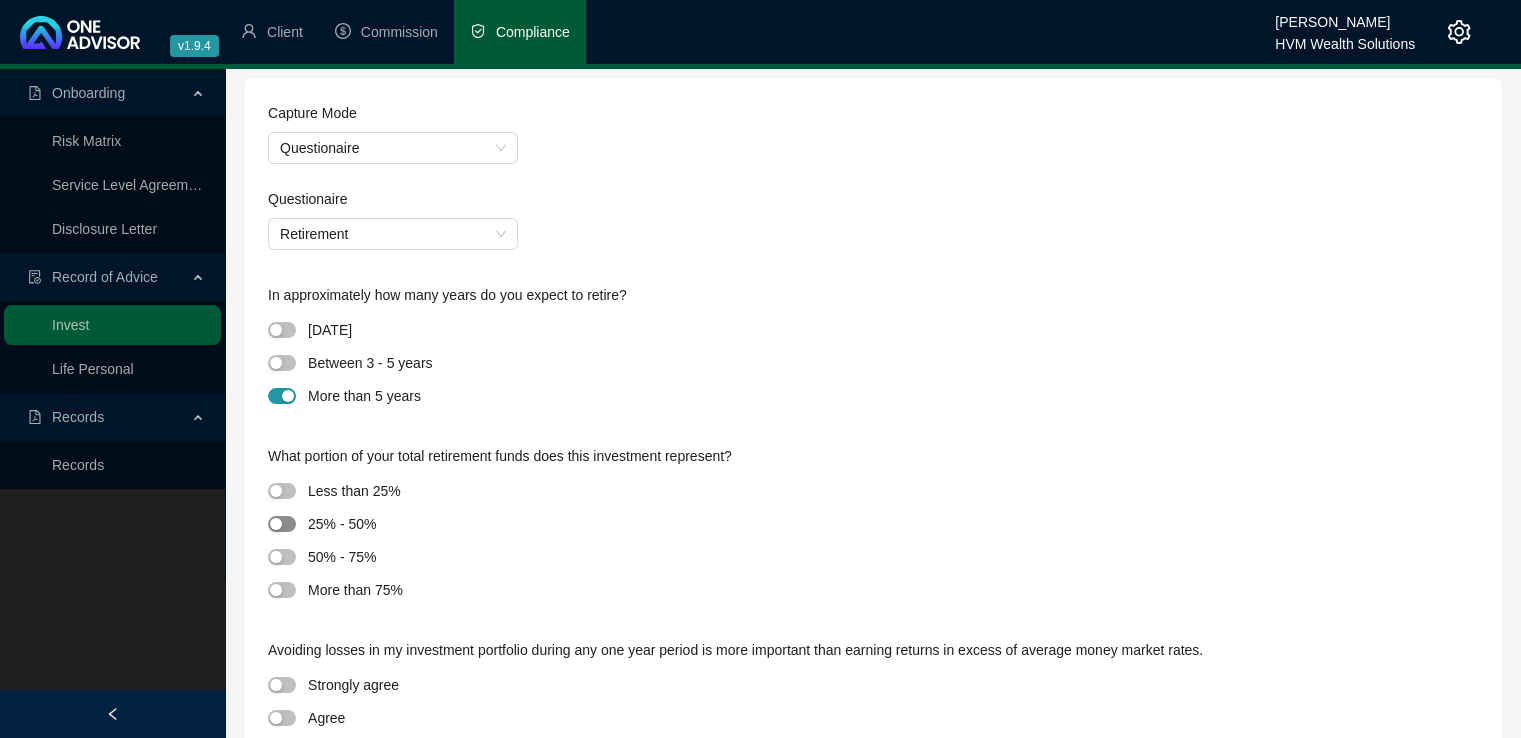 click at bounding box center [276, 524] 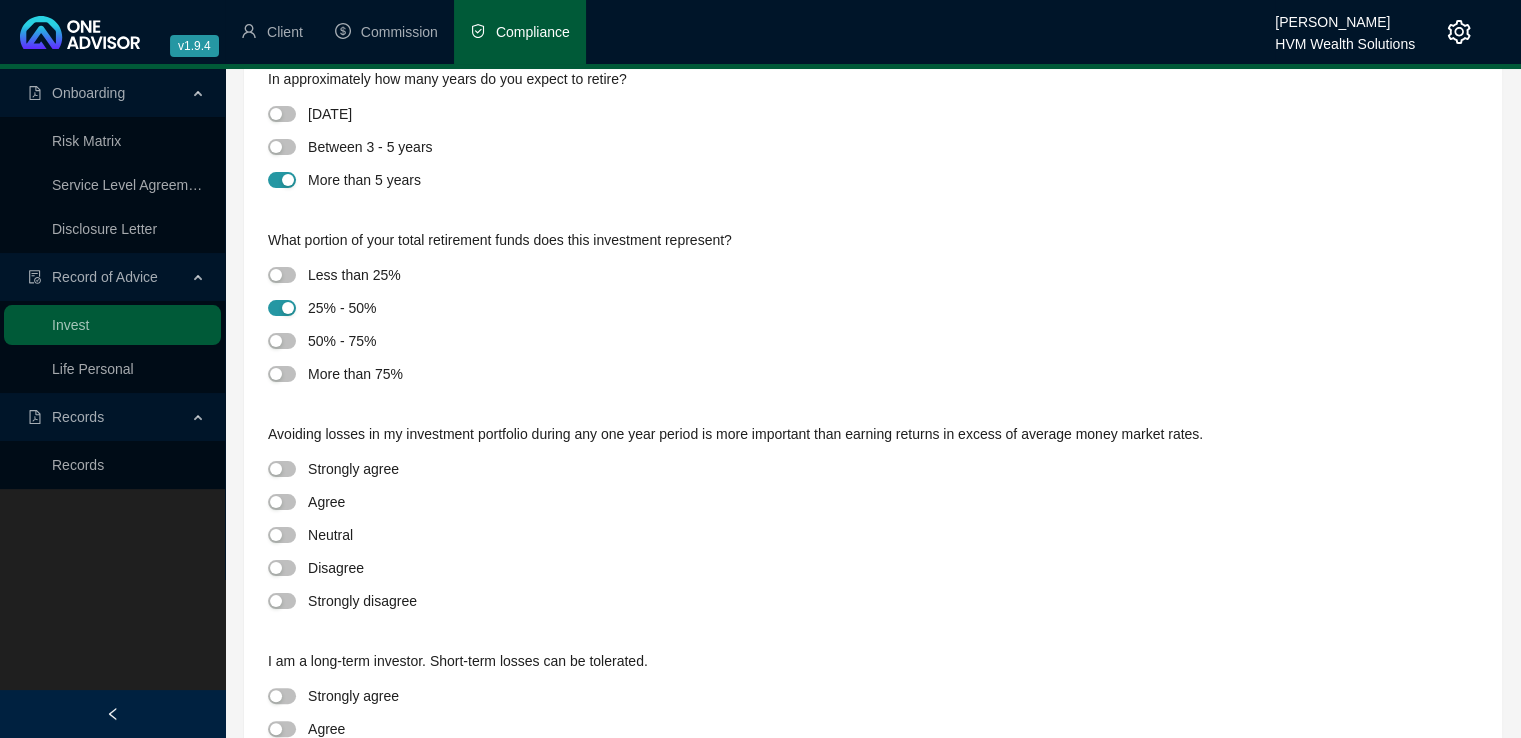 scroll, scrollTop: 334, scrollLeft: 0, axis: vertical 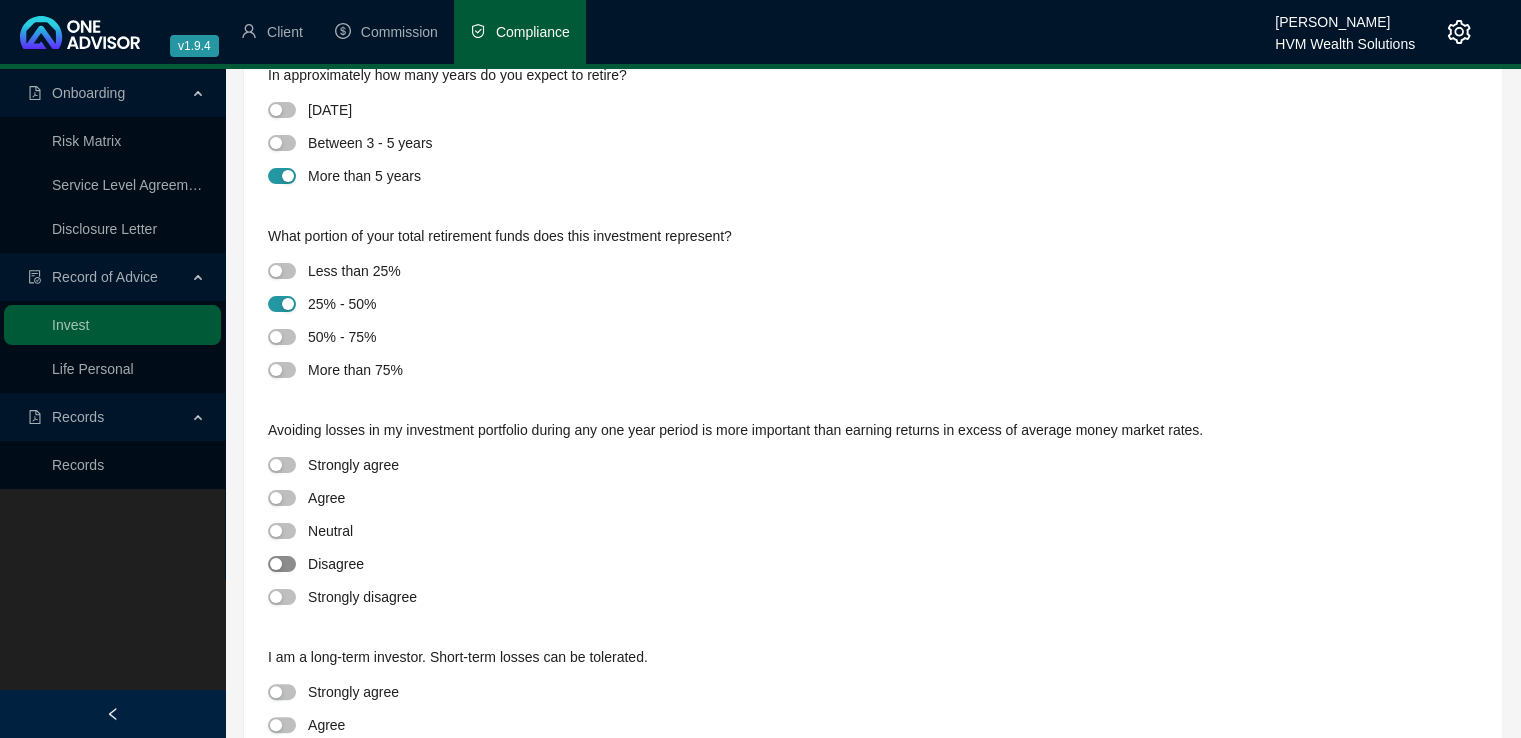 click at bounding box center (276, 564) 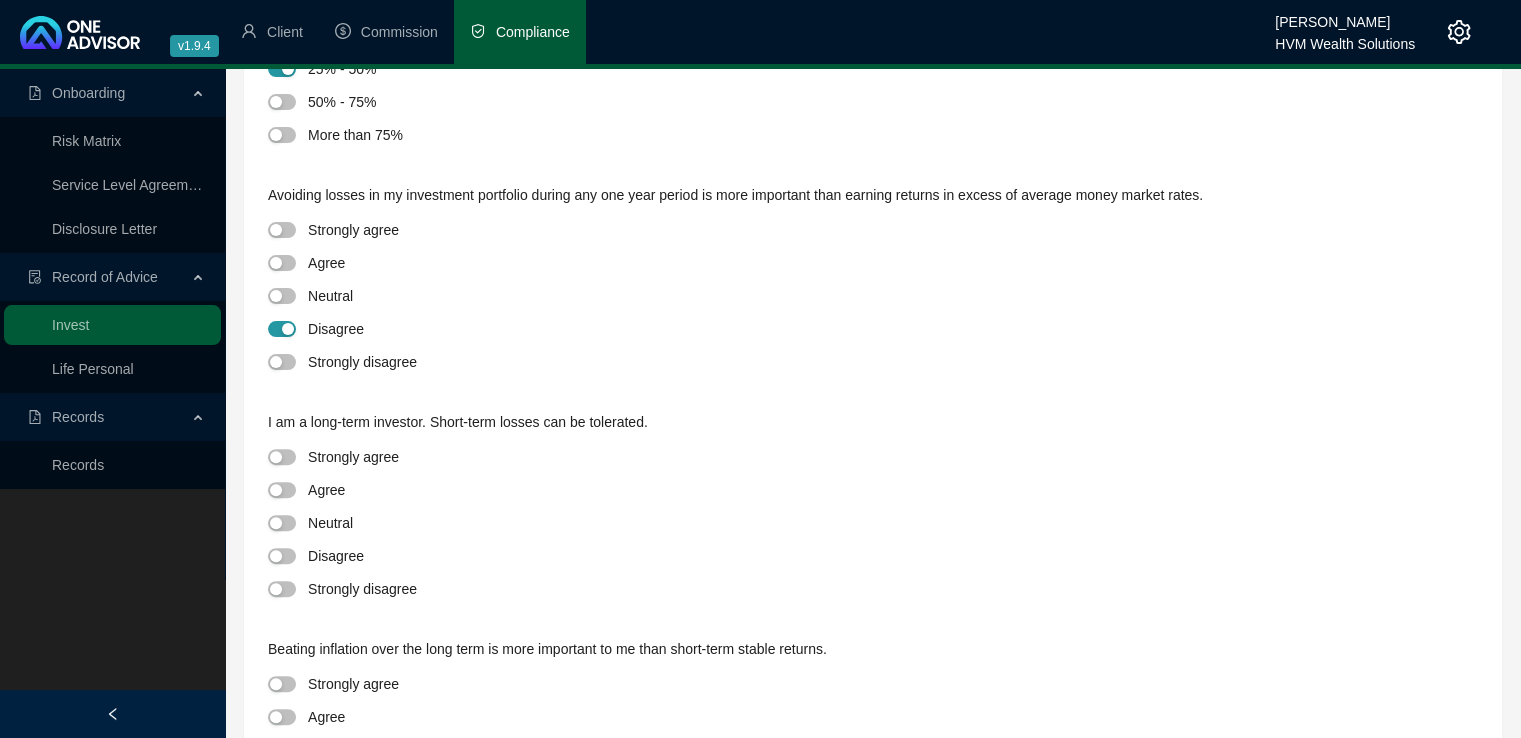 scroll, scrollTop: 571, scrollLeft: 0, axis: vertical 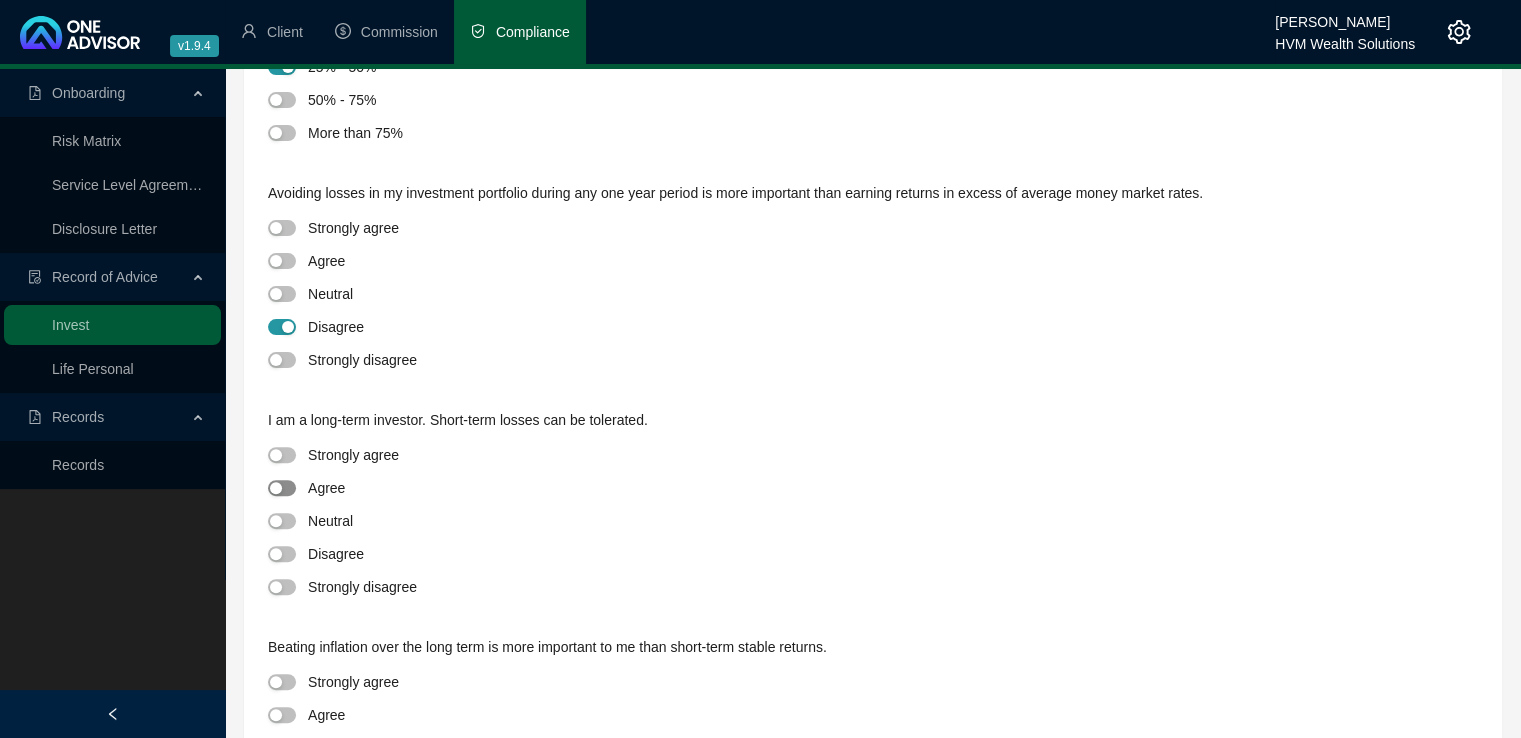 click at bounding box center [276, 488] 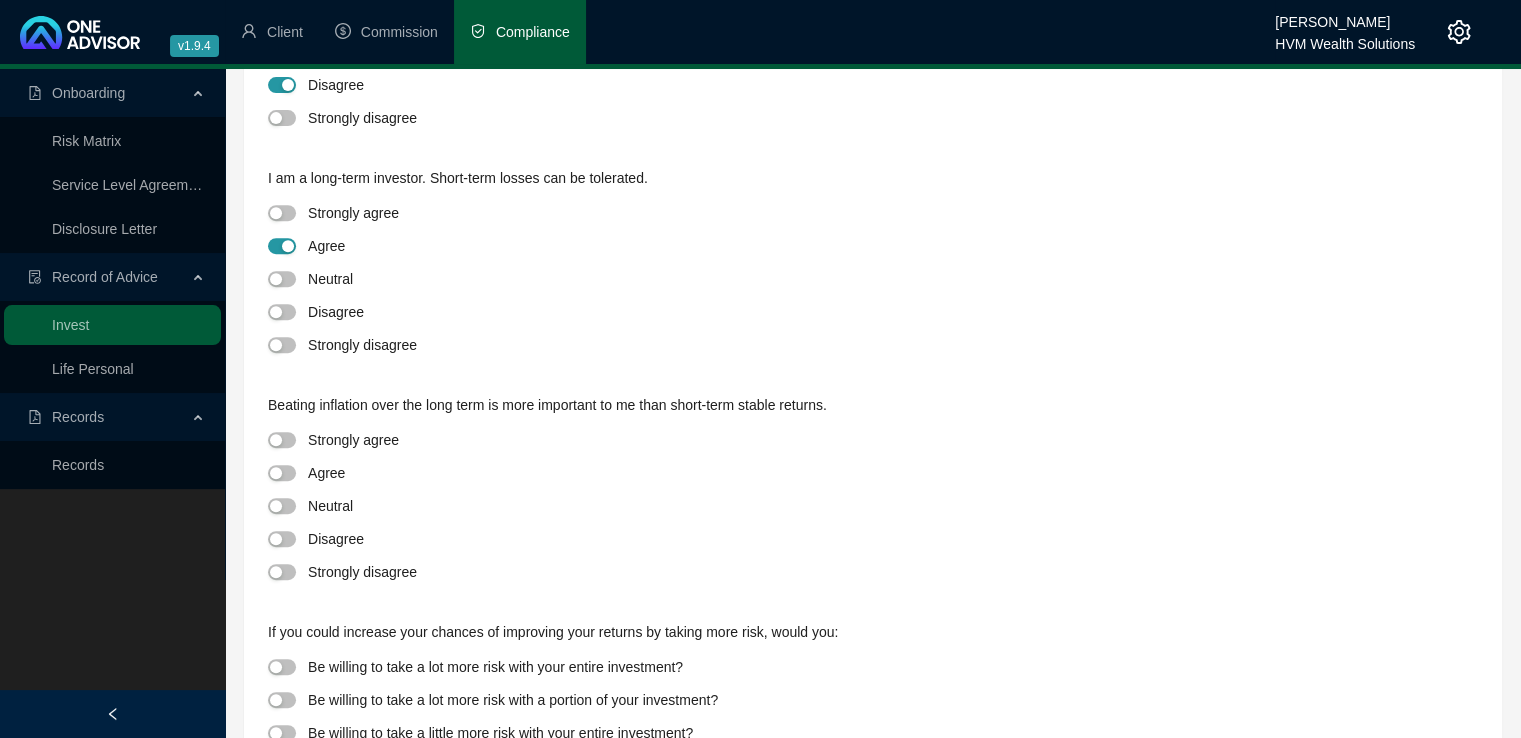 scroll, scrollTop: 817, scrollLeft: 0, axis: vertical 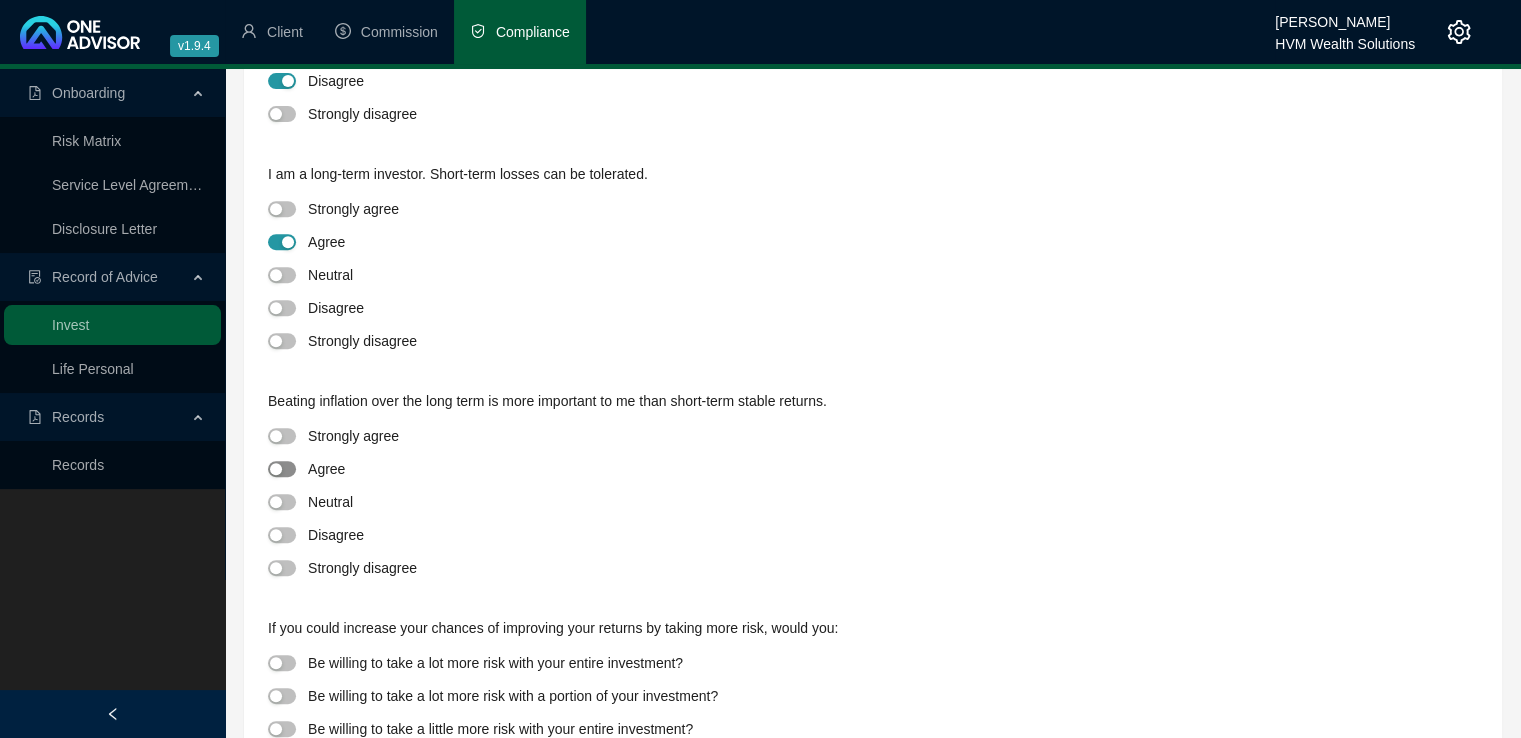 click at bounding box center (276, 469) 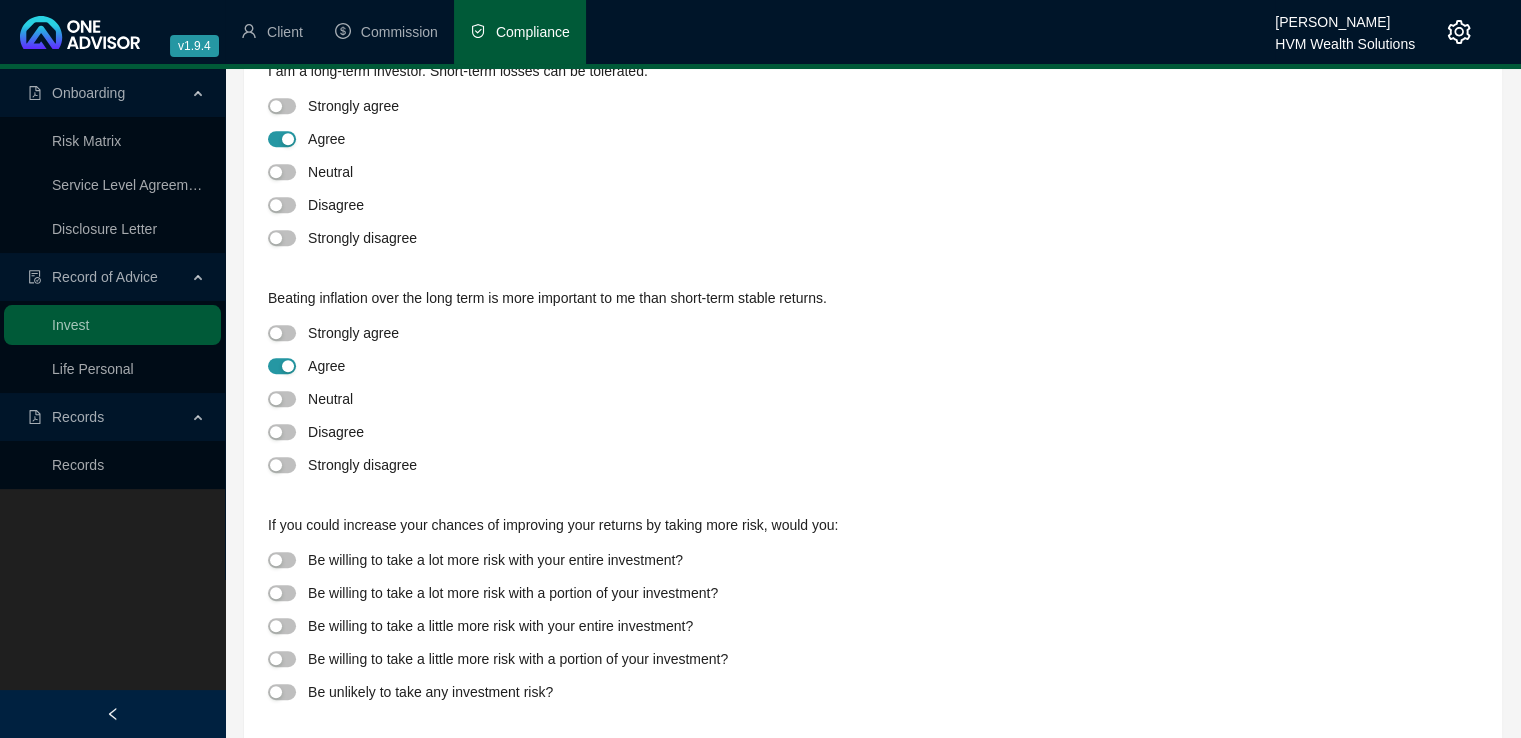 scroll, scrollTop: 938, scrollLeft: 0, axis: vertical 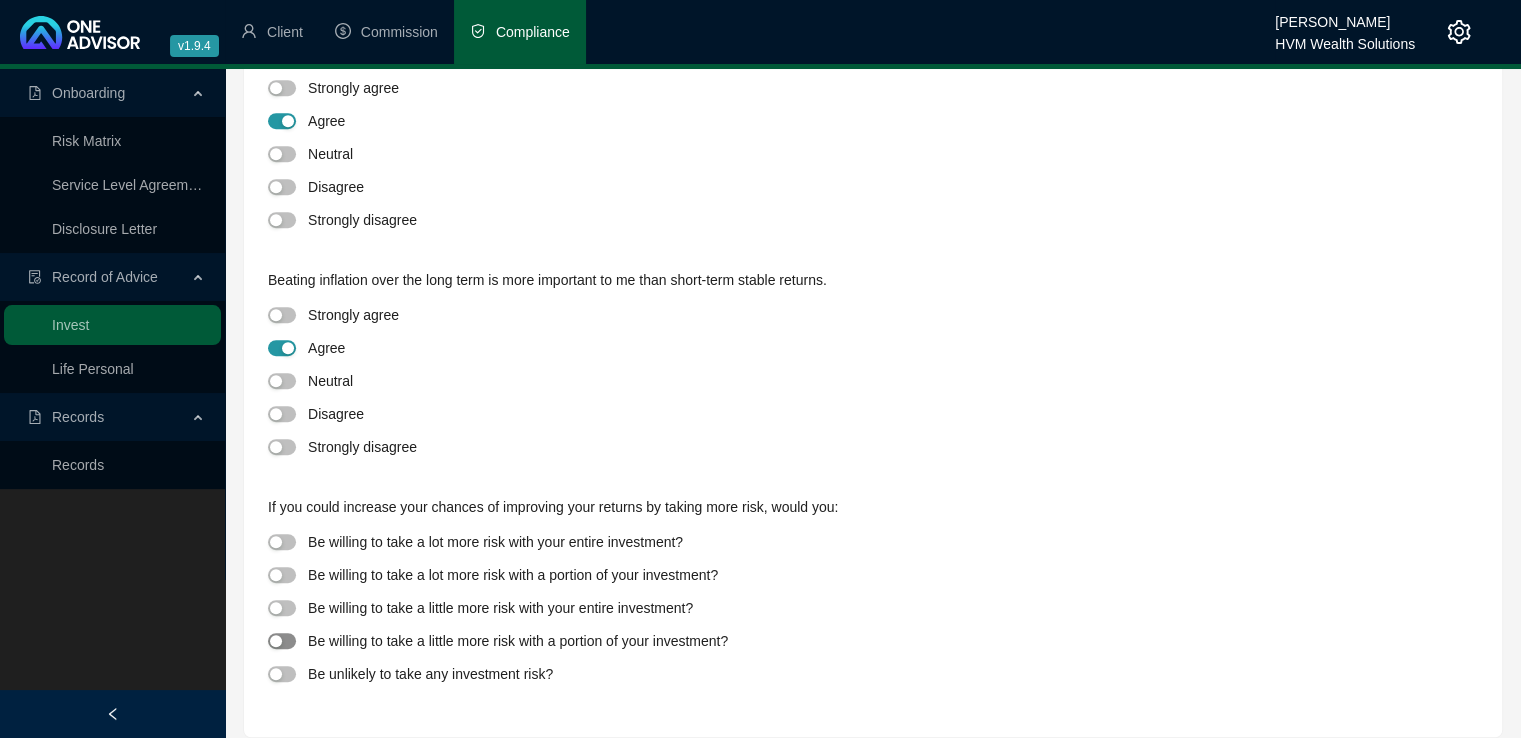 click at bounding box center (276, 641) 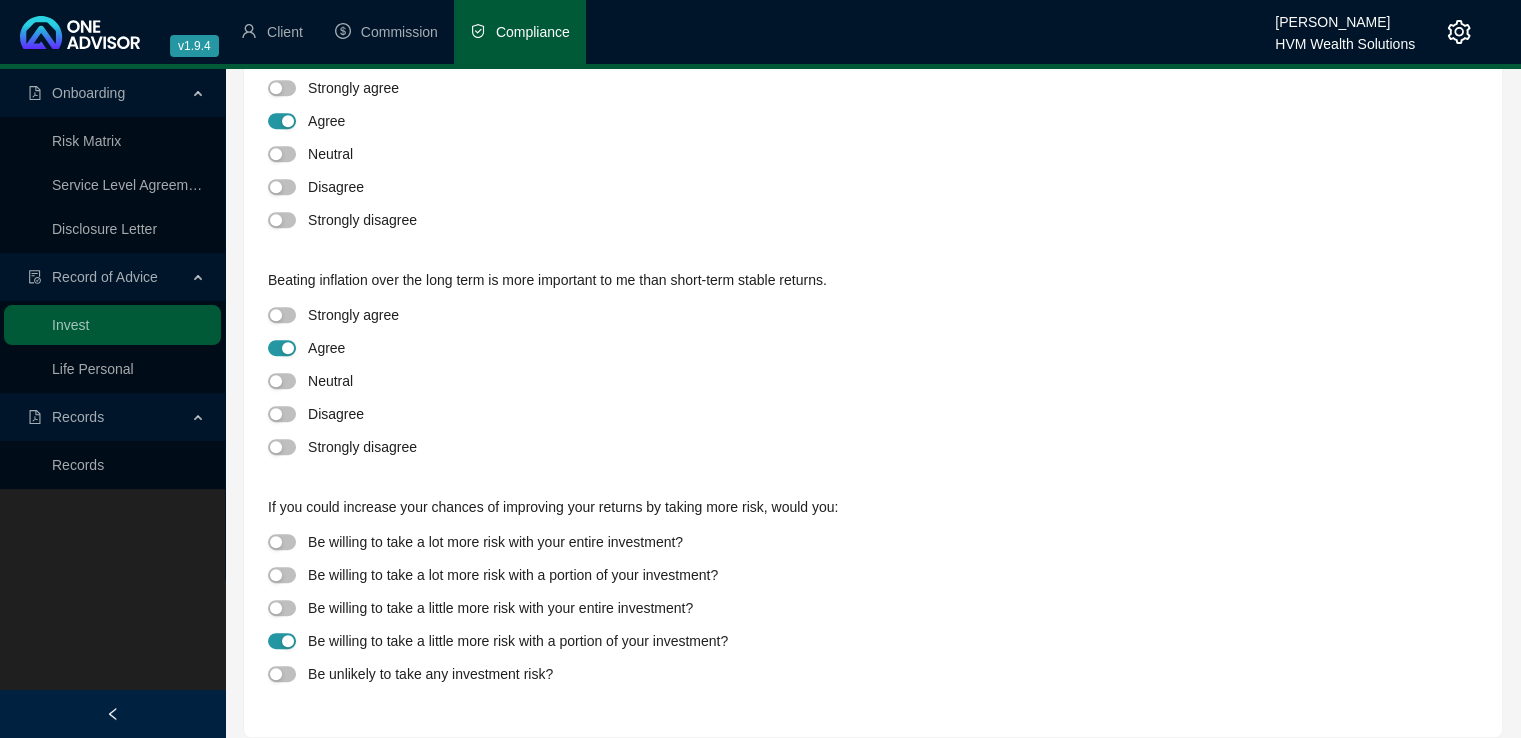 scroll, scrollTop: 0, scrollLeft: 0, axis: both 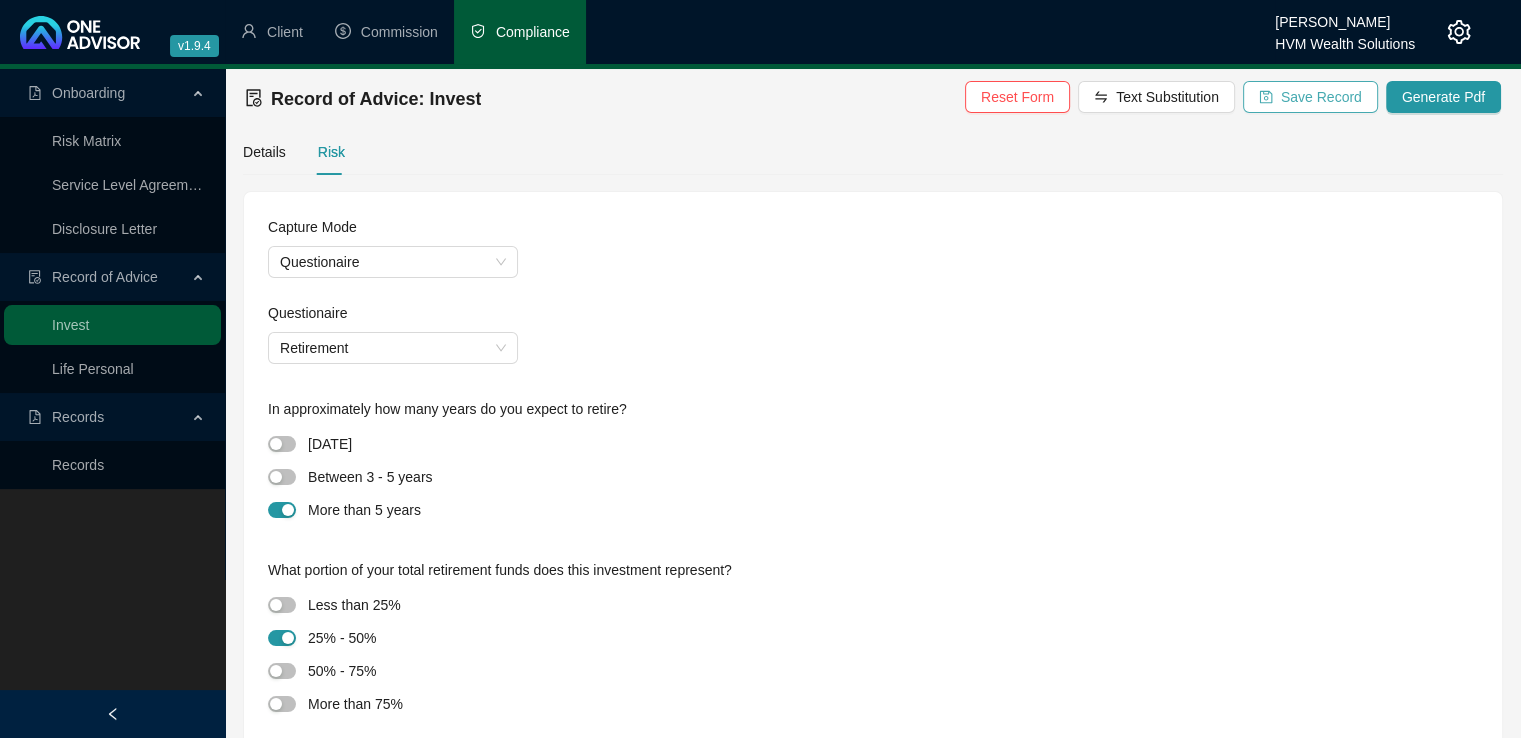 click on "Save Record" at bounding box center [1321, 97] 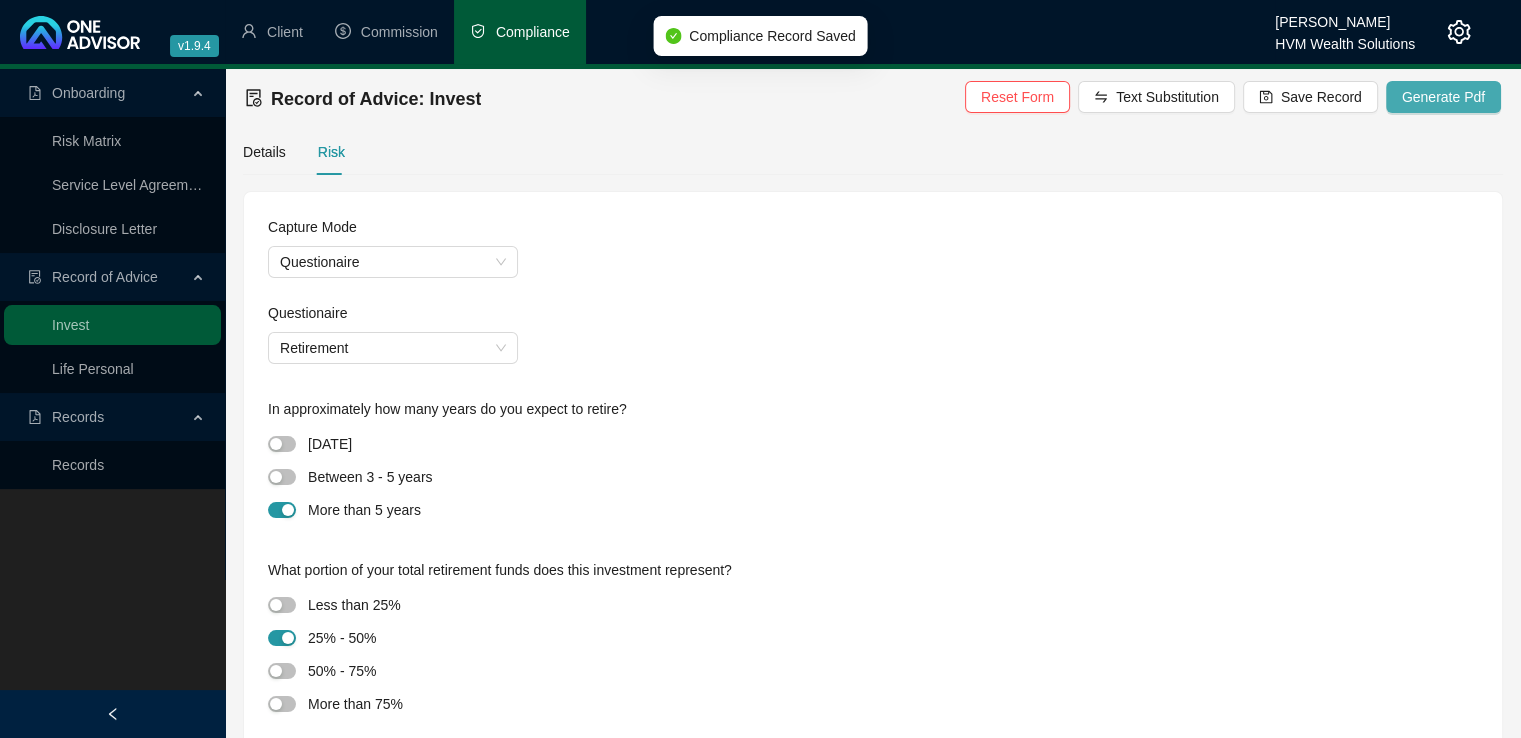 click on "Generate Pdf" at bounding box center (1443, 97) 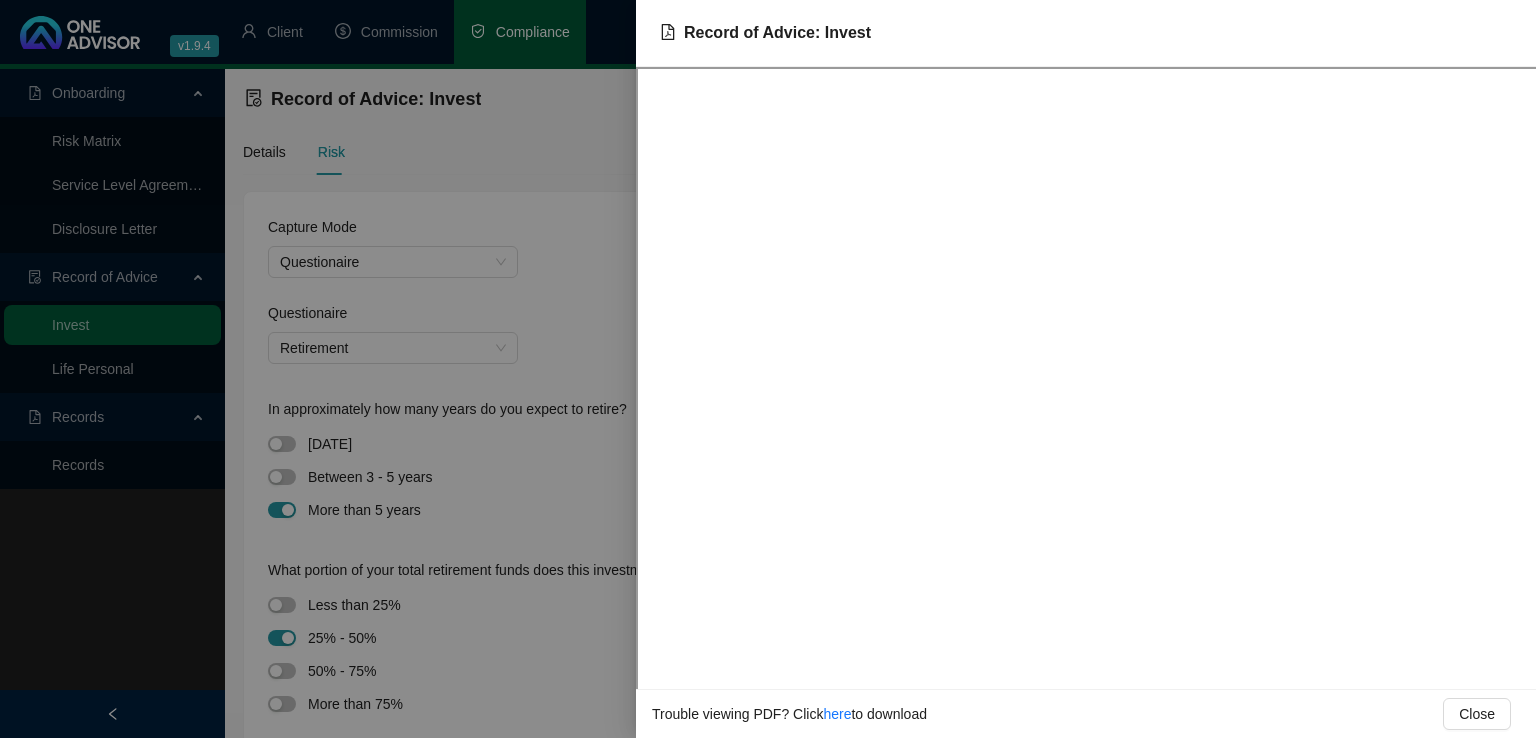 drag, startPoint x: 557, startPoint y: 139, endPoint x: 388, endPoint y: 10, distance: 212.60762 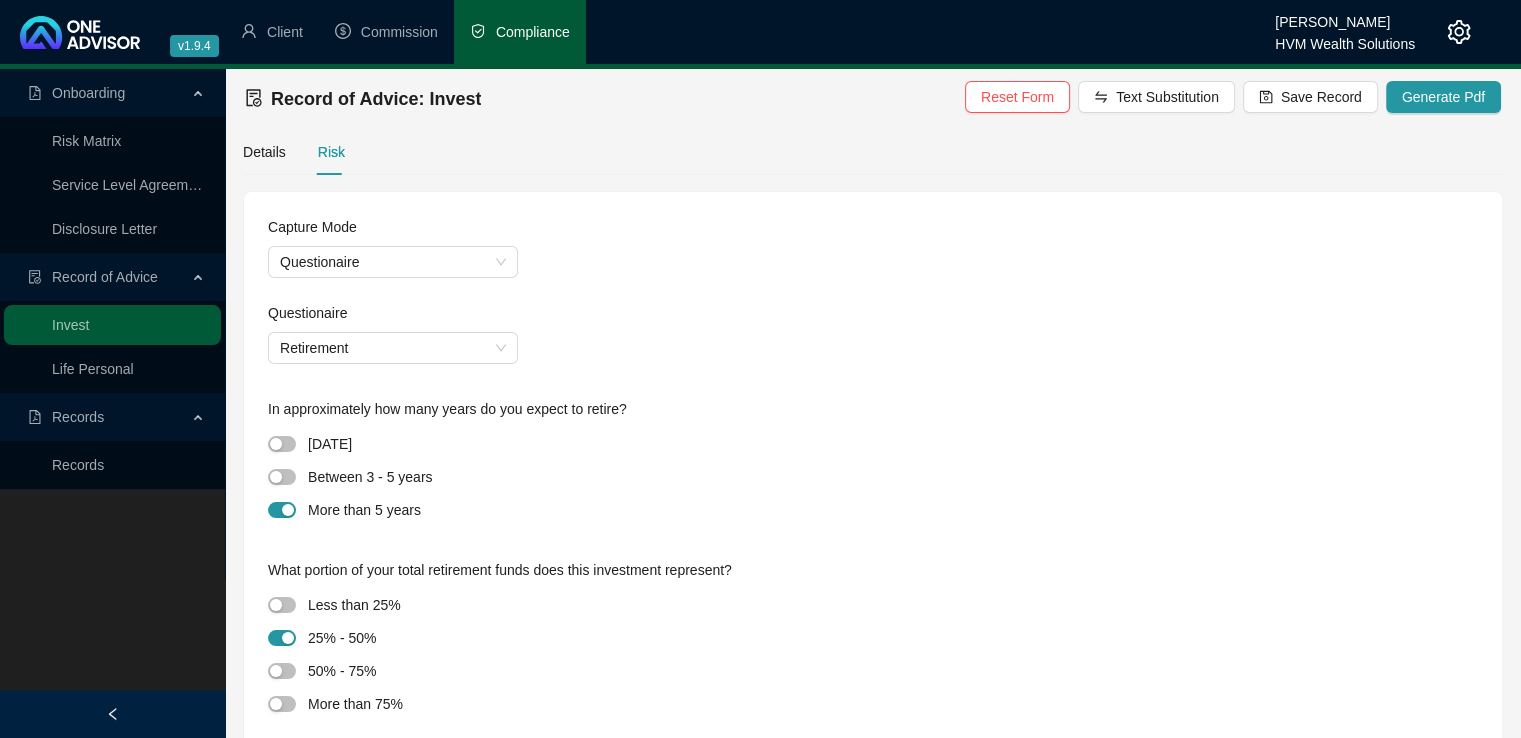 drag, startPoint x: 1084, startPoint y: 282, endPoint x: 1256, endPoint y: 204, distance: 188.85974 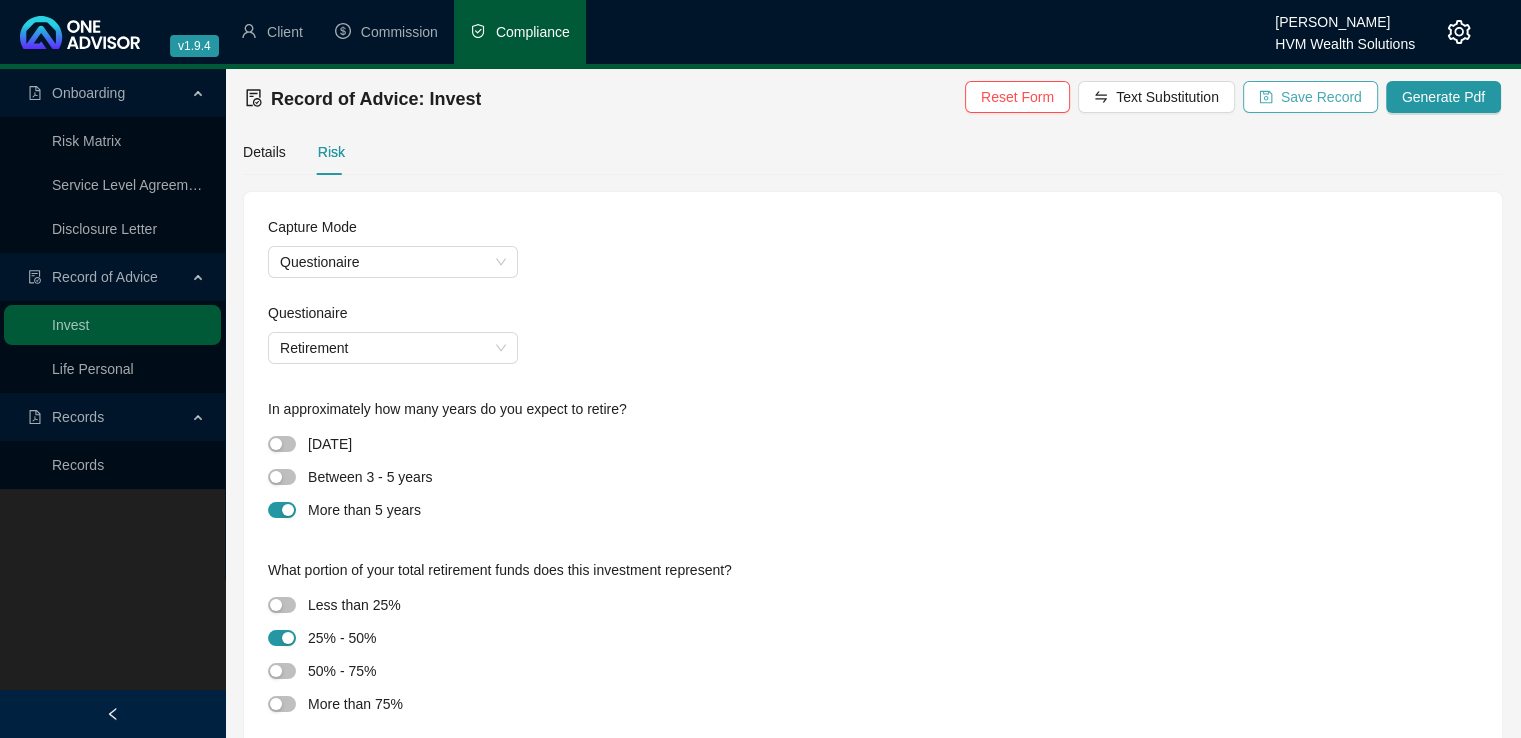 click on "Save Record" at bounding box center [1321, 97] 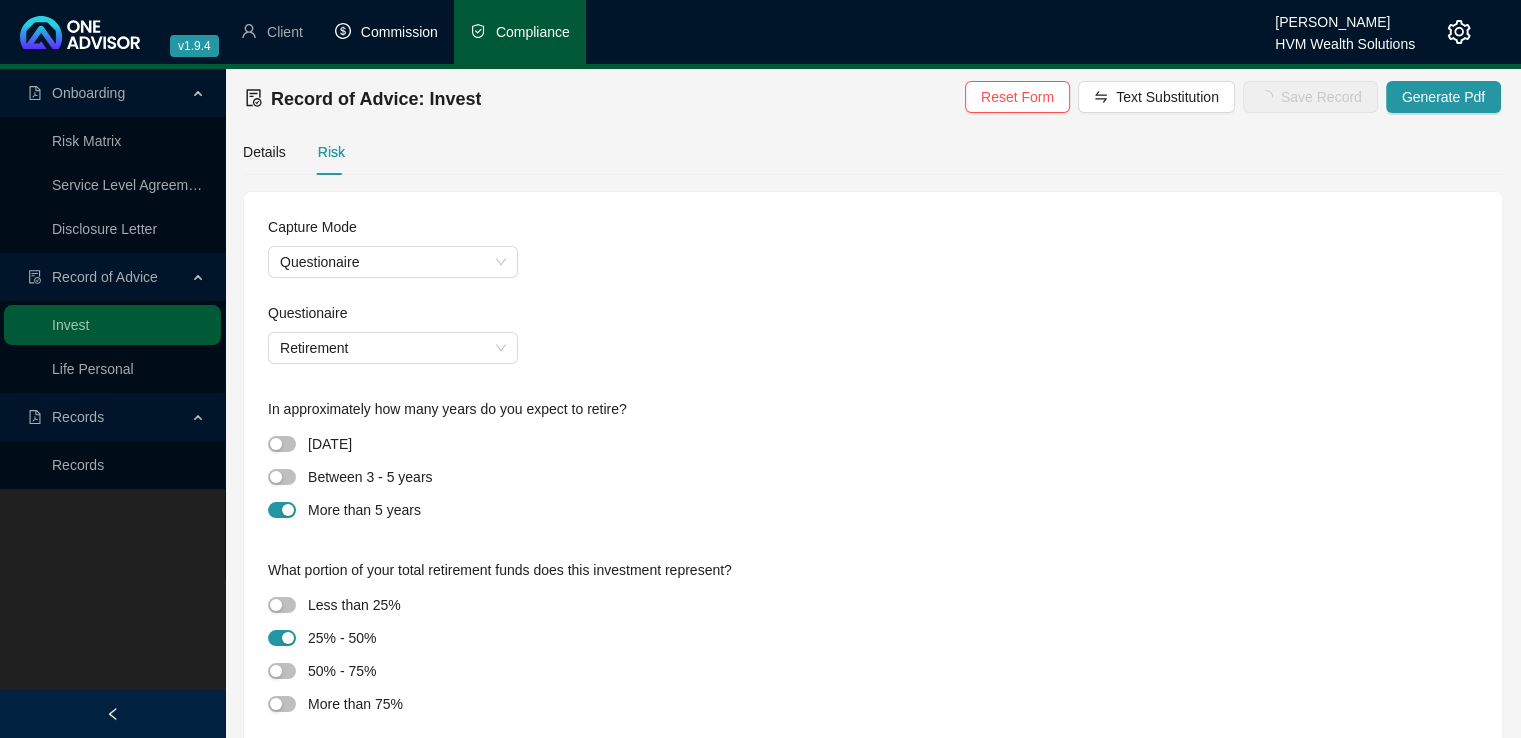 click on "Commission" at bounding box center [399, 32] 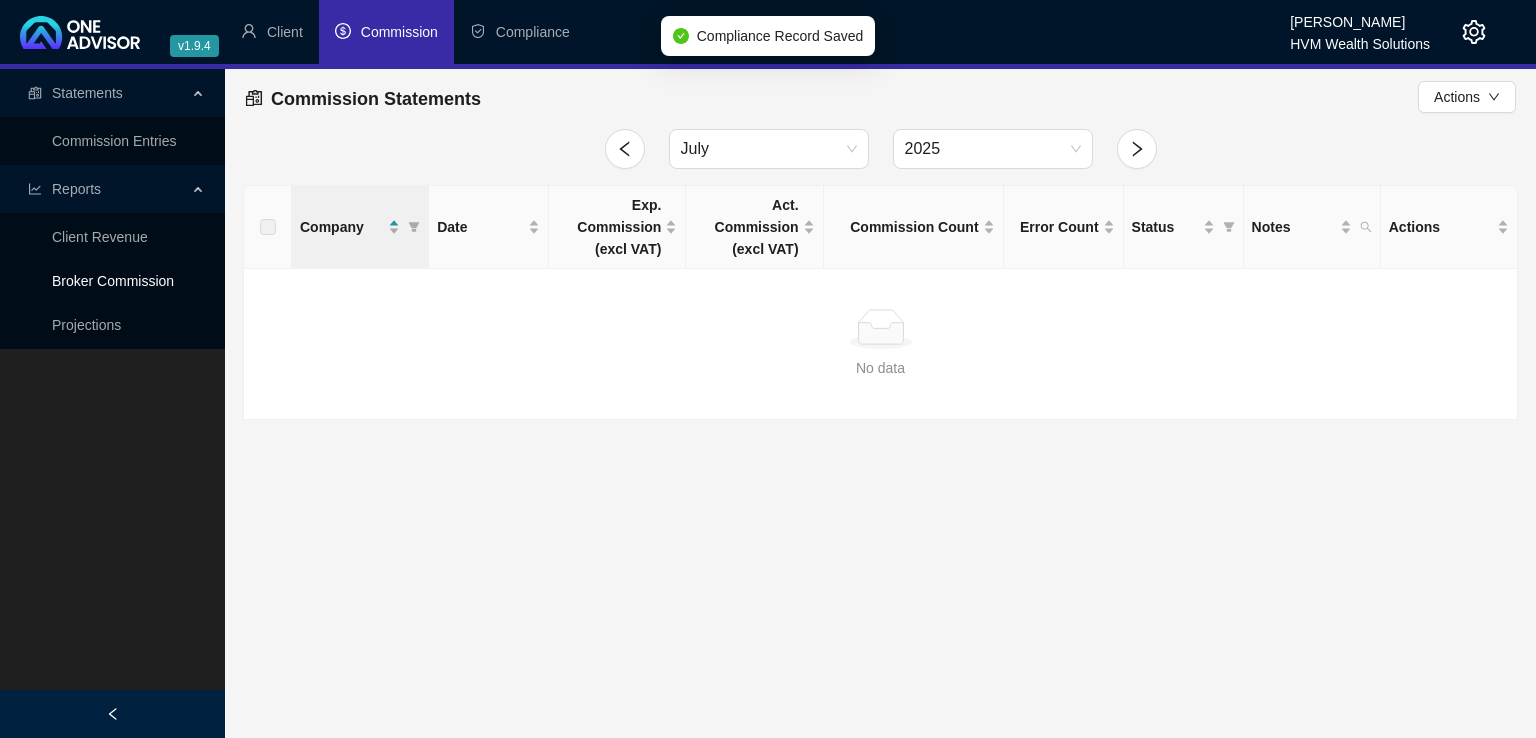 click on "Broker Commission" at bounding box center [113, 281] 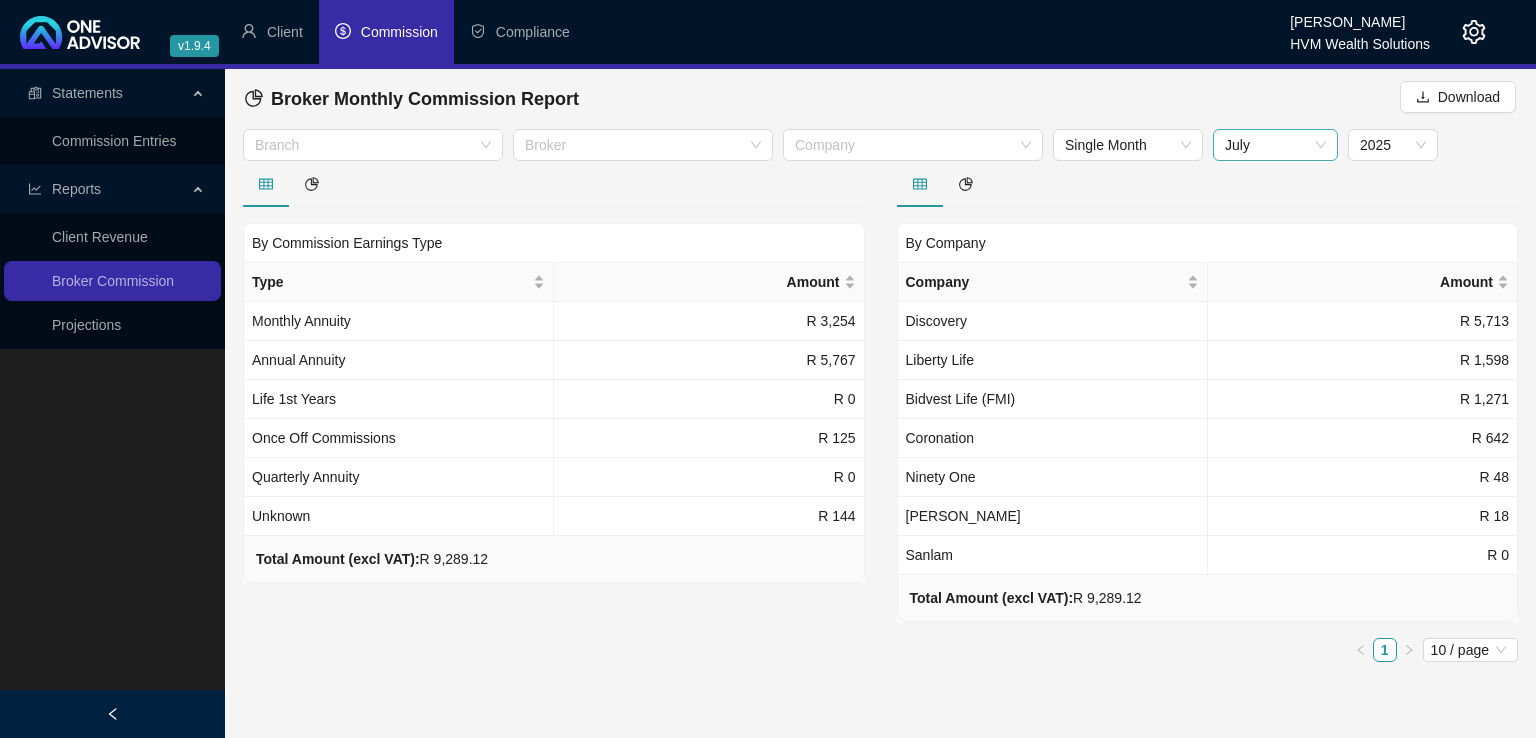 click on "July" at bounding box center (1275, 145) 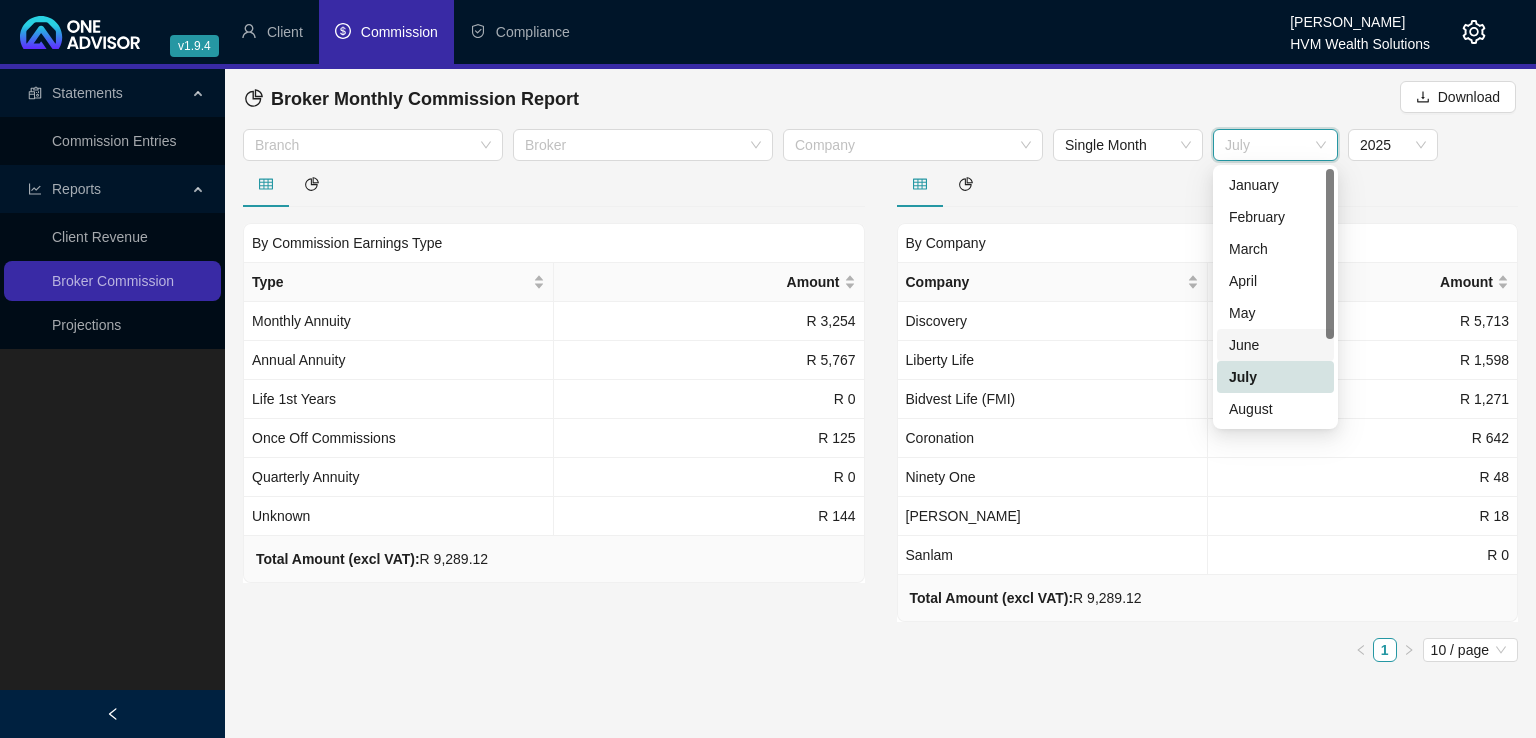 click on "June" at bounding box center (1275, 345) 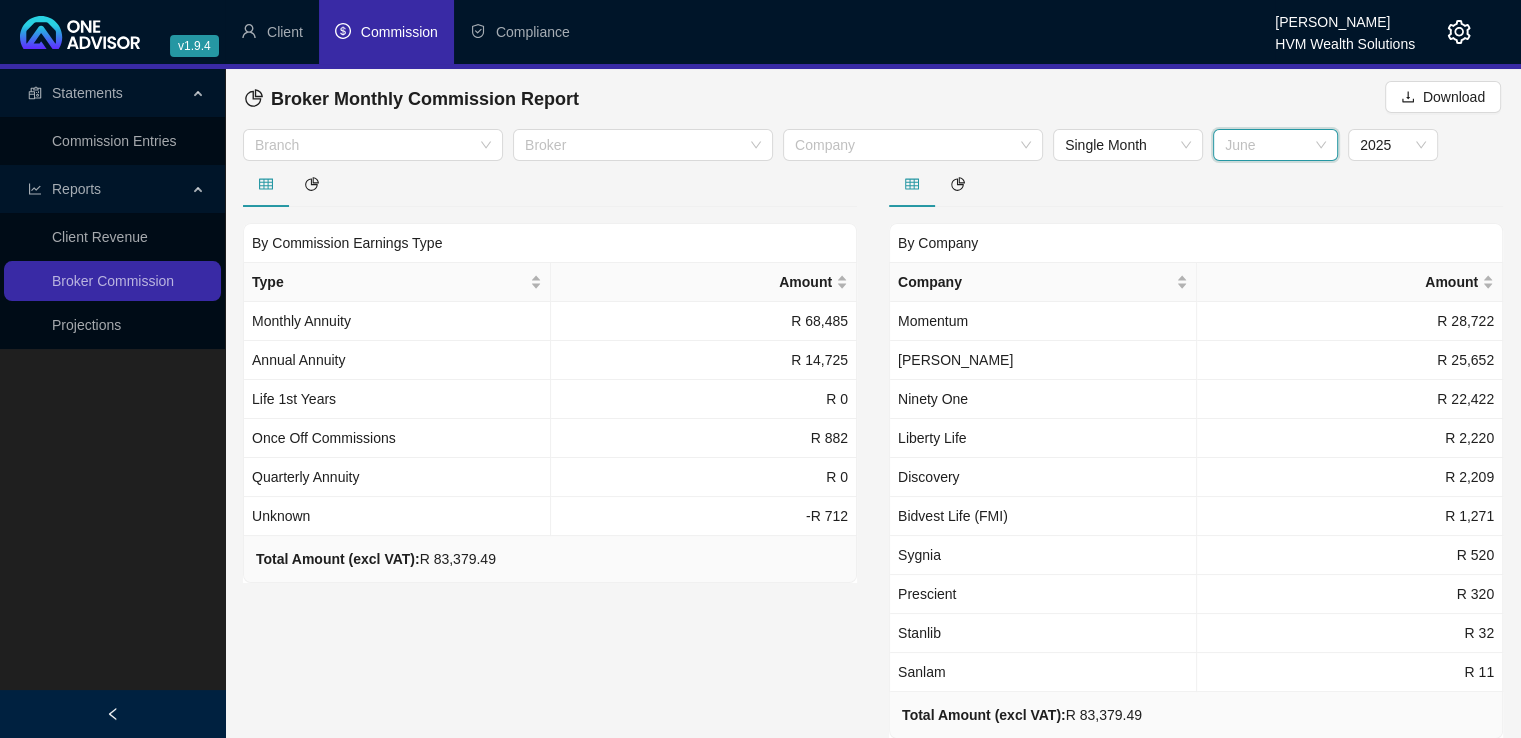 click on "June" at bounding box center (1275, 145) 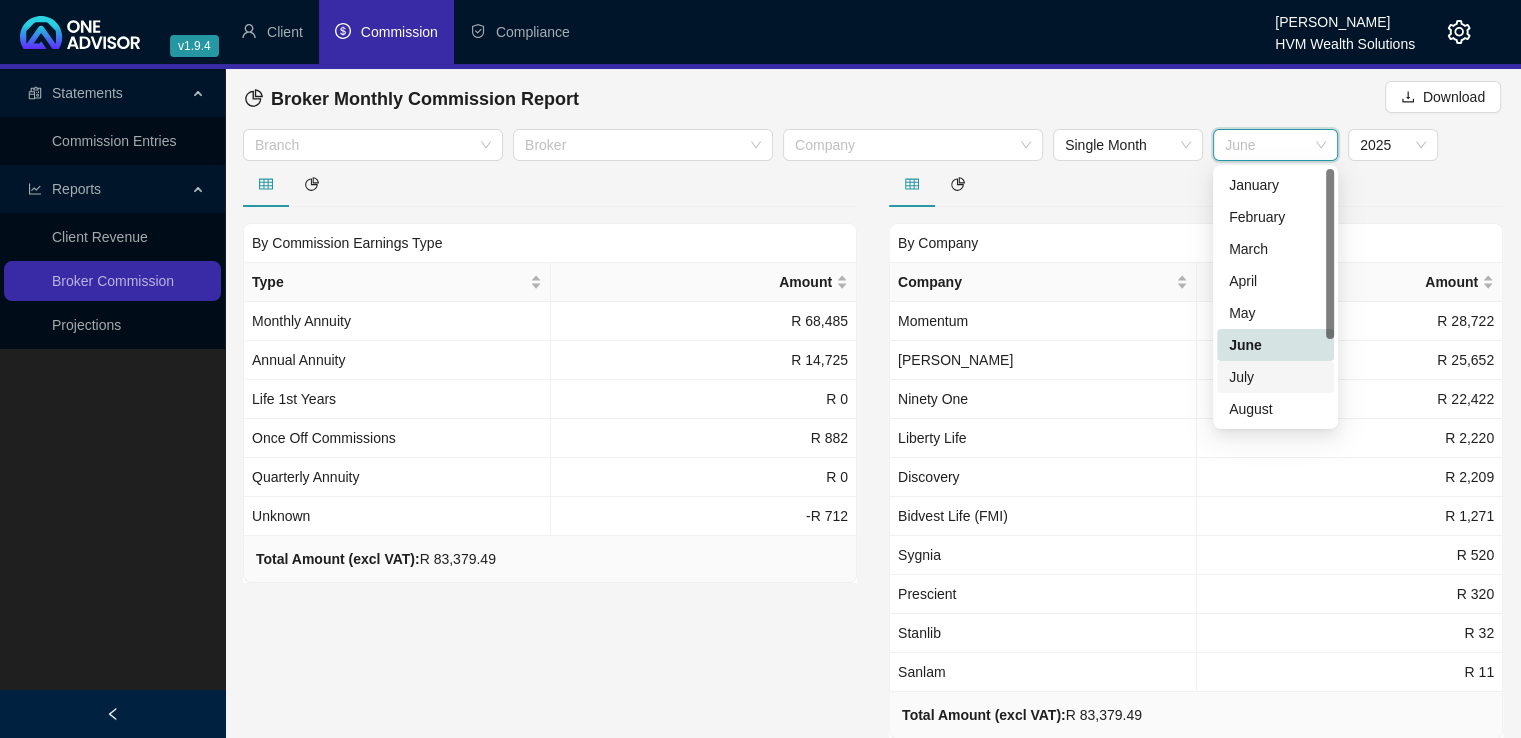 click on "July" at bounding box center (1275, 377) 